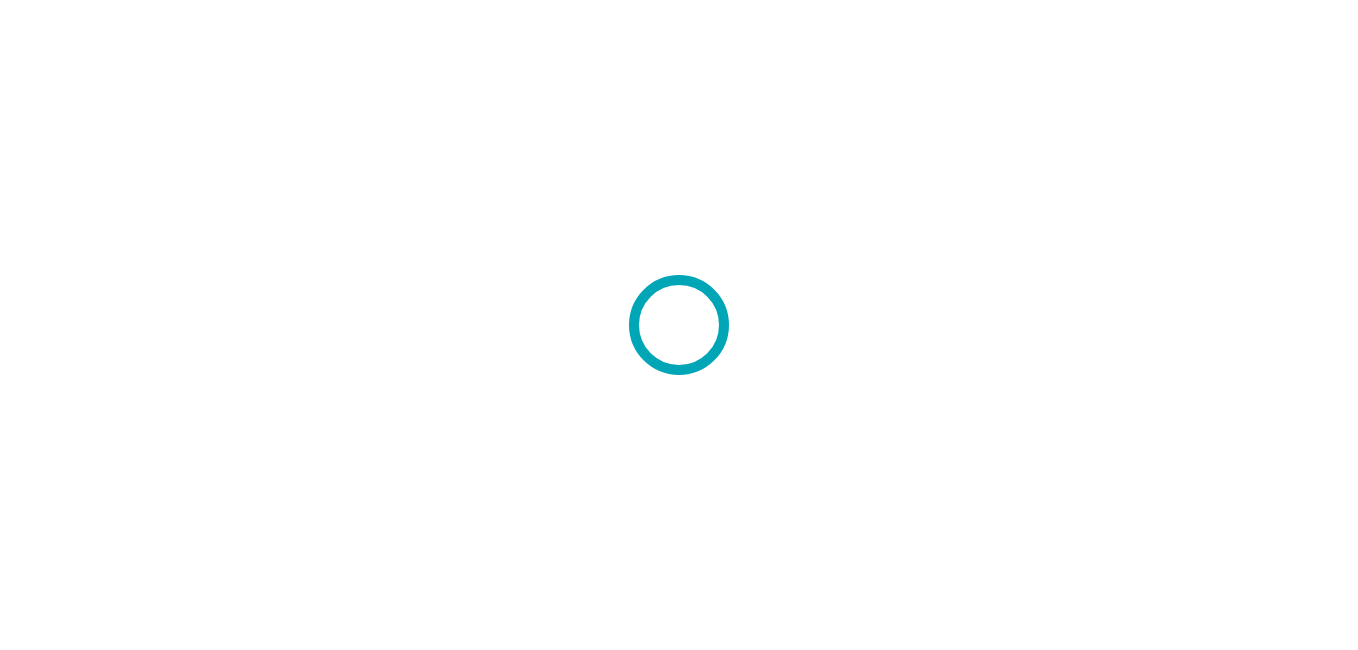 scroll, scrollTop: 0, scrollLeft: 0, axis: both 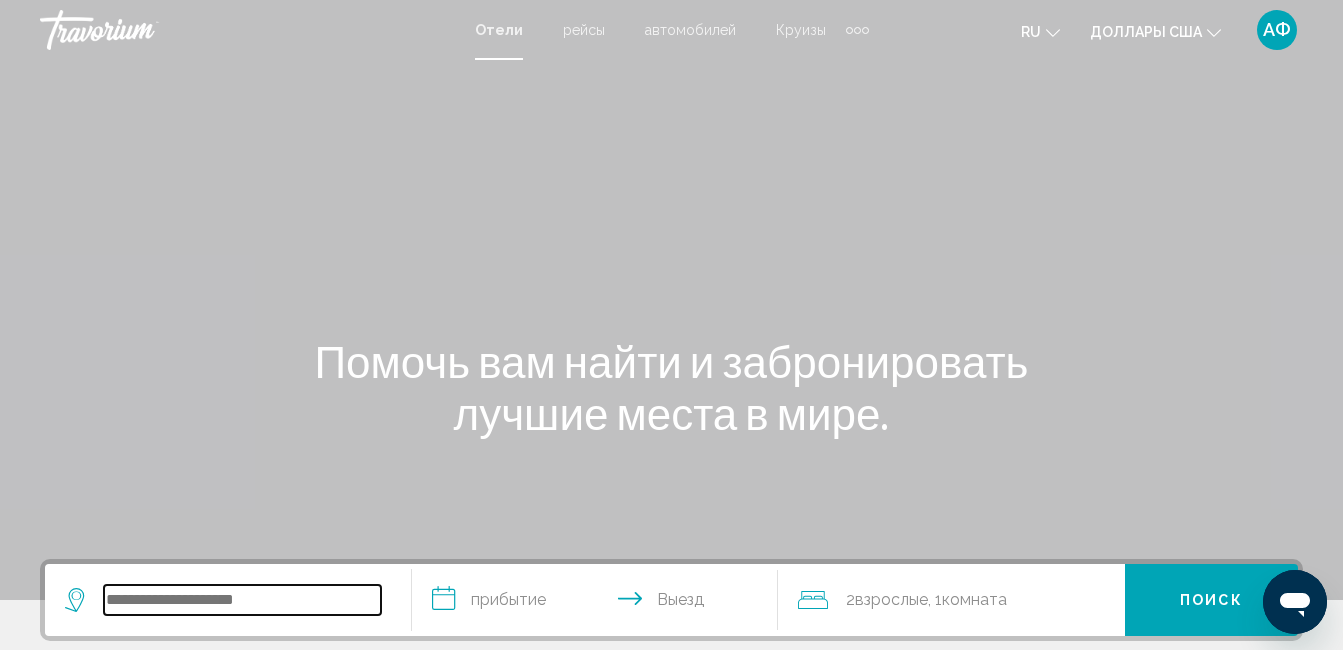 click at bounding box center [242, 600] 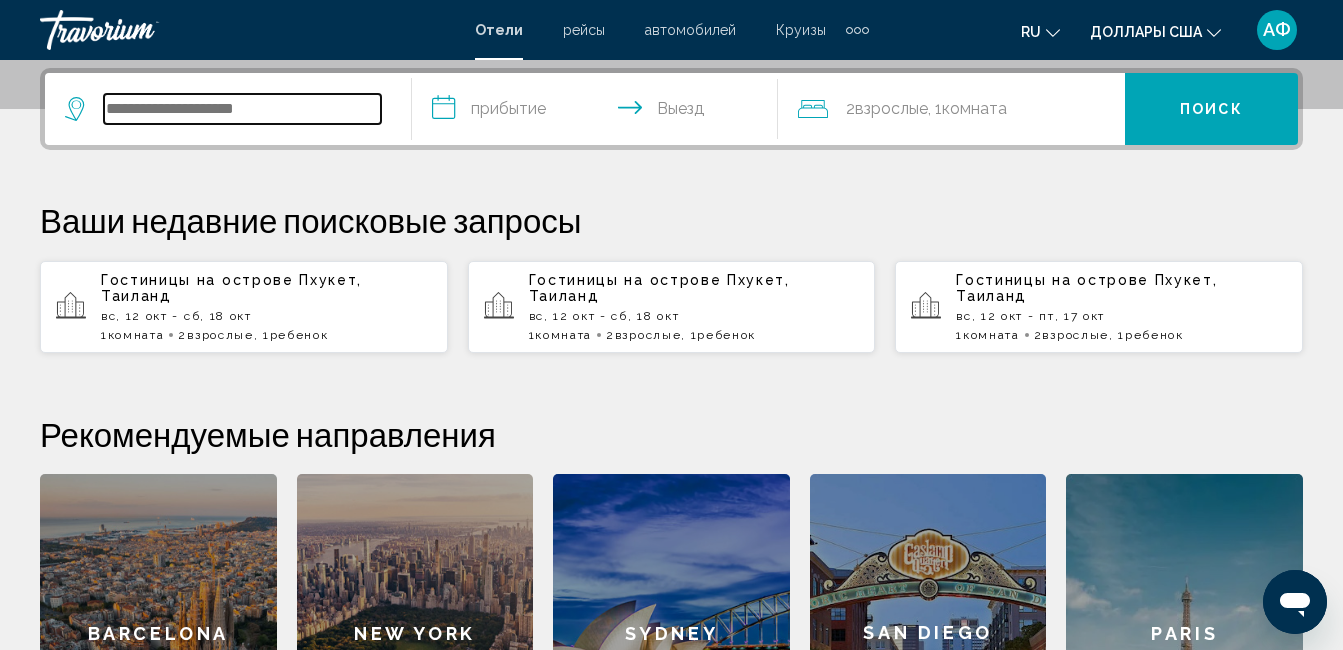 scroll, scrollTop: 494, scrollLeft: 0, axis: vertical 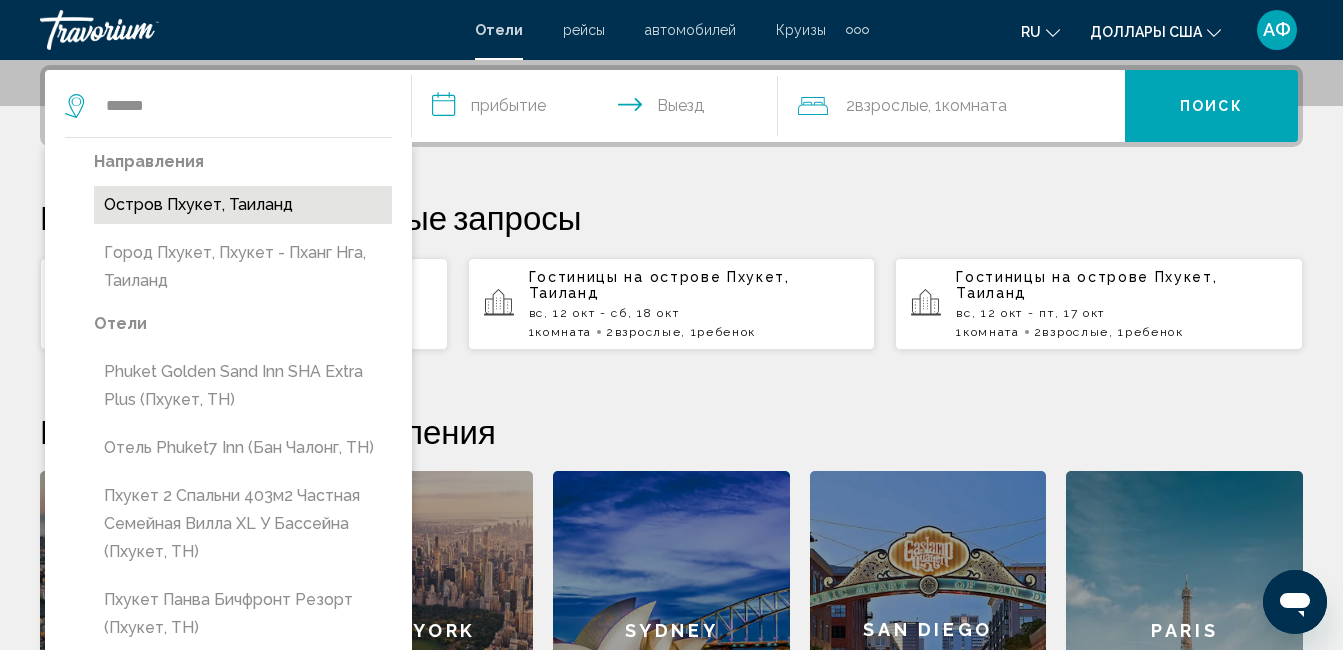 click on "Остров Пхукет, Таиланд" at bounding box center [243, 205] 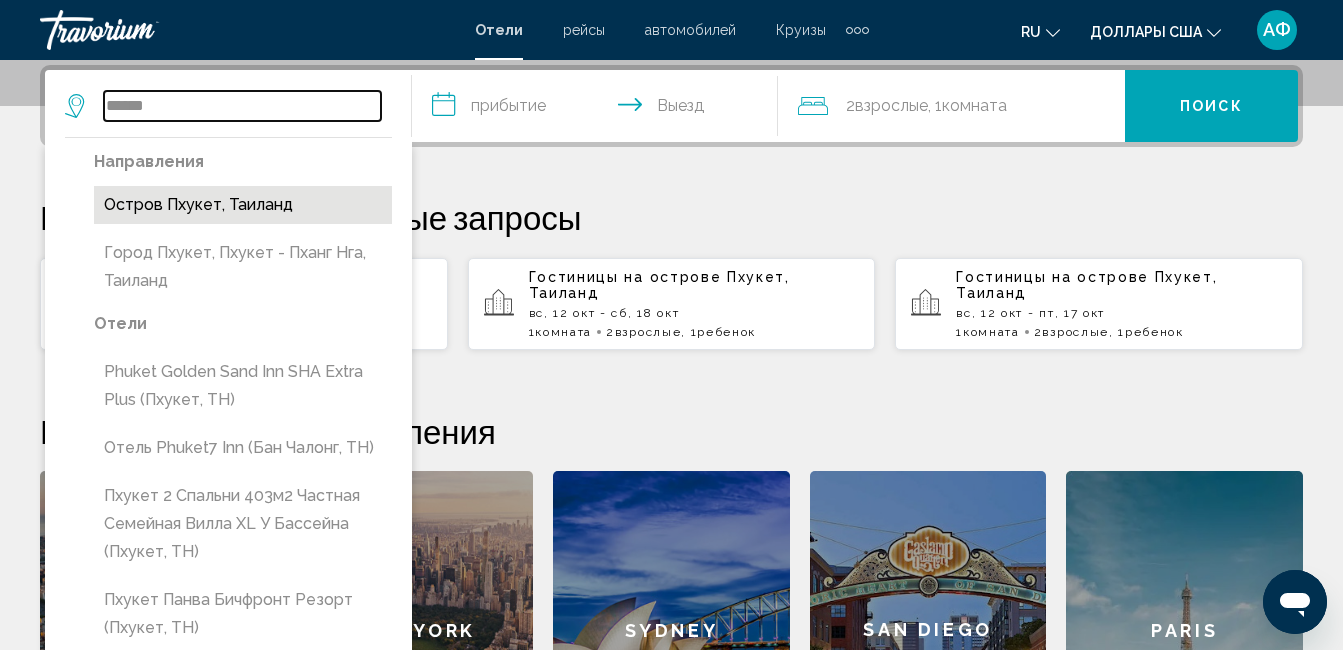 type on "**********" 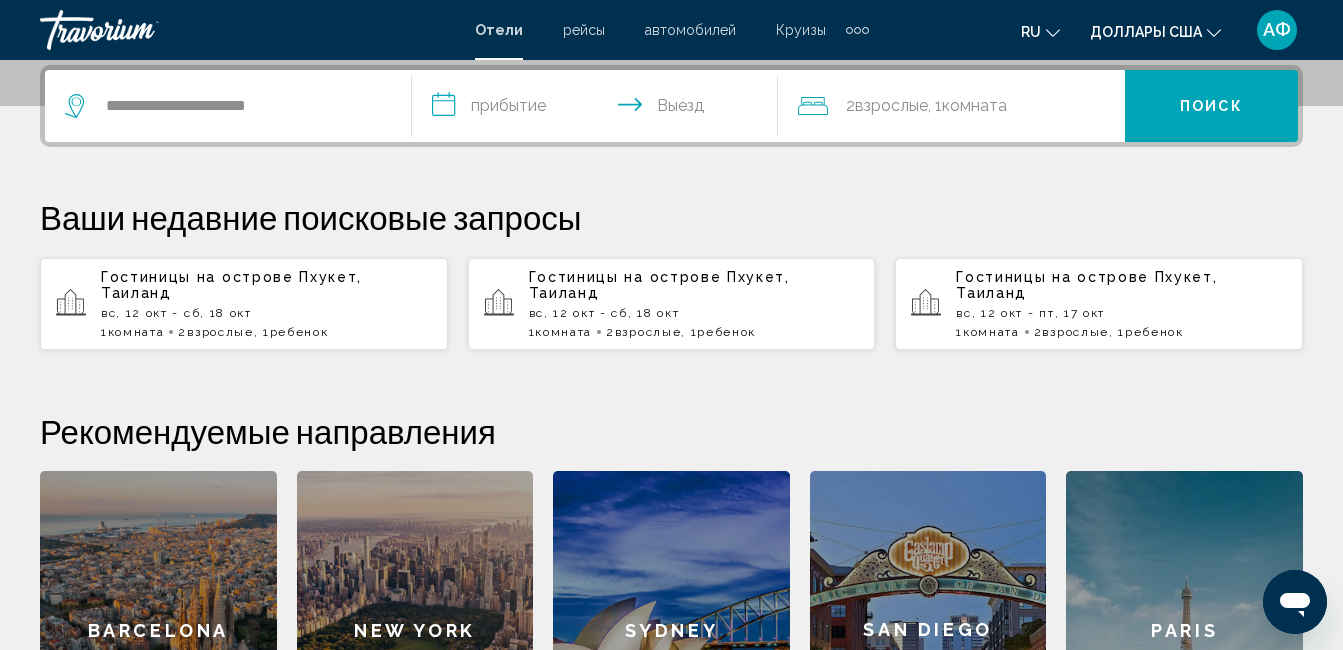 click on "**********" at bounding box center [599, 109] 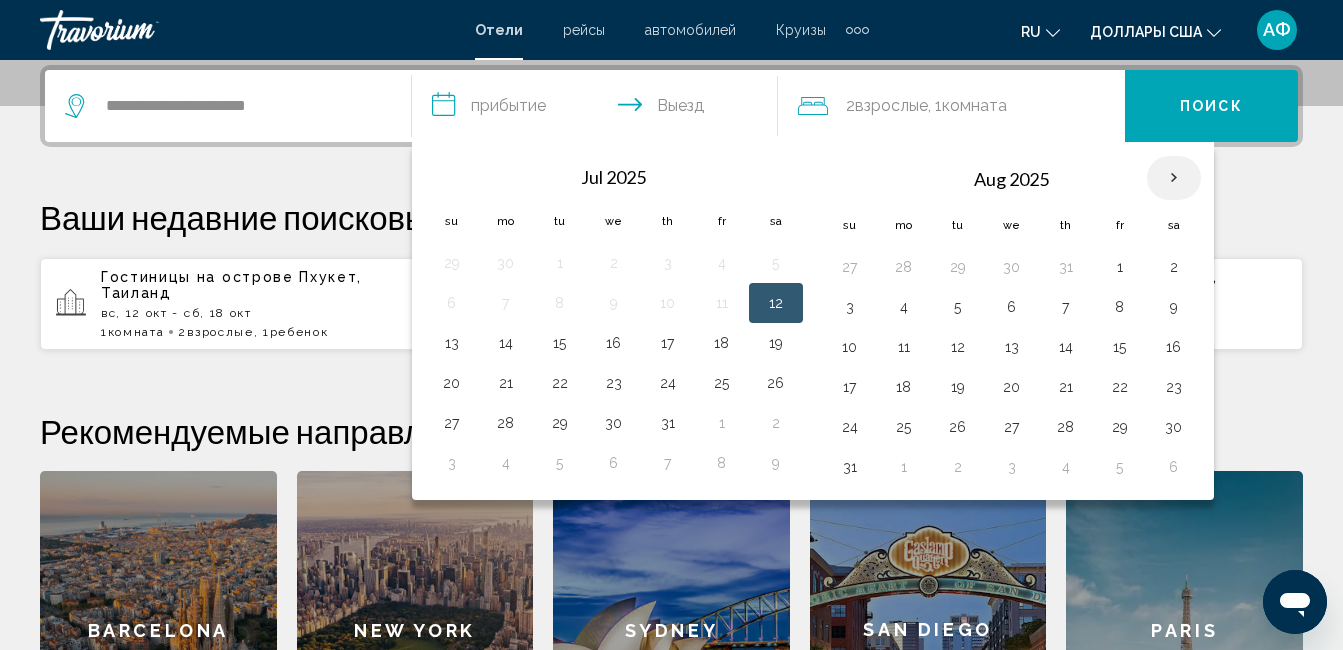 click at bounding box center (1174, 178) 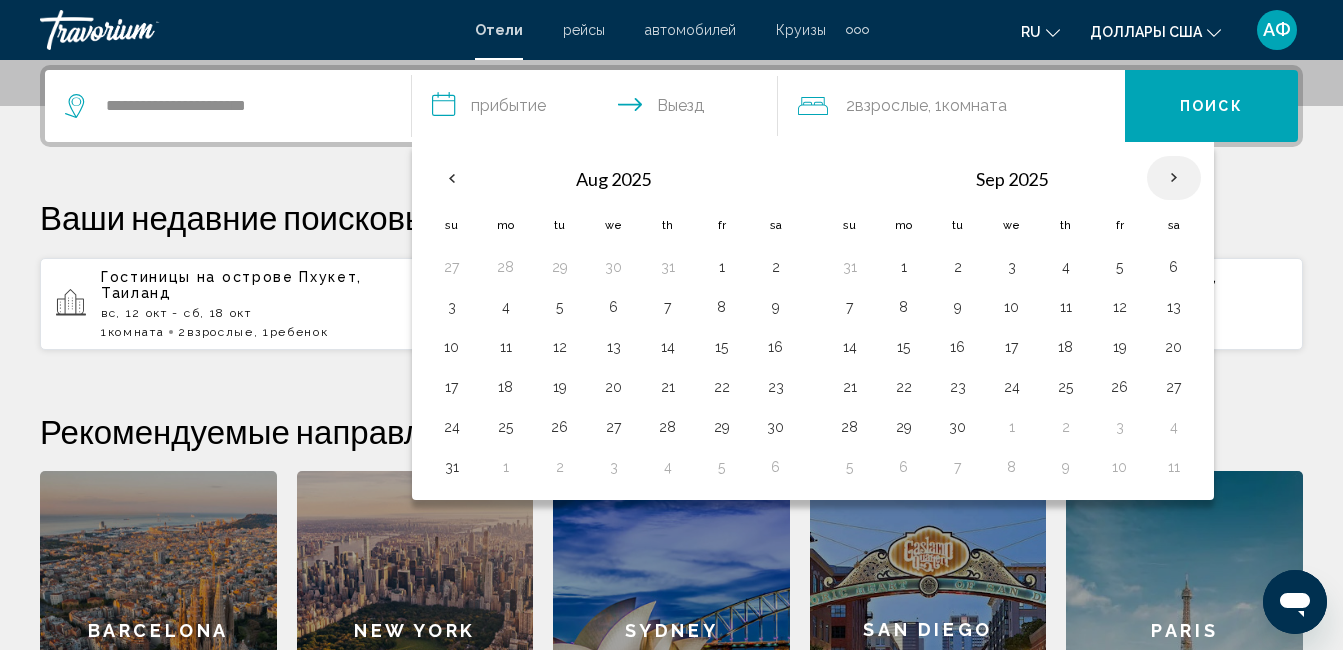 click at bounding box center [1174, 178] 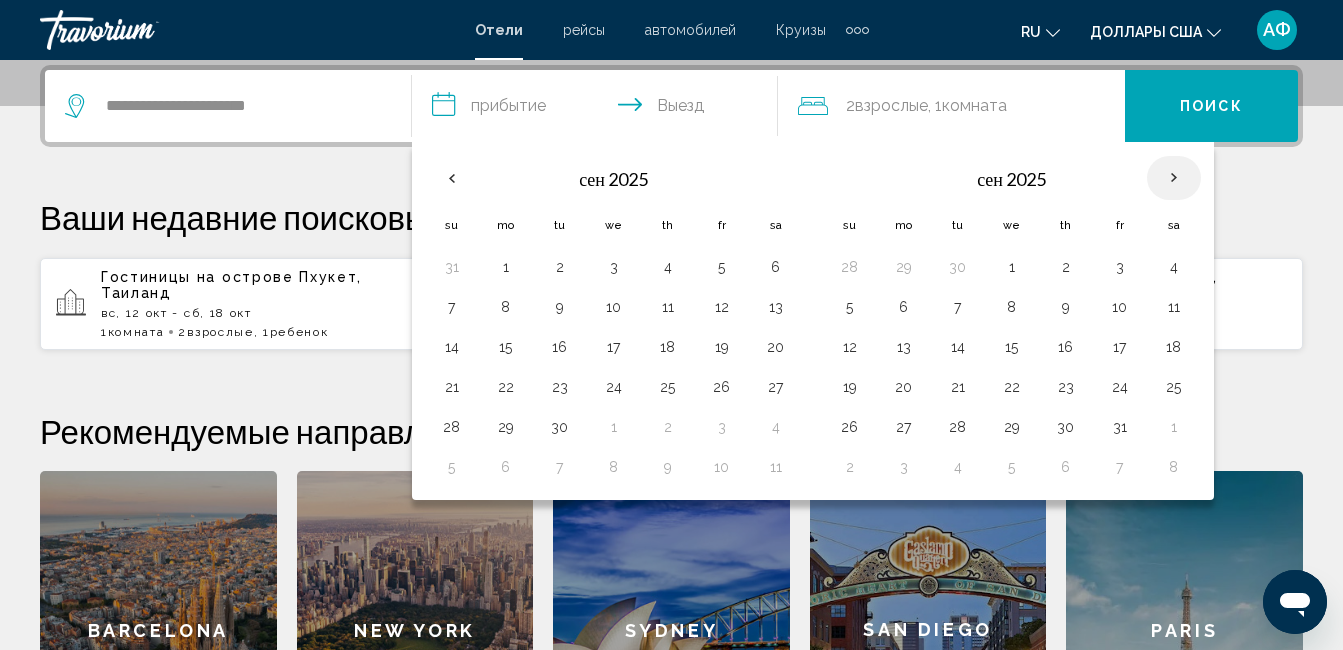 click at bounding box center [1174, 178] 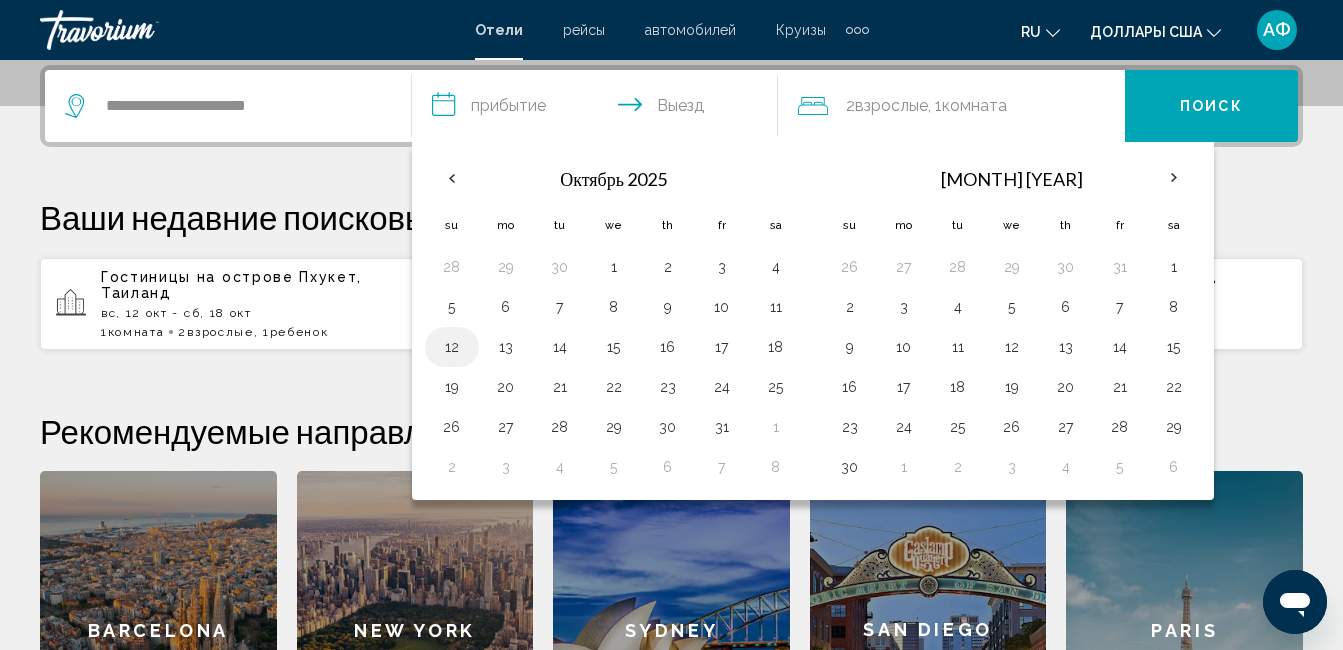 click on "12" at bounding box center [452, 347] 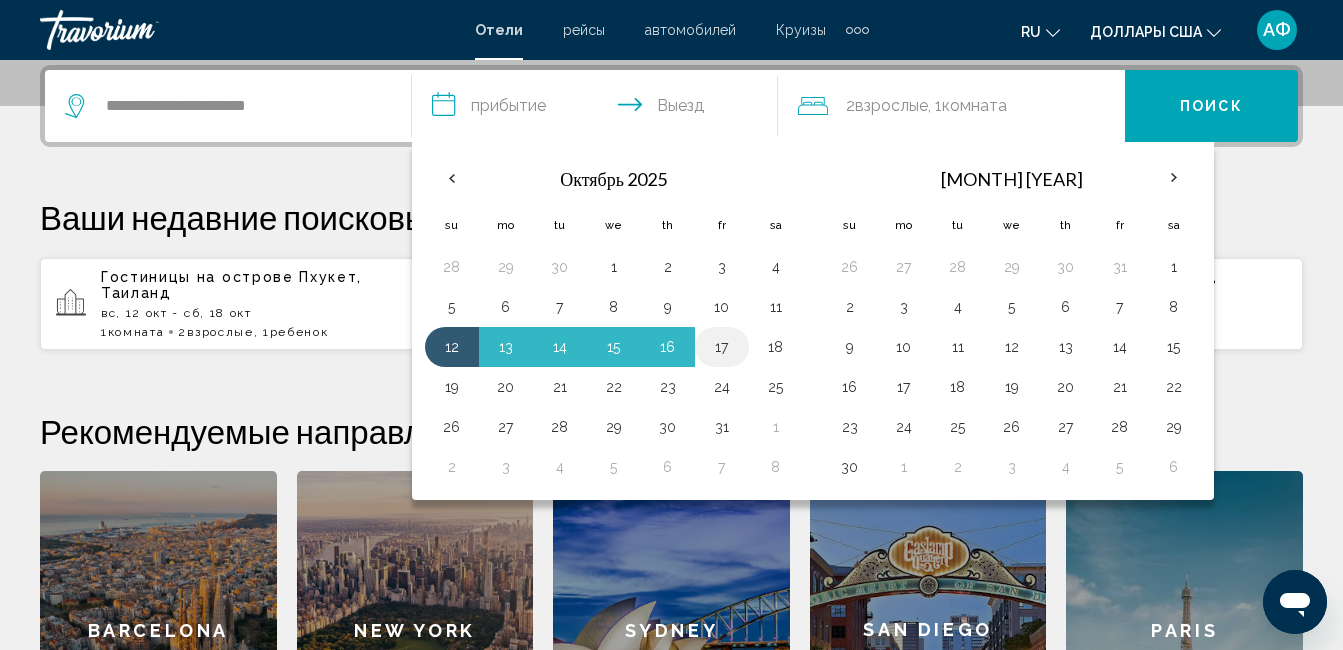 click on "17" at bounding box center (722, 347) 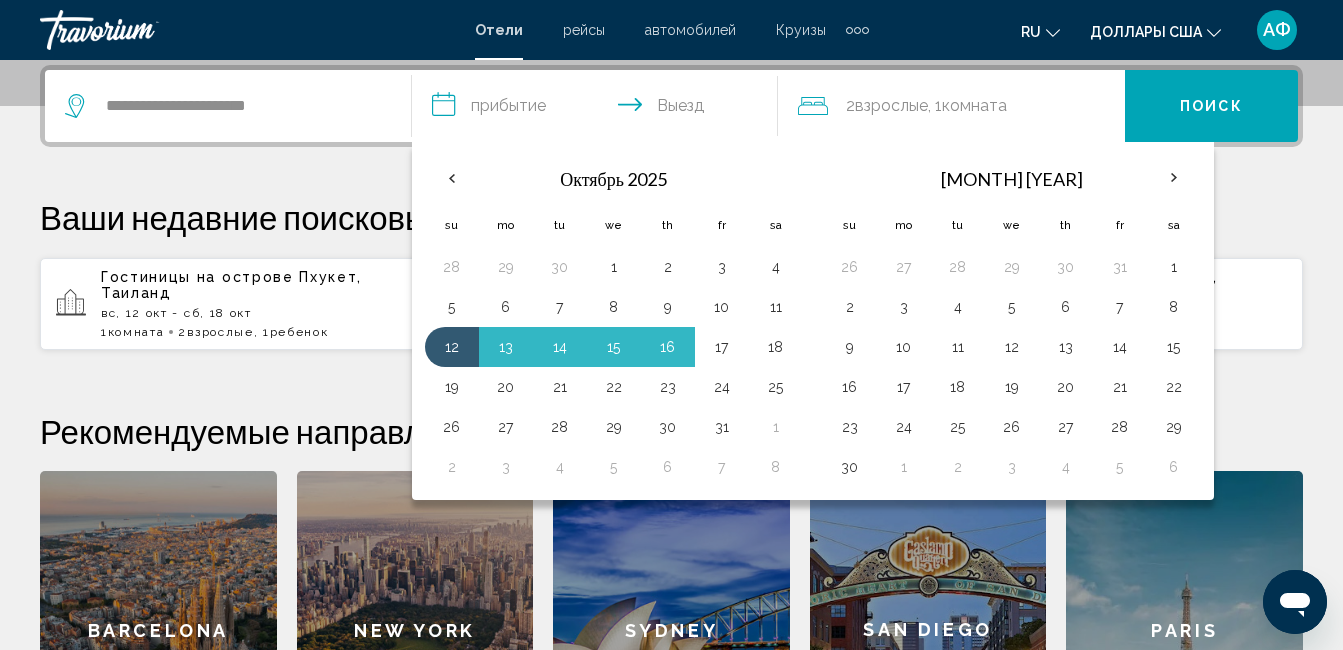 type on "**********" 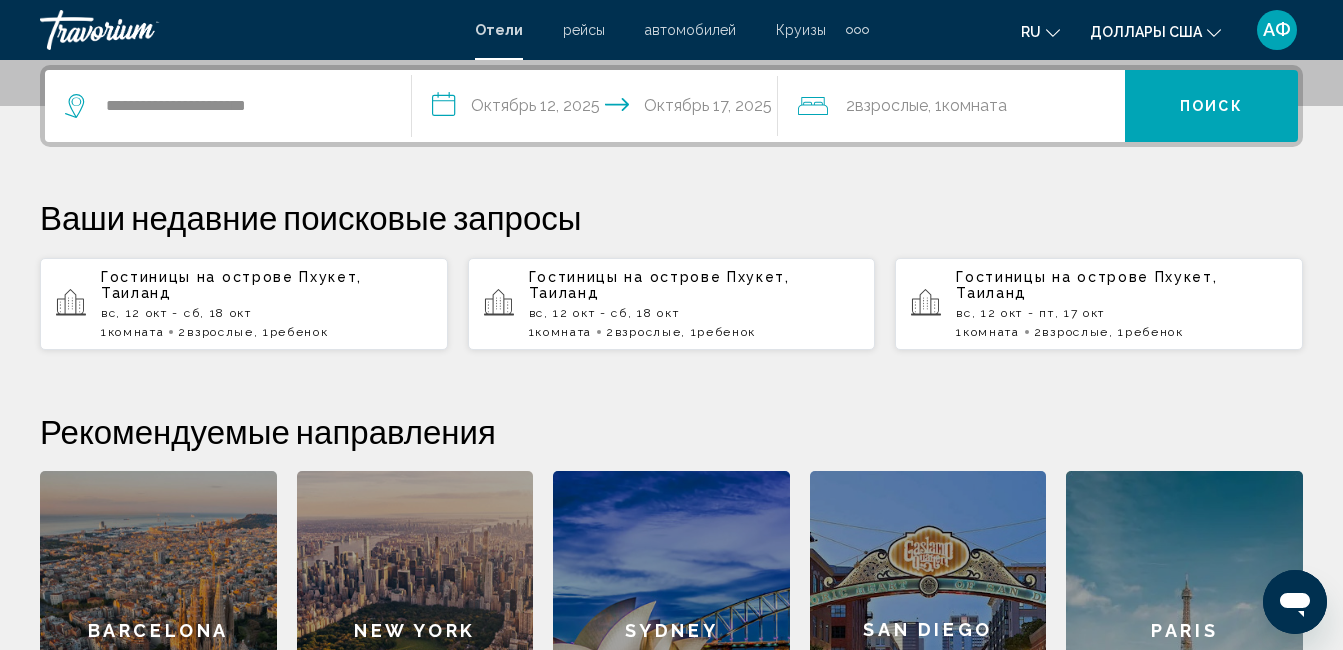 drag, startPoint x: 918, startPoint y: 115, endPoint x: 909, endPoint y: 126, distance: 14.21267 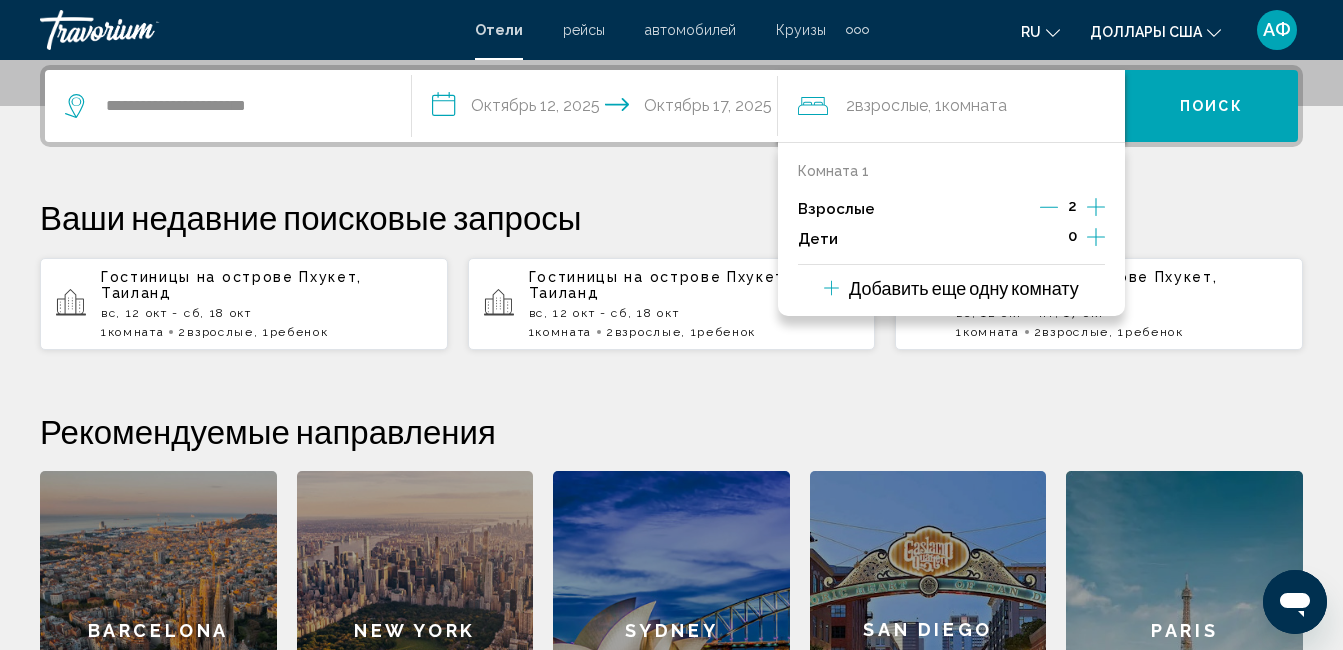 click 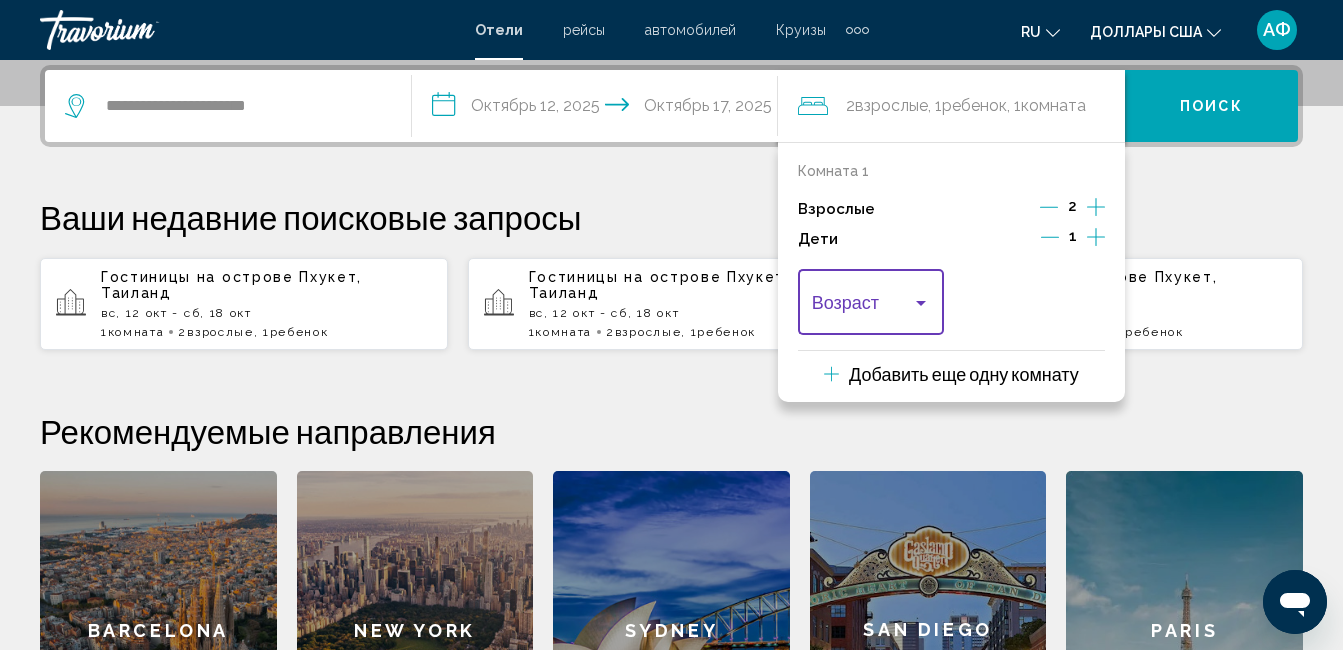 click at bounding box center (862, 307) 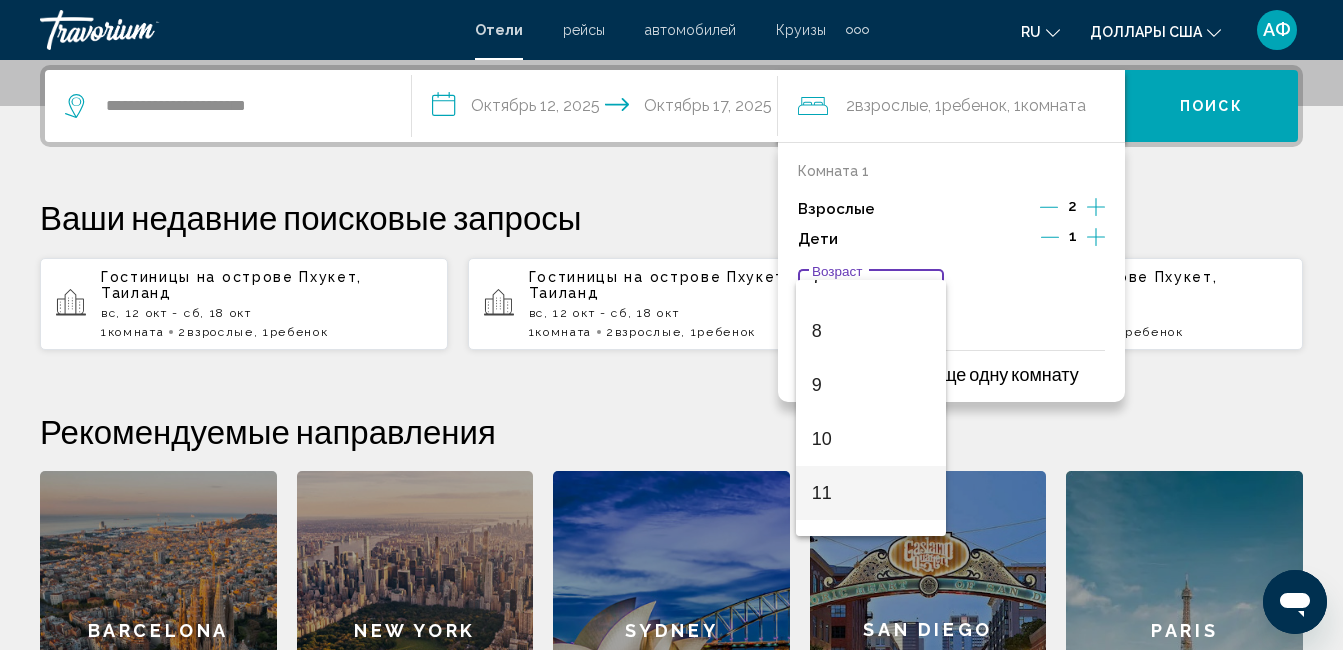 scroll, scrollTop: 500, scrollLeft: 0, axis: vertical 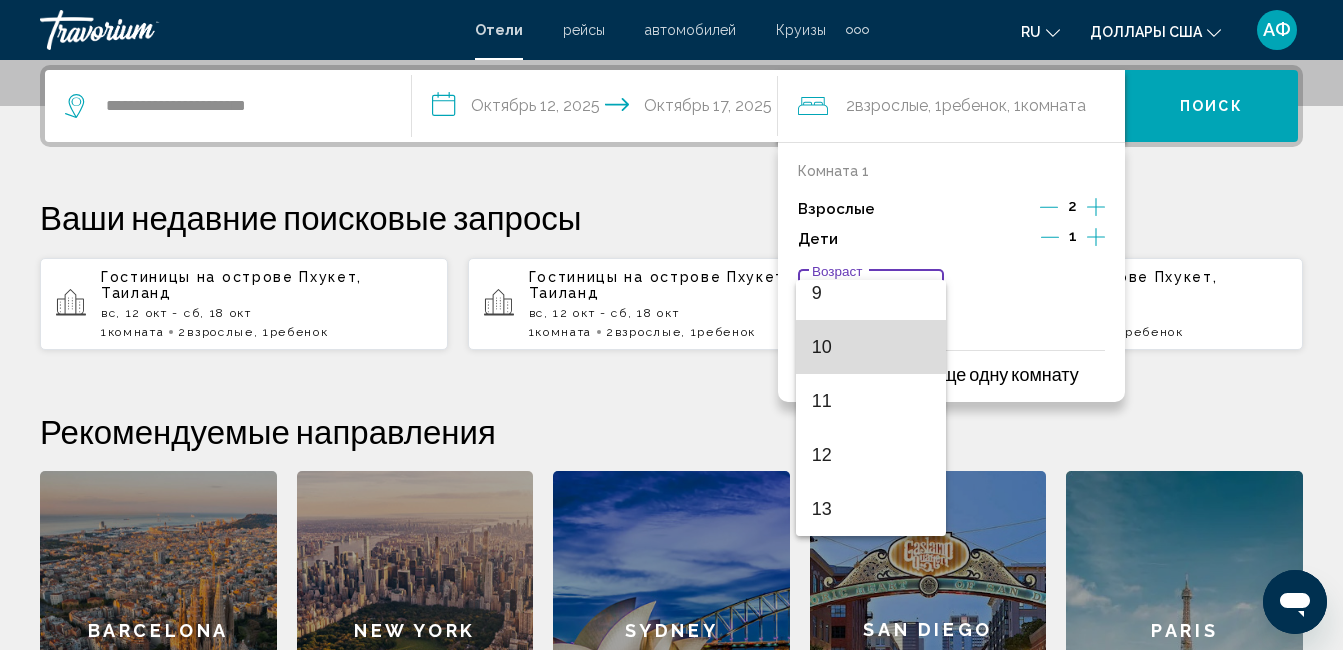 click on "10" at bounding box center [871, 347] 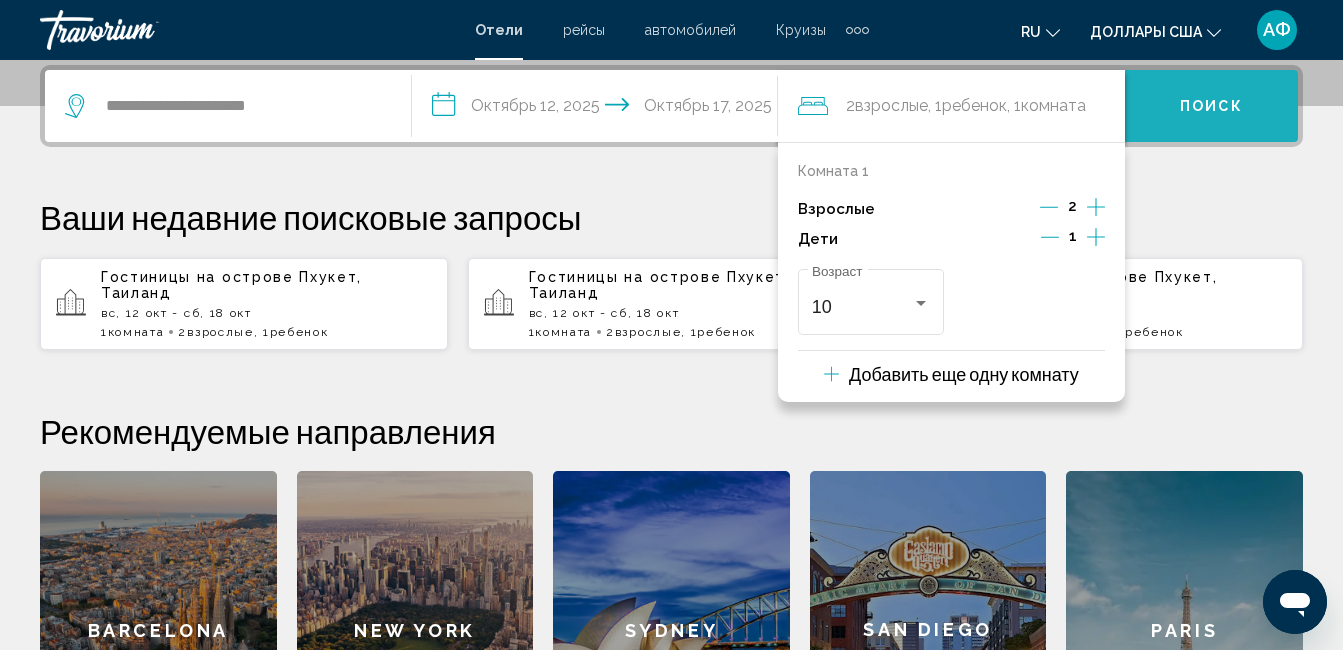 click on "Поиск" at bounding box center [1211, 107] 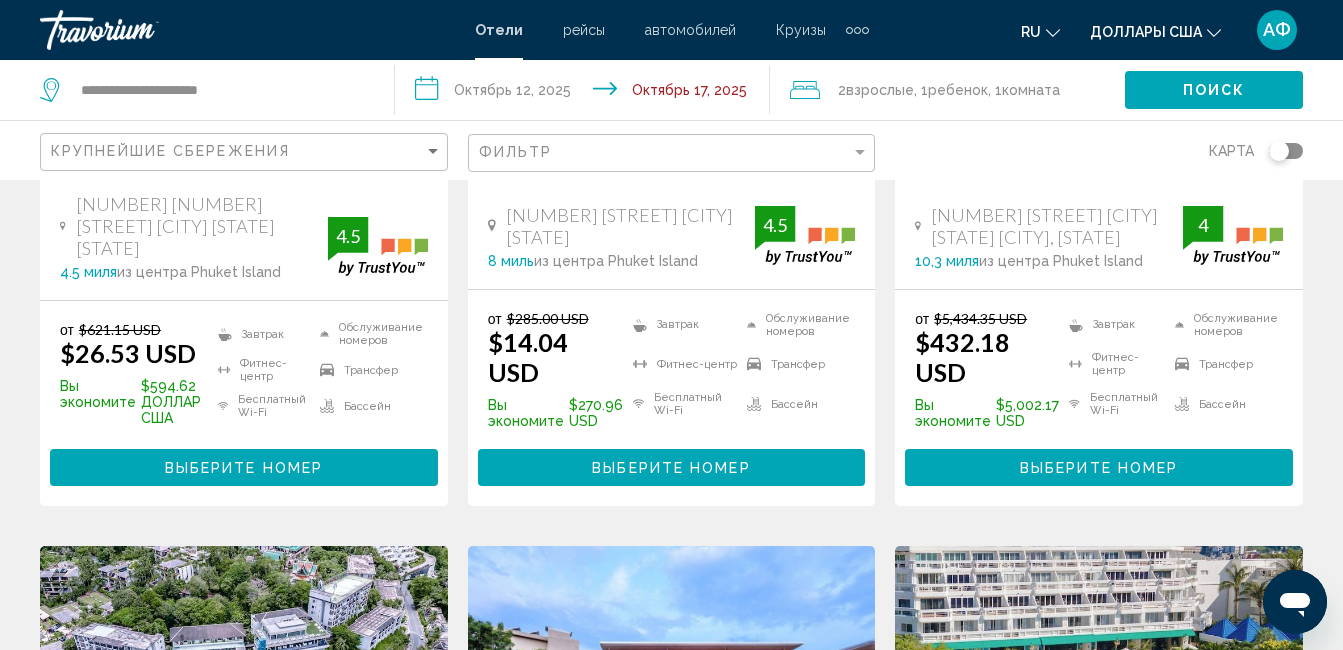 scroll, scrollTop: 500, scrollLeft: 0, axis: vertical 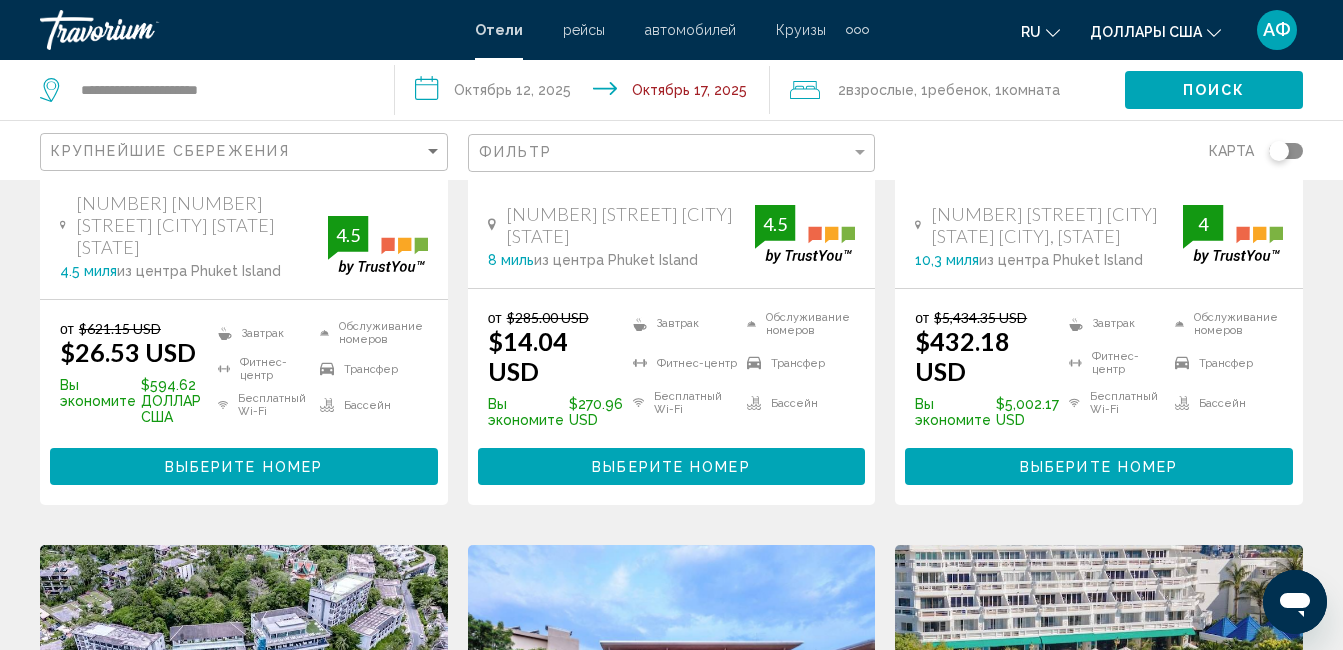 click on "Выберите номер" at bounding box center (244, 467) 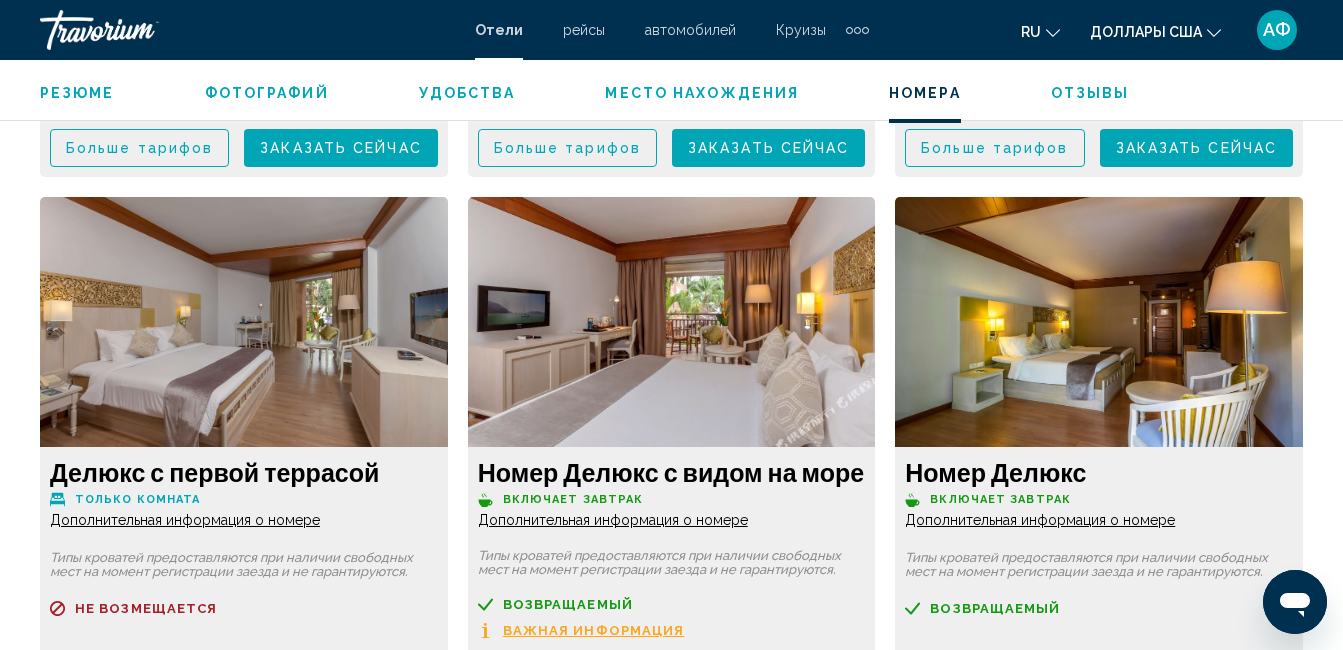 scroll, scrollTop: 4609, scrollLeft: 0, axis: vertical 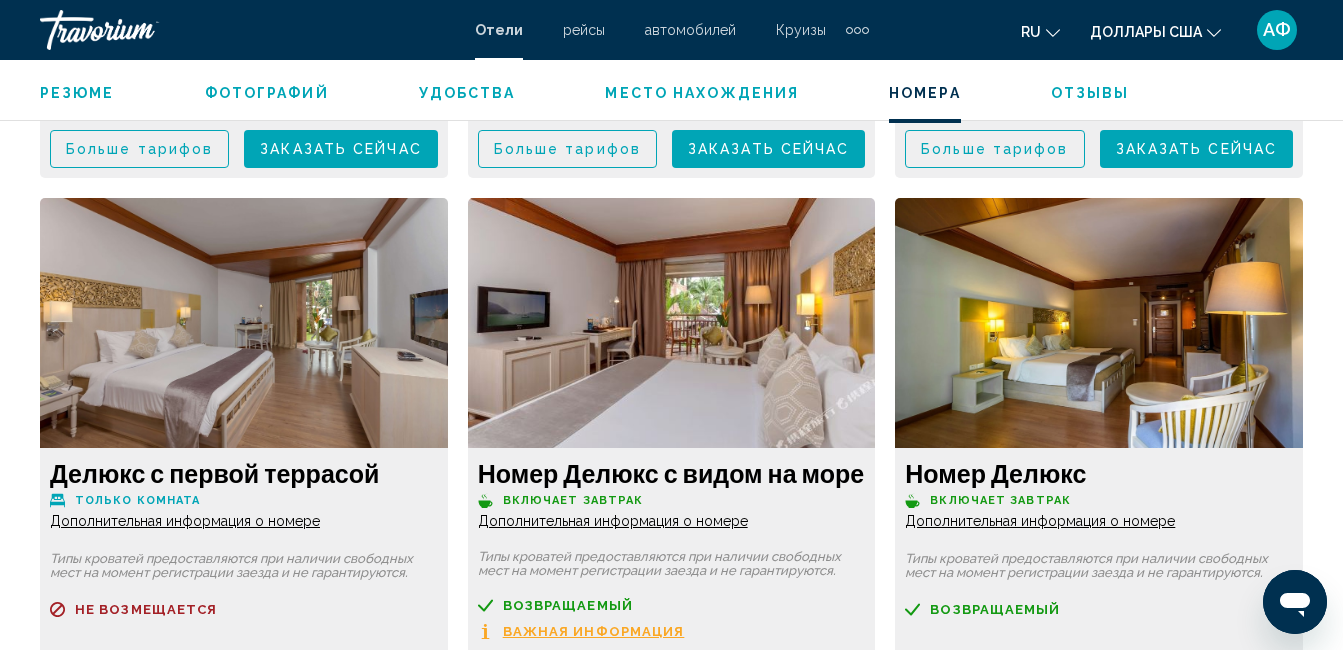 click on "Дополнительная информация о номере" at bounding box center (185, -1044) 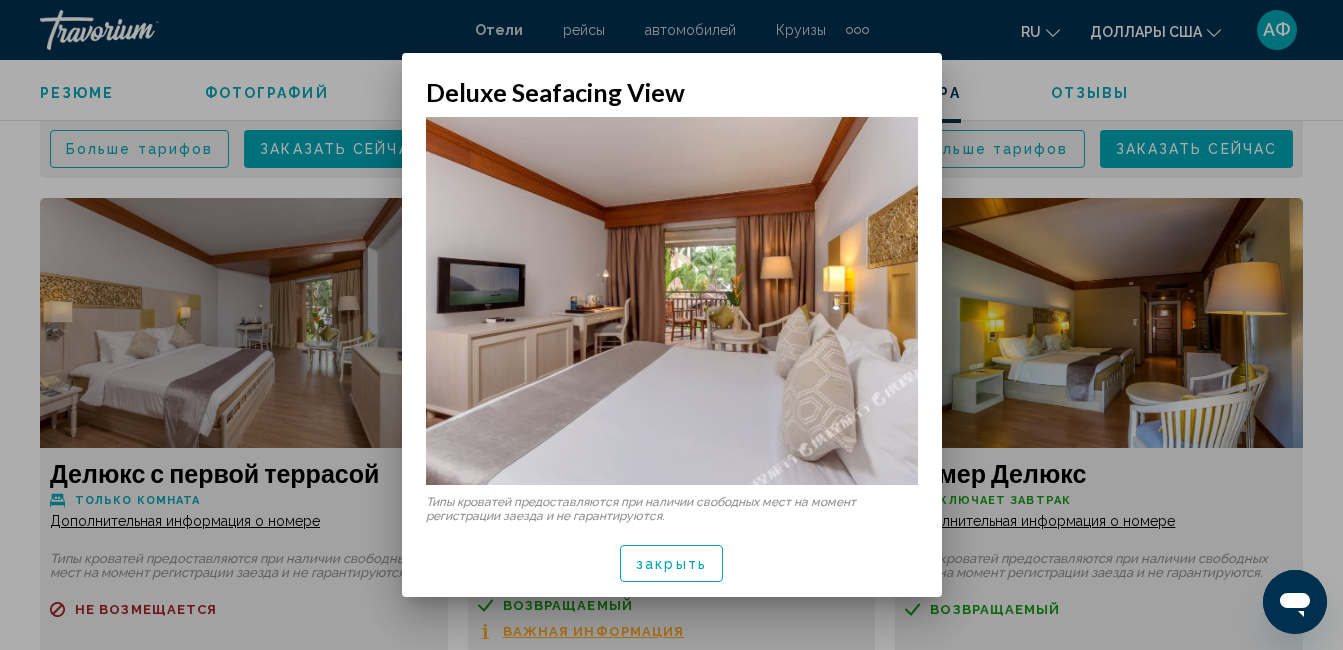 scroll, scrollTop: 0, scrollLeft: 0, axis: both 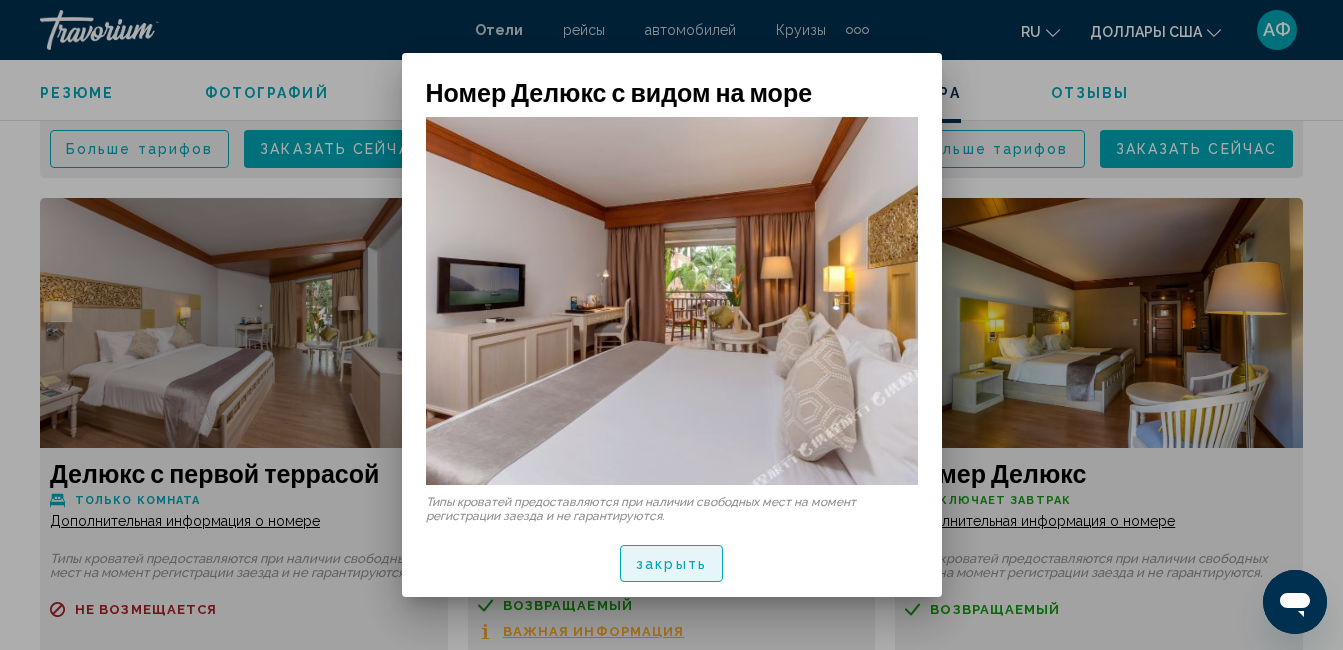 click on "закрыть" at bounding box center [671, 563] 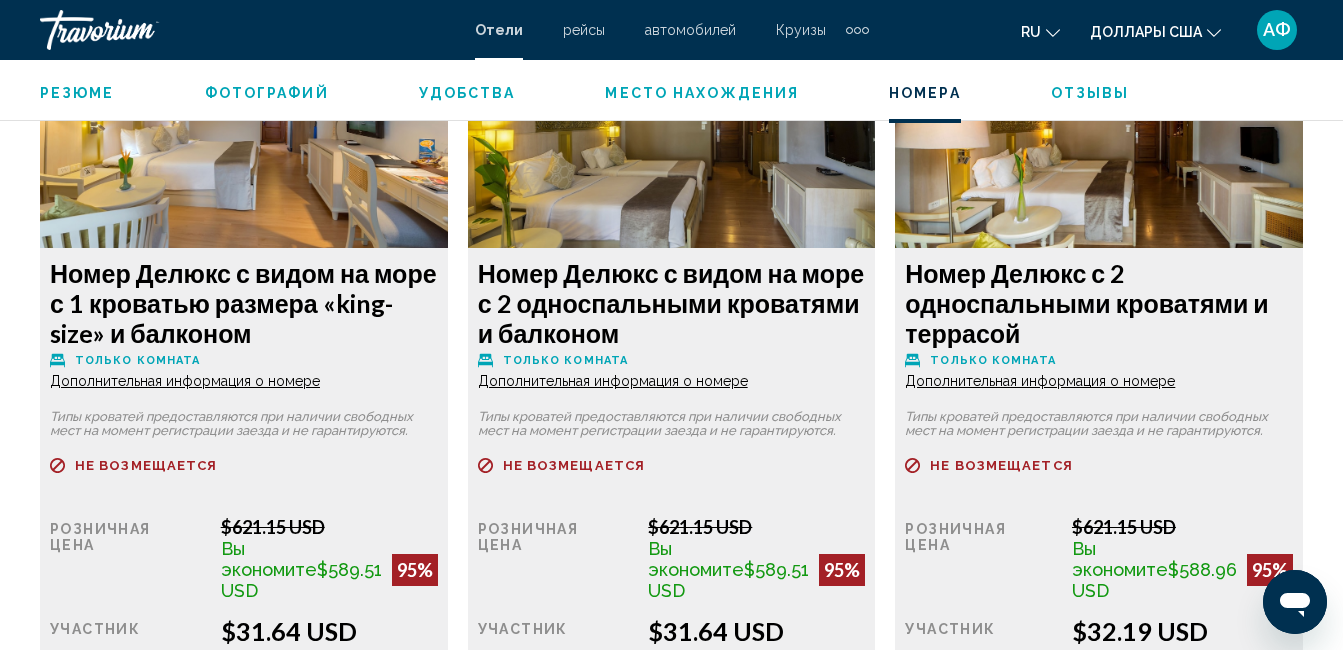 scroll, scrollTop: 4009, scrollLeft: 0, axis: vertical 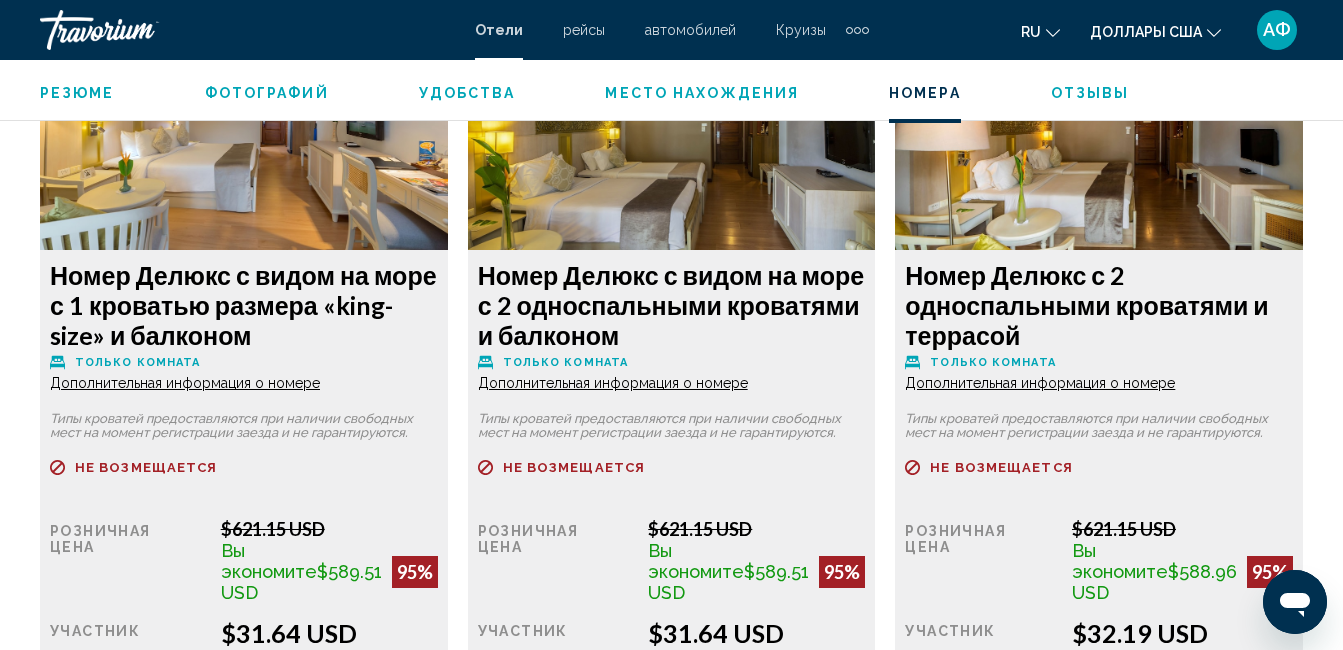 click on "Дополнительная информация о номере" at bounding box center [185, -444] 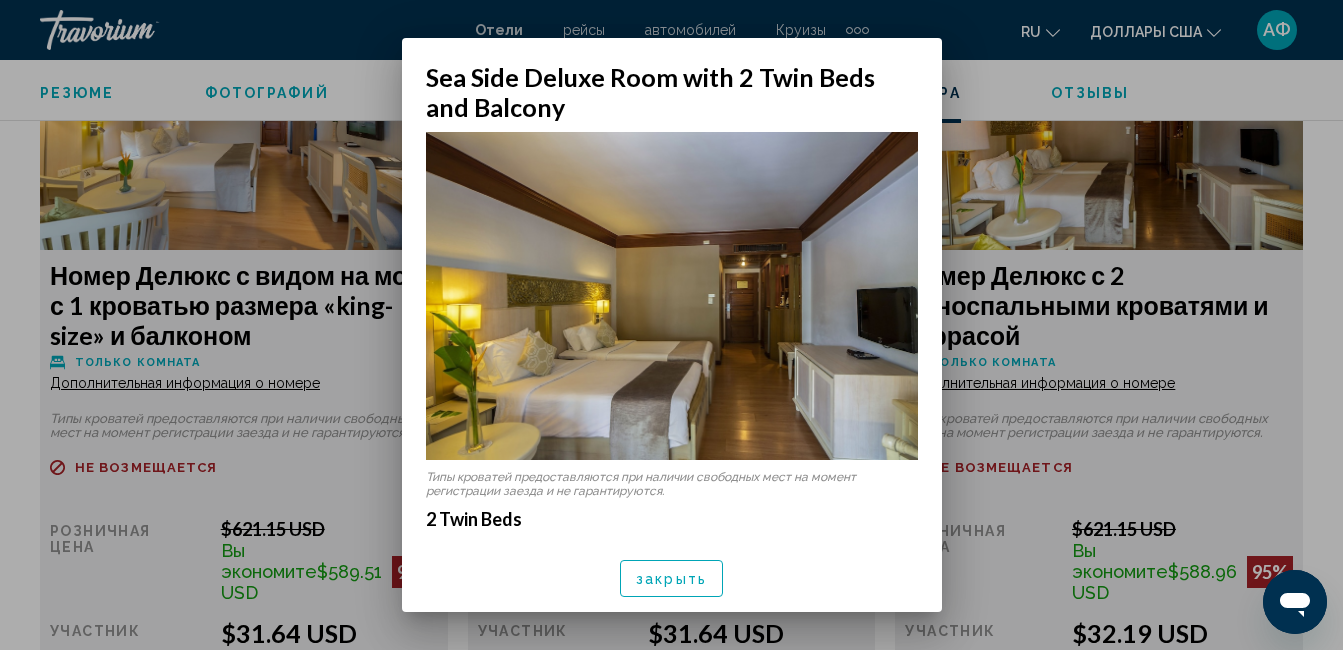 scroll, scrollTop: 0, scrollLeft: 0, axis: both 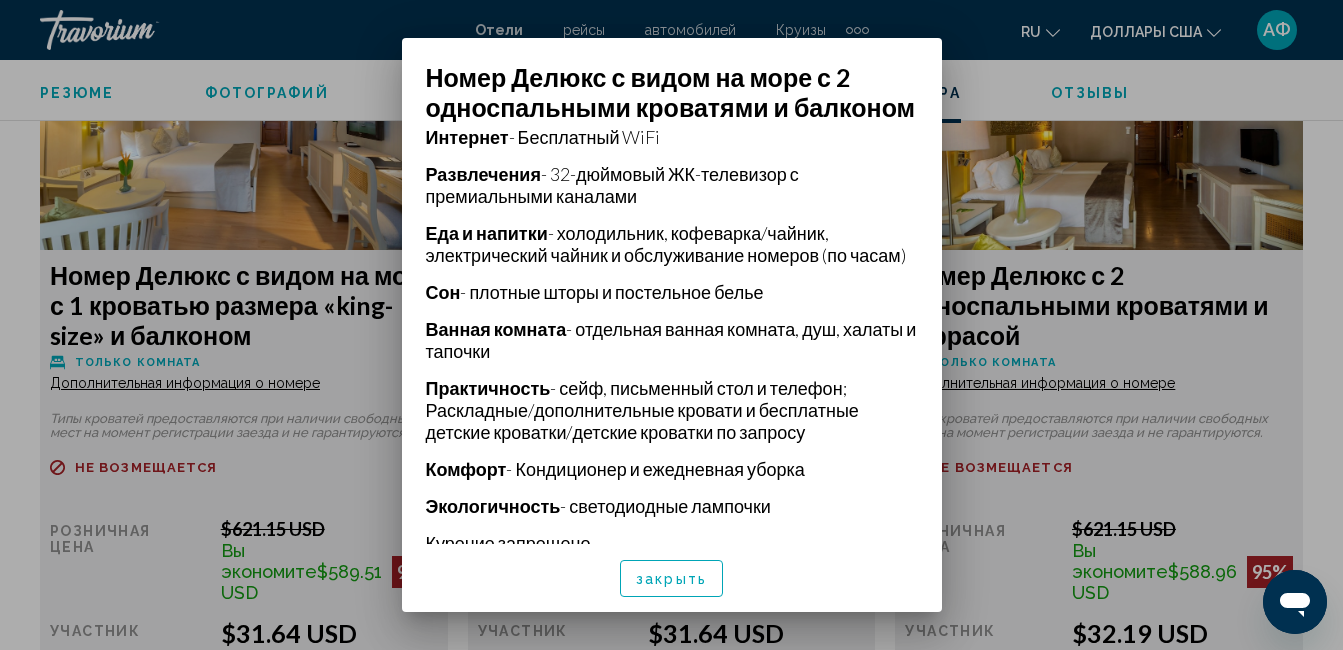 click on "закрыть" at bounding box center [671, 579] 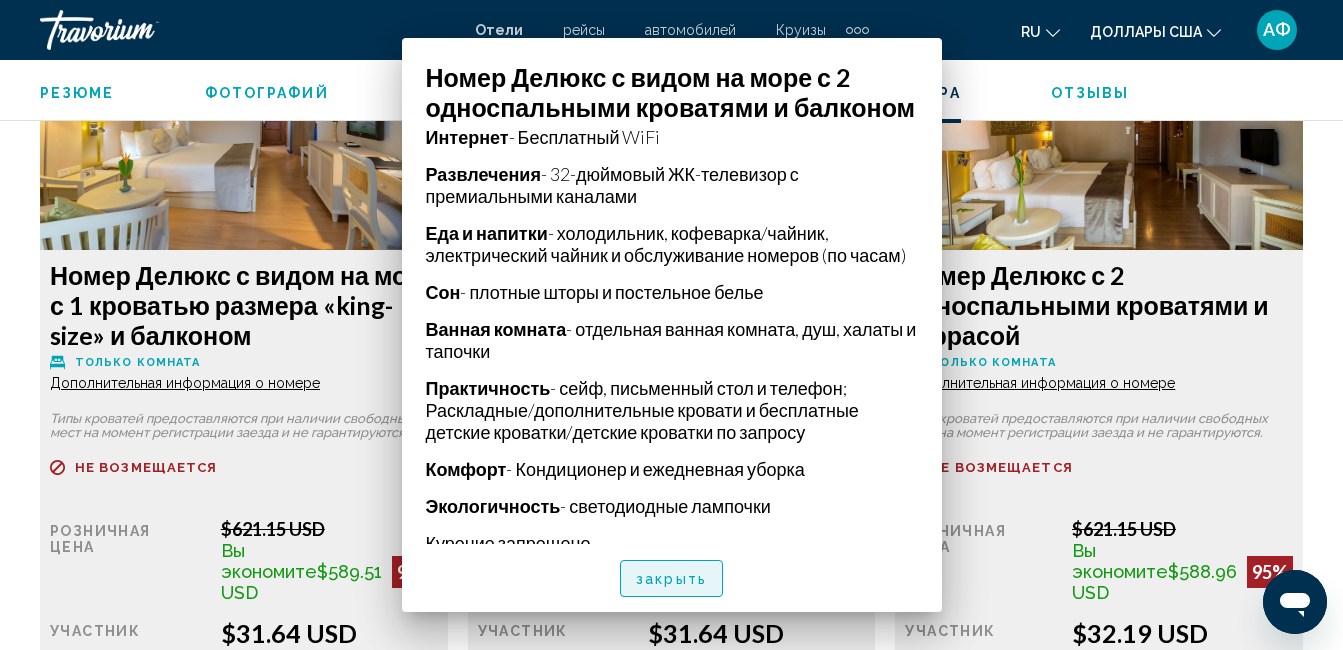 scroll, scrollTop: 4009, scrollLeft: 0, axis: vertical 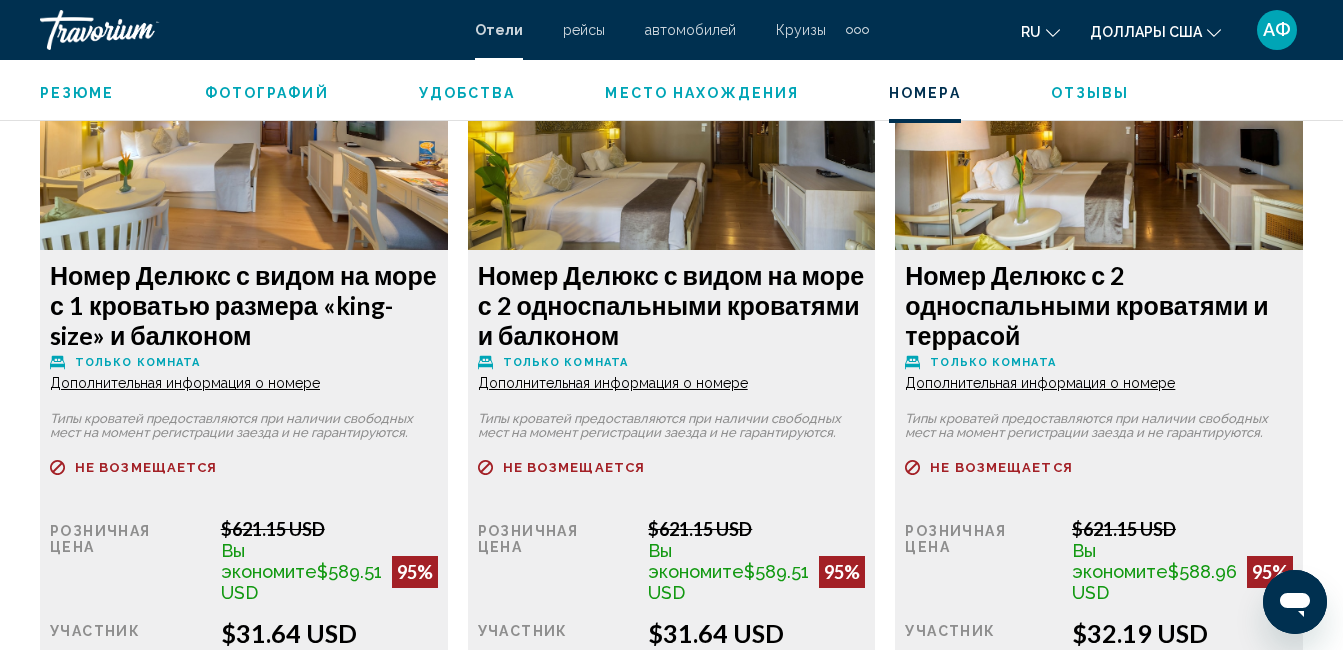 click on "Дополнительная информация о номере" at bounding box center [185, -444] 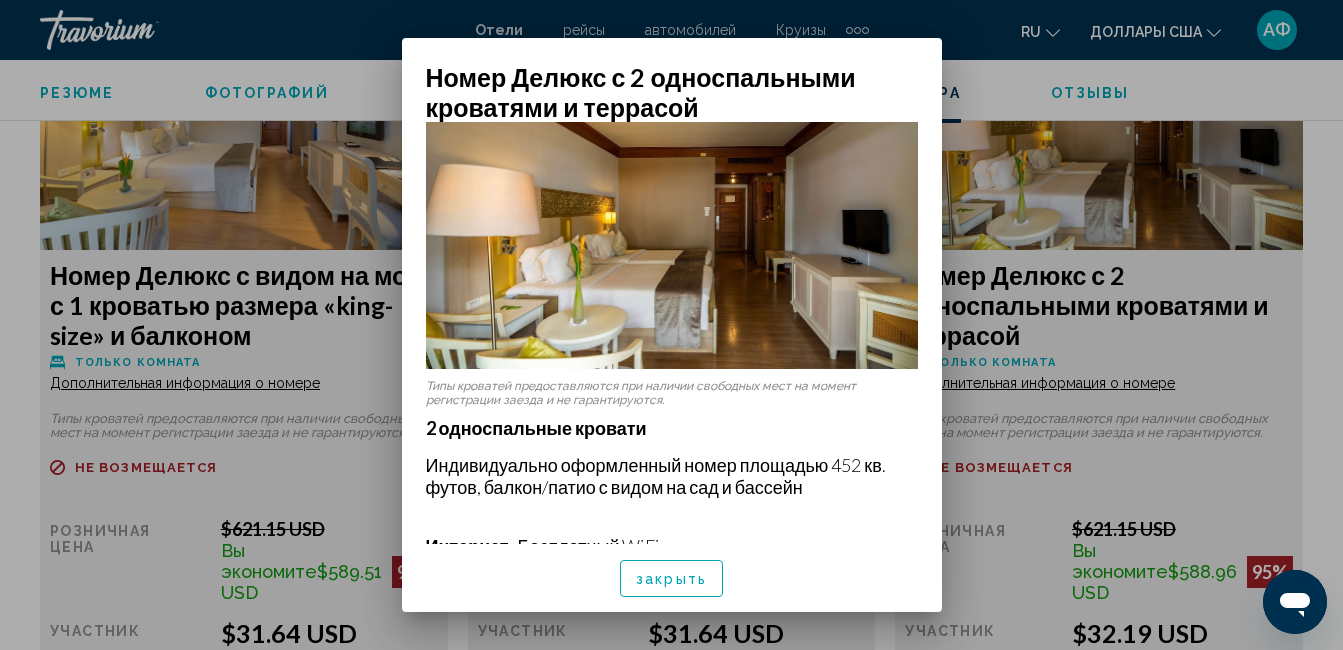 scroll, scrollTop: 200, scrollLeft: 0, axis: vertical 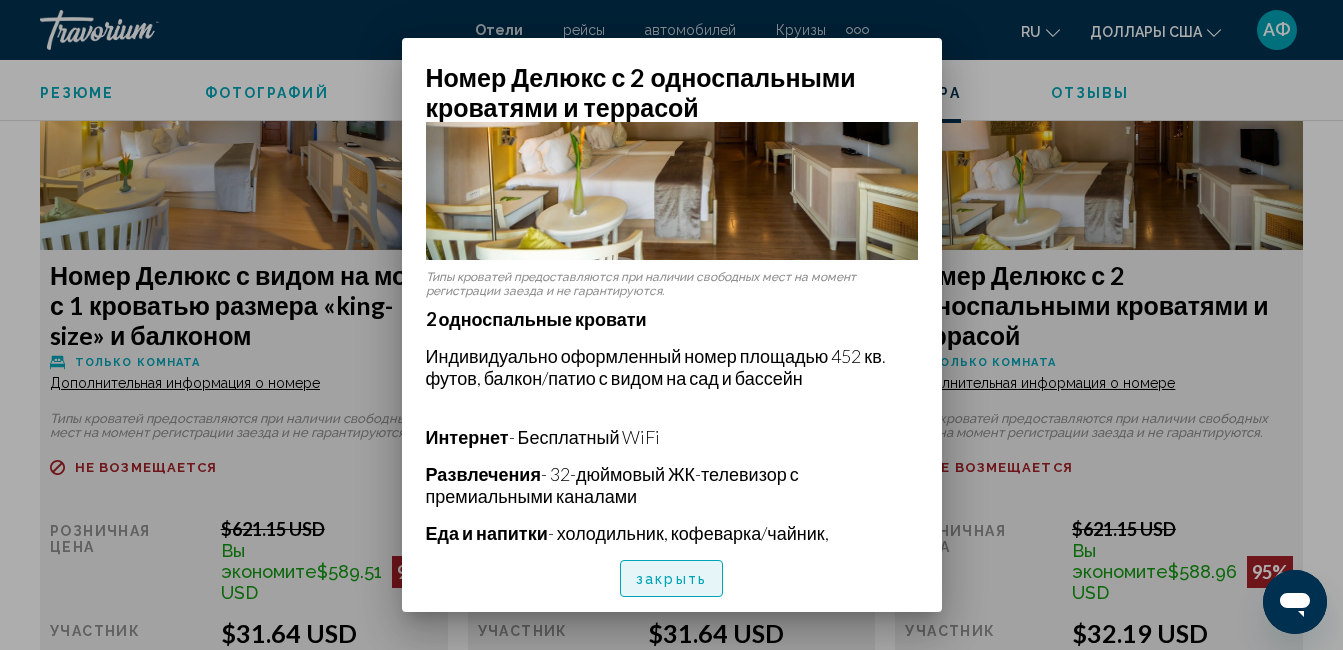 click on "закрыть" at bounding box center [671, 579] 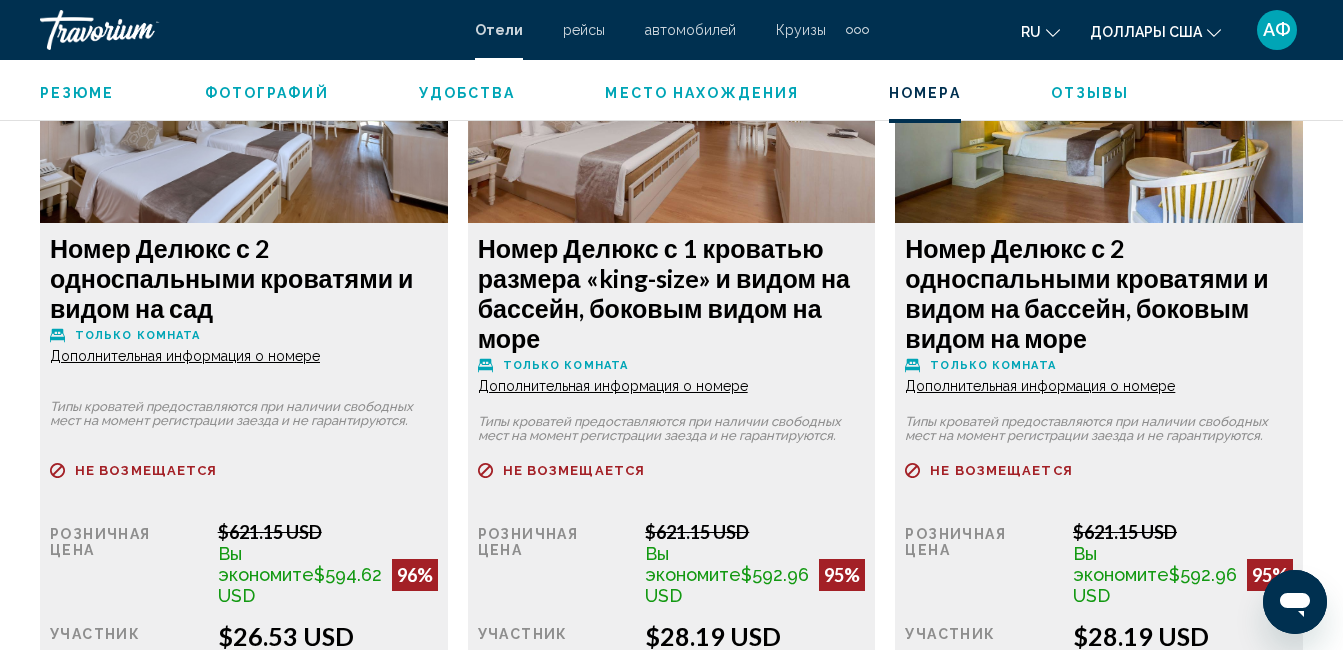 scroll, scrollTop: 3109, scrollLeft: 0, axis: vertical 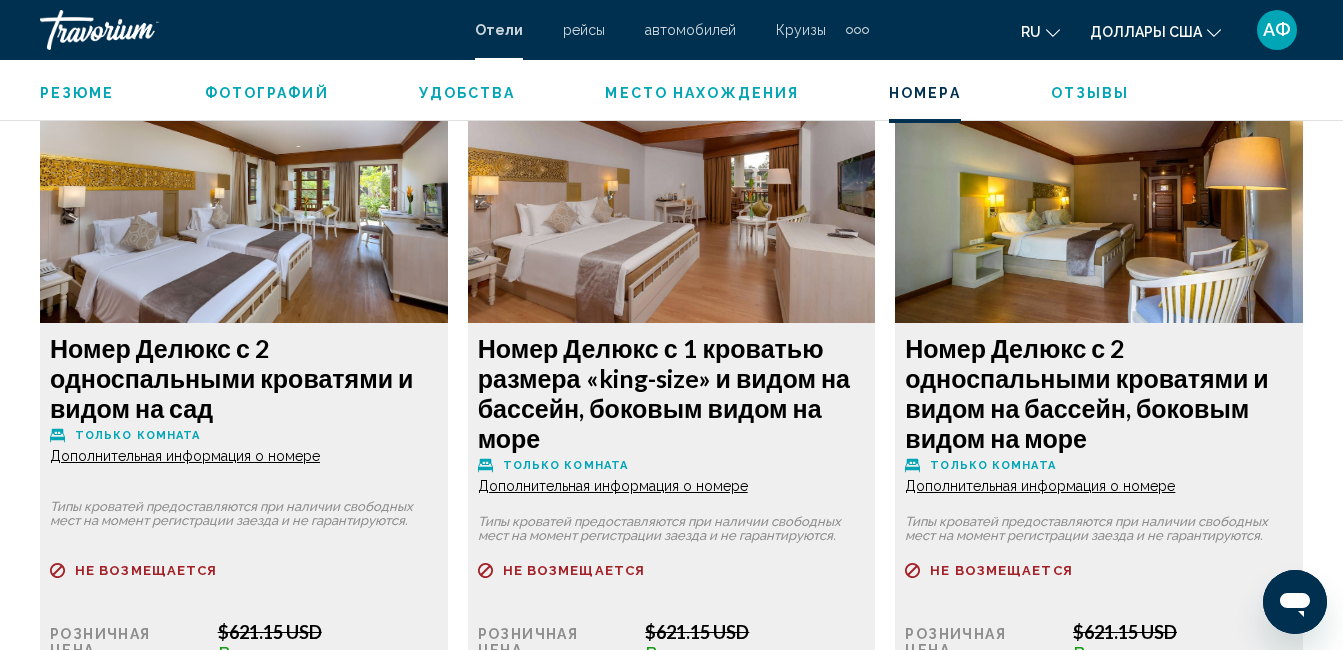 click on "Дополнительная информация о номере" at bounding box center (185, 456) 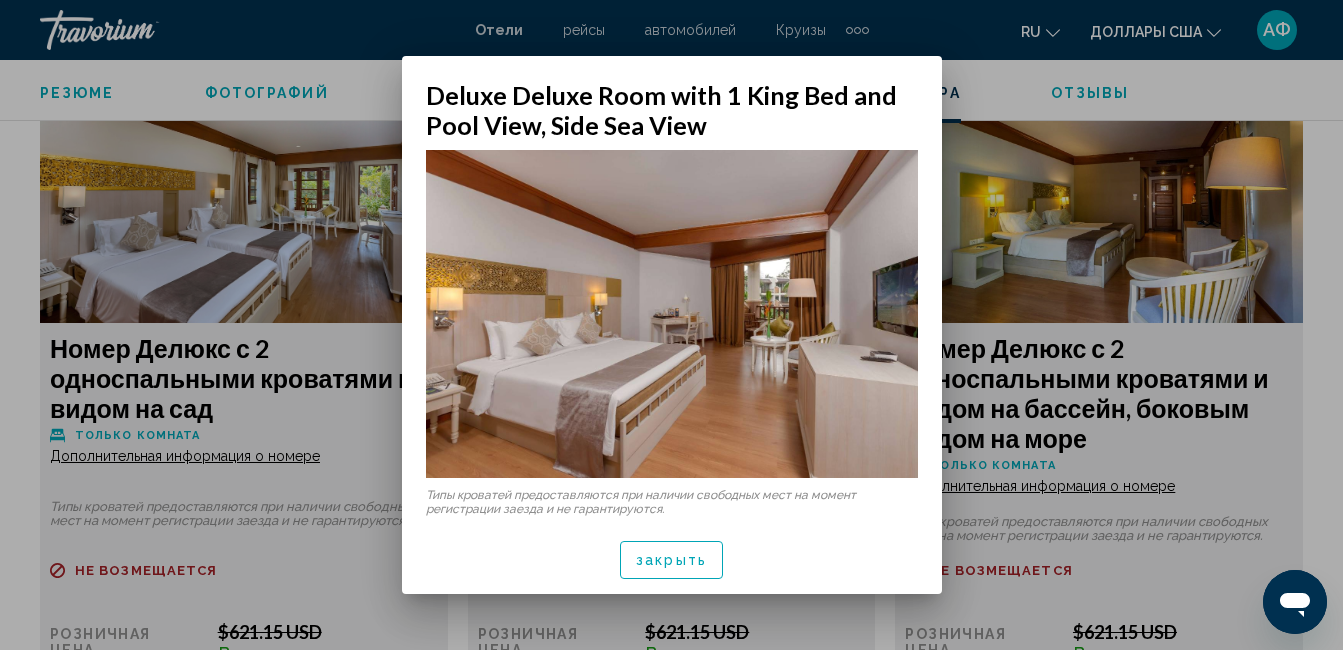 scroll, scrollTop: 0, scrollLeft: 0, axis: both 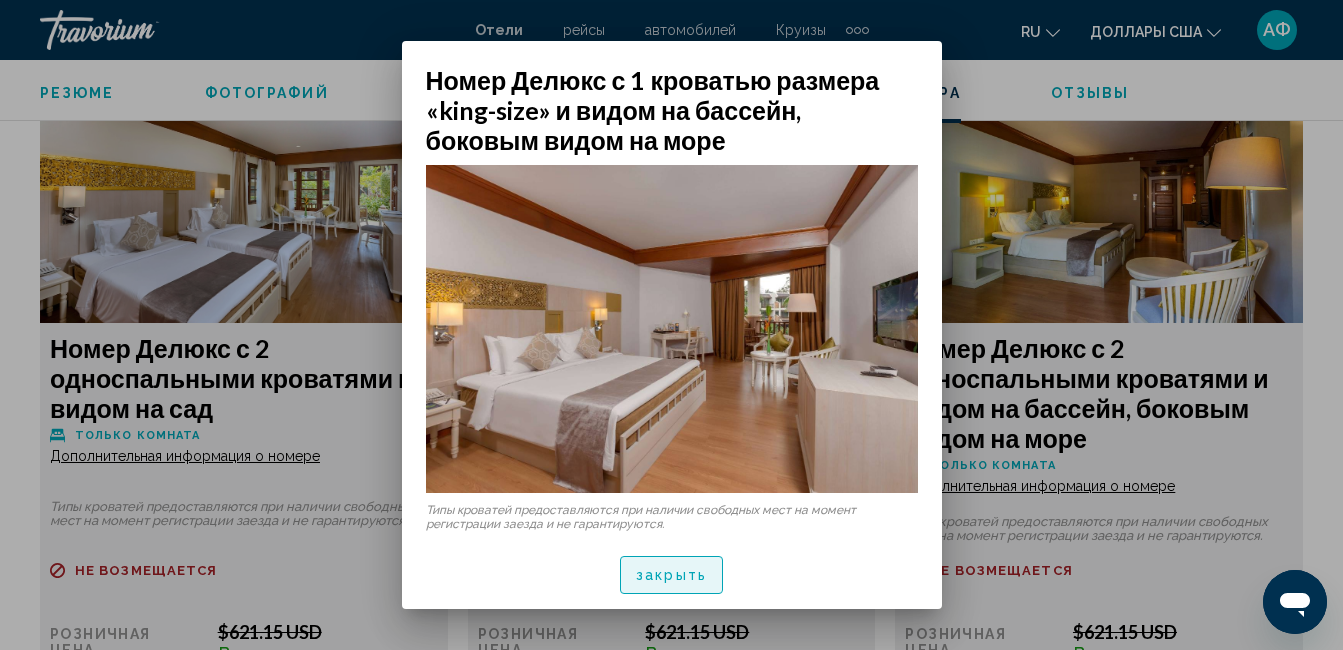 click on "закрыть" at bounding box center (671, 576) 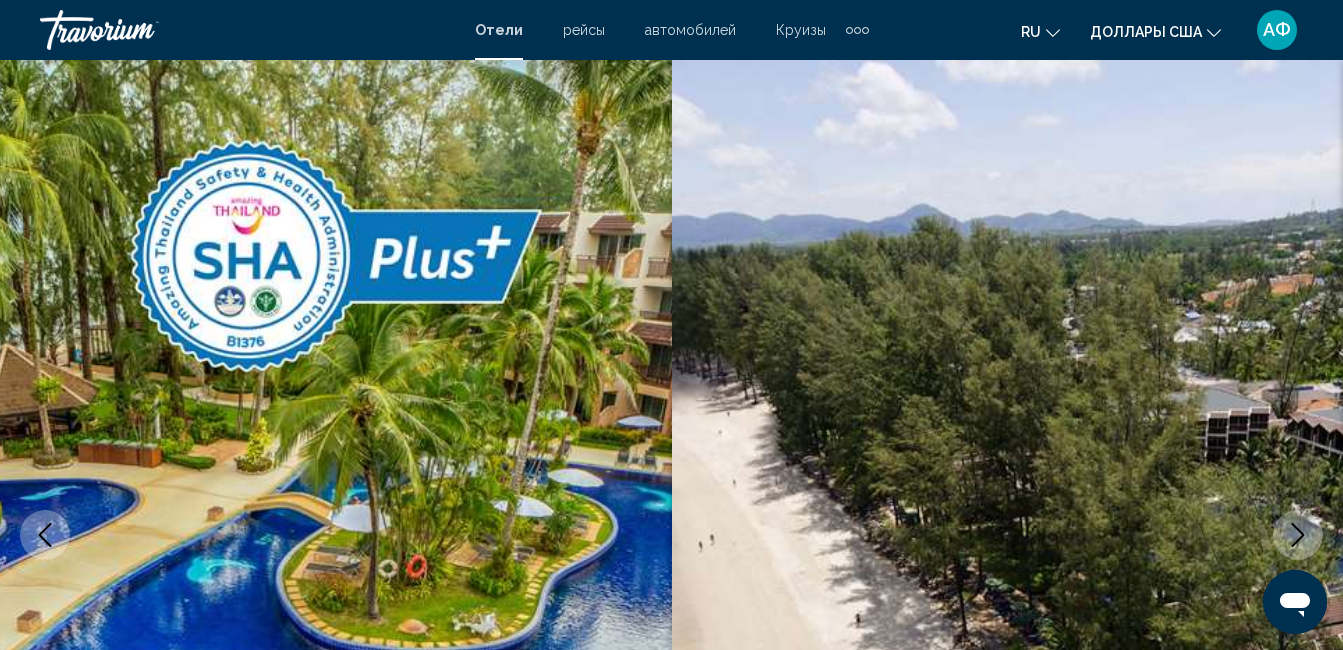 scroll, scrollTop: 3109, scrollLeft: 0, axis: vertical 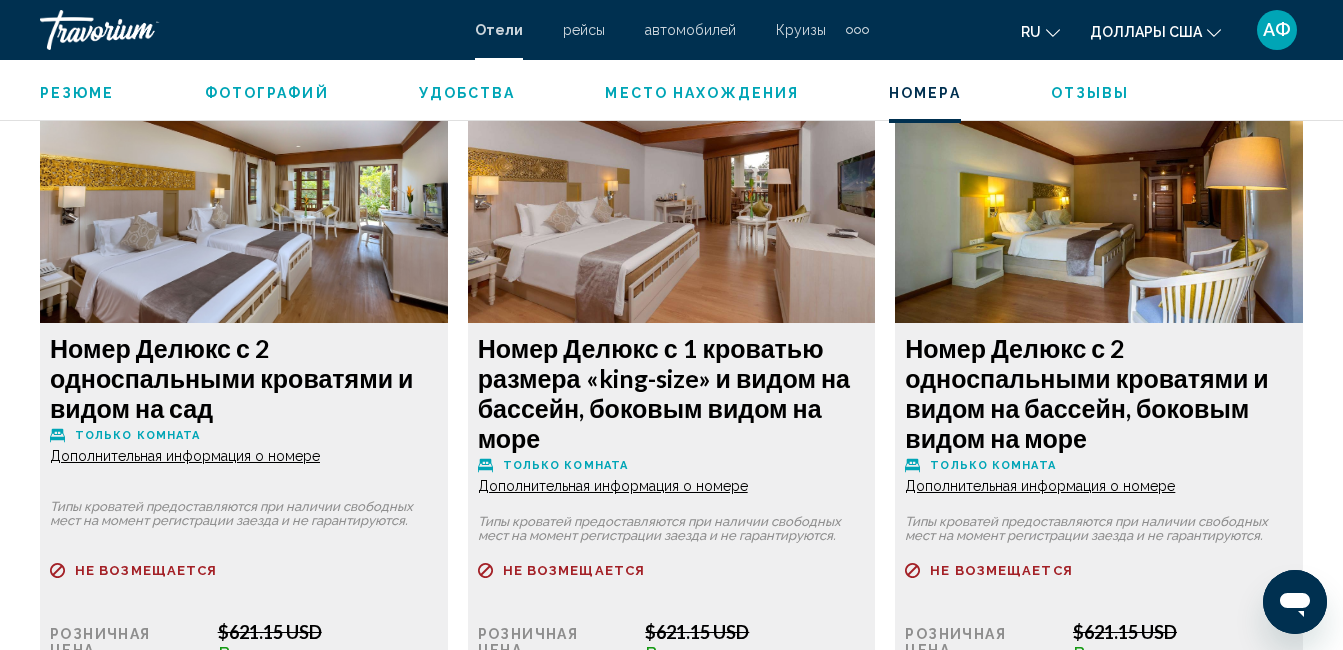 click on "Дополнительная информация о номере" at bounding box center [185, 456] 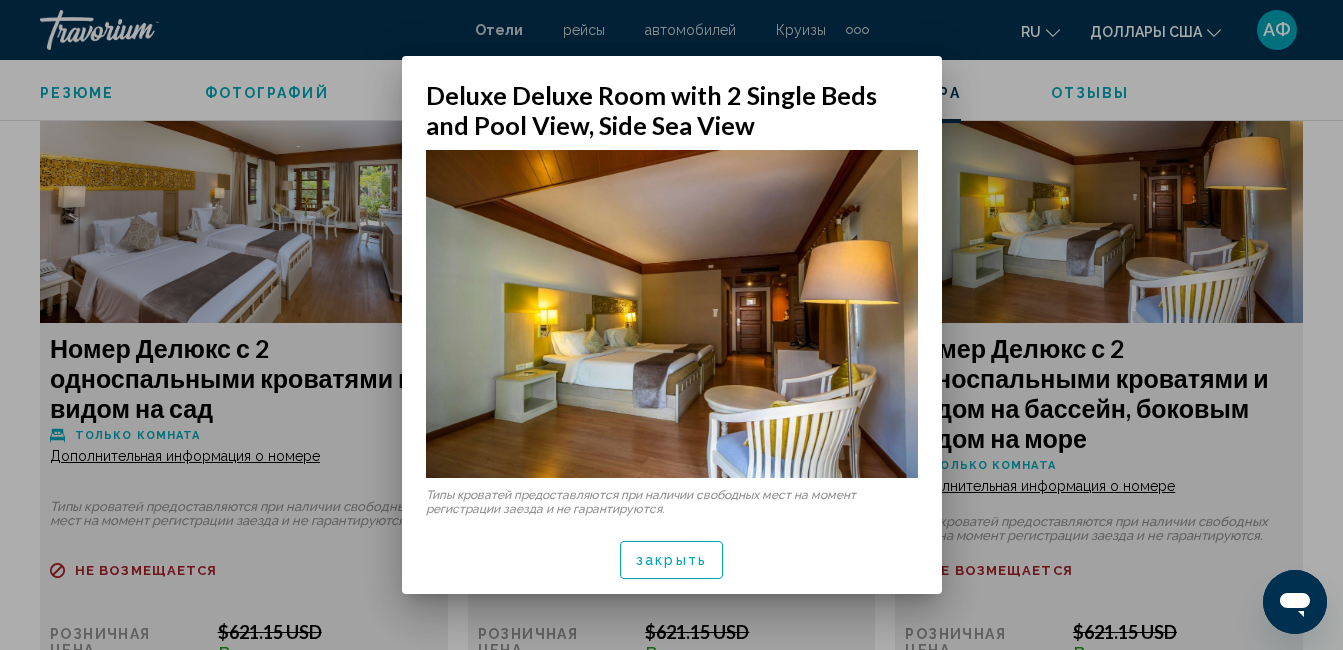 scroll, scrollTop: 0, scrollLeft: 0, axis: both 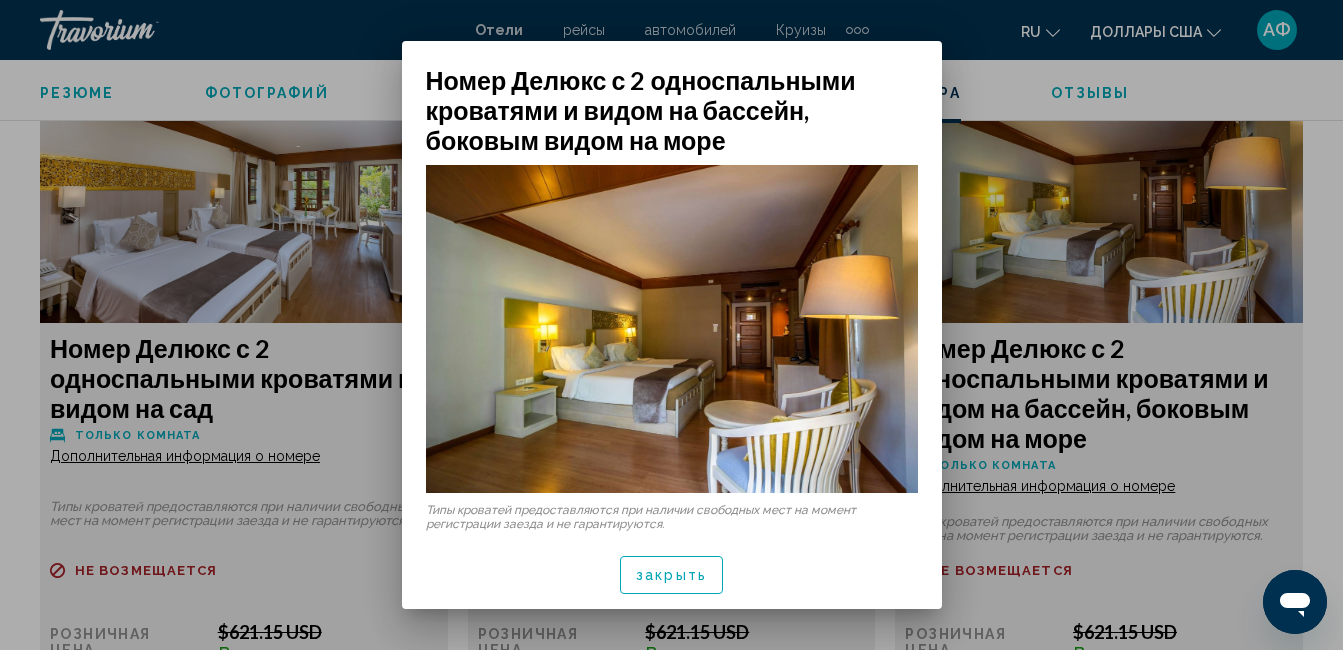 click on "закрыть" at bounding box center [671, 576] 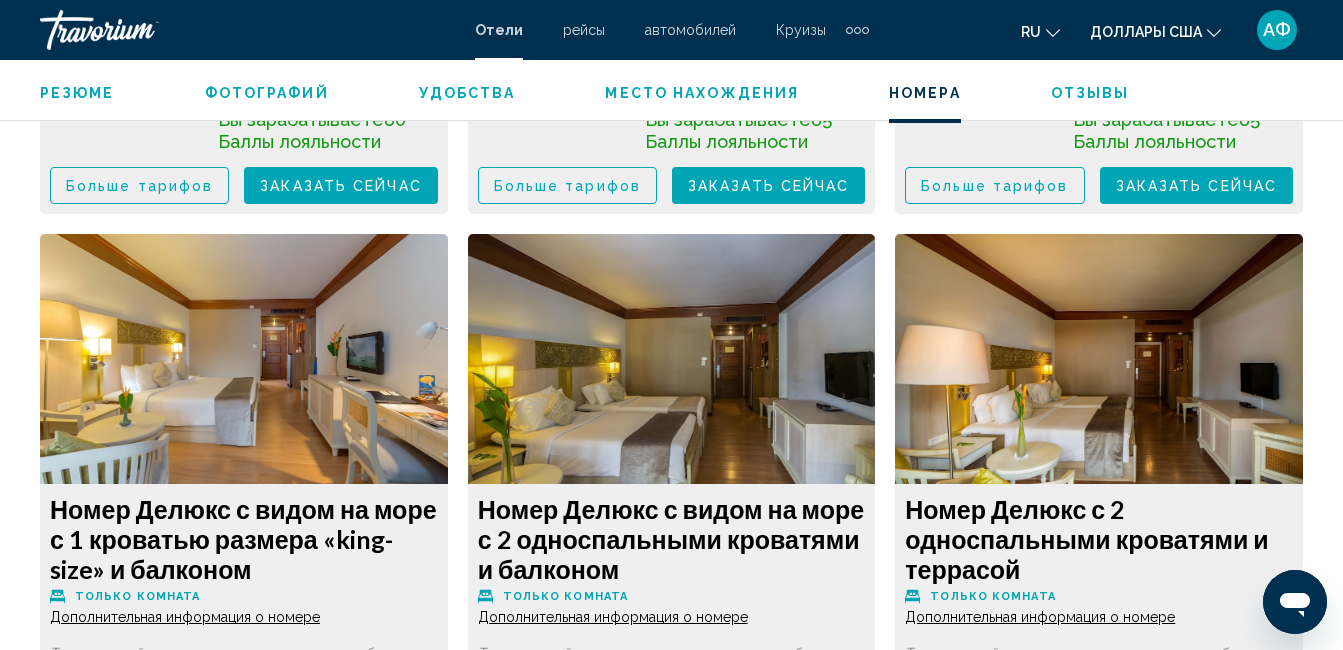 scroll, scrollTop: 3809, scrollLeft: 0, axis: vertical 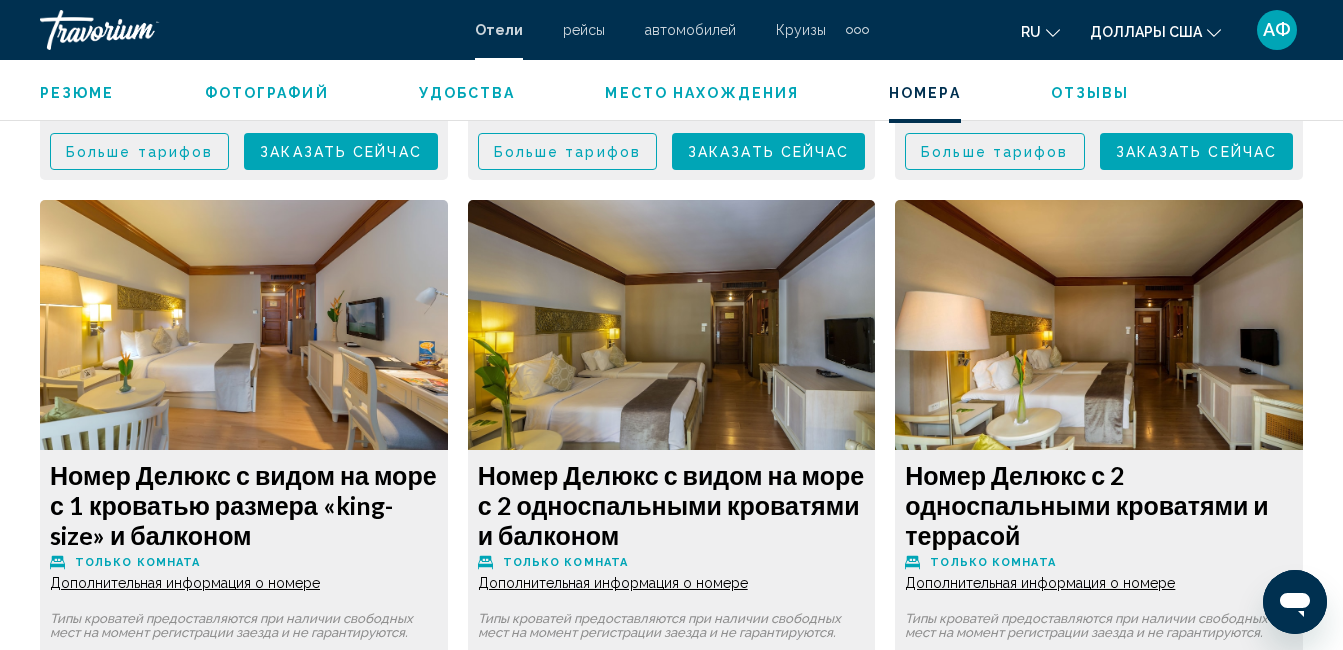 click on "Дополнительная информация о номере" at bounding box center [185, -244] 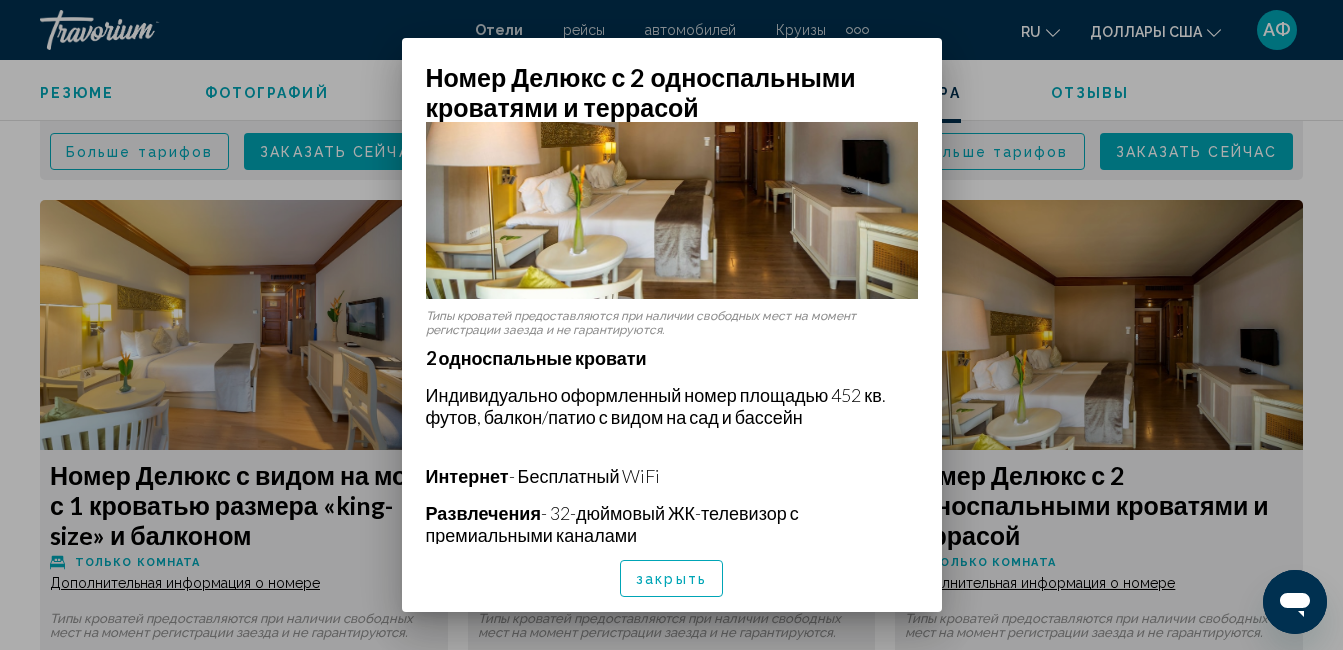 scroll, scrollTop: 200, scrollLeft: 0, axis: vertical 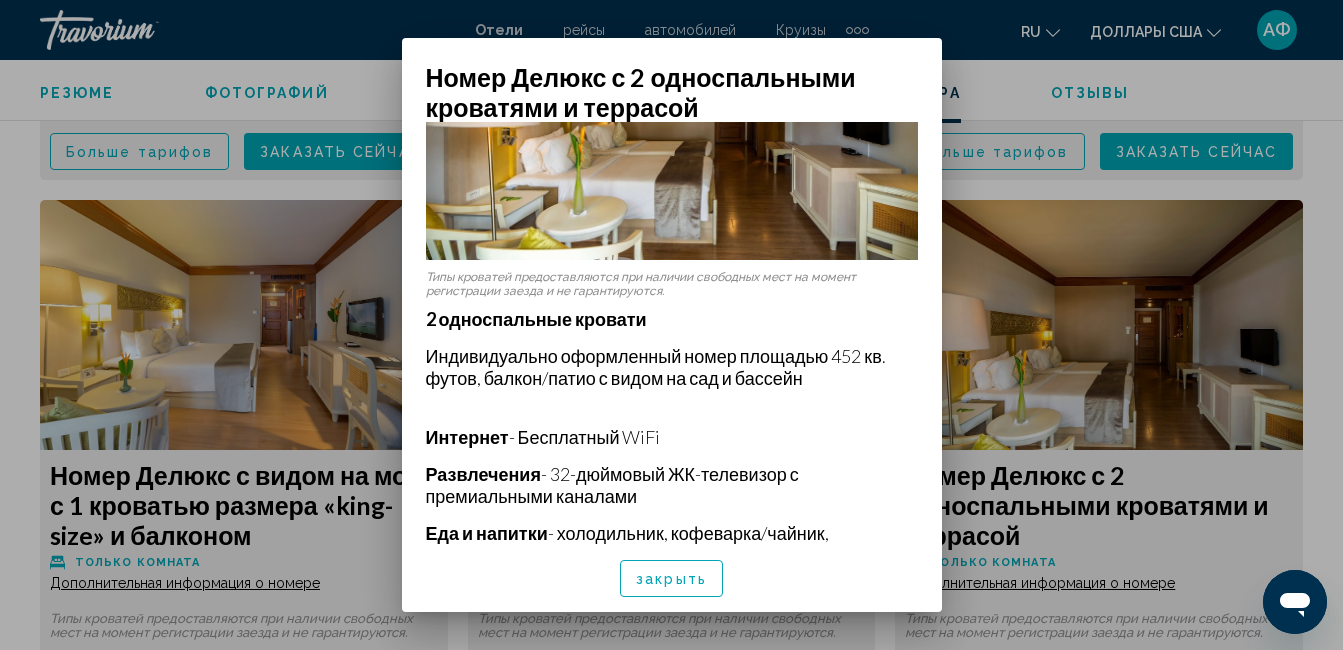 click on "закрыть" at bounding box center (671, 578) 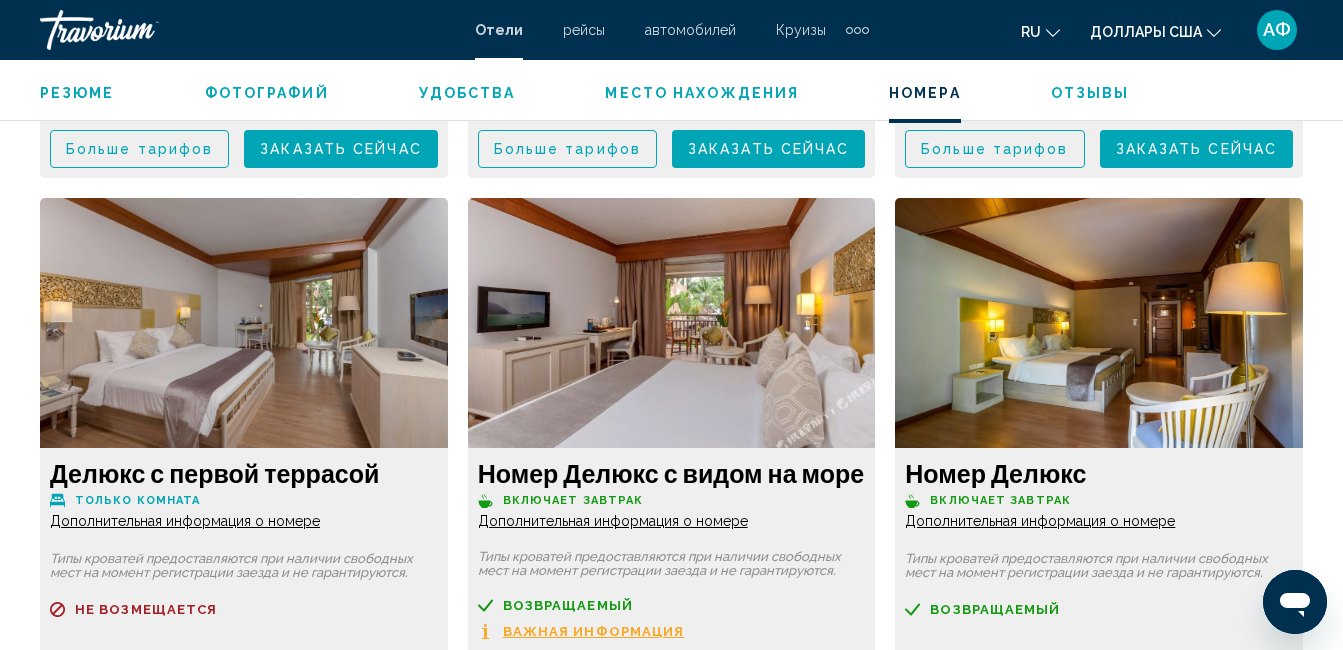 scroll, scrollTop: 4709, scrollLeft: 0, axis: vertical 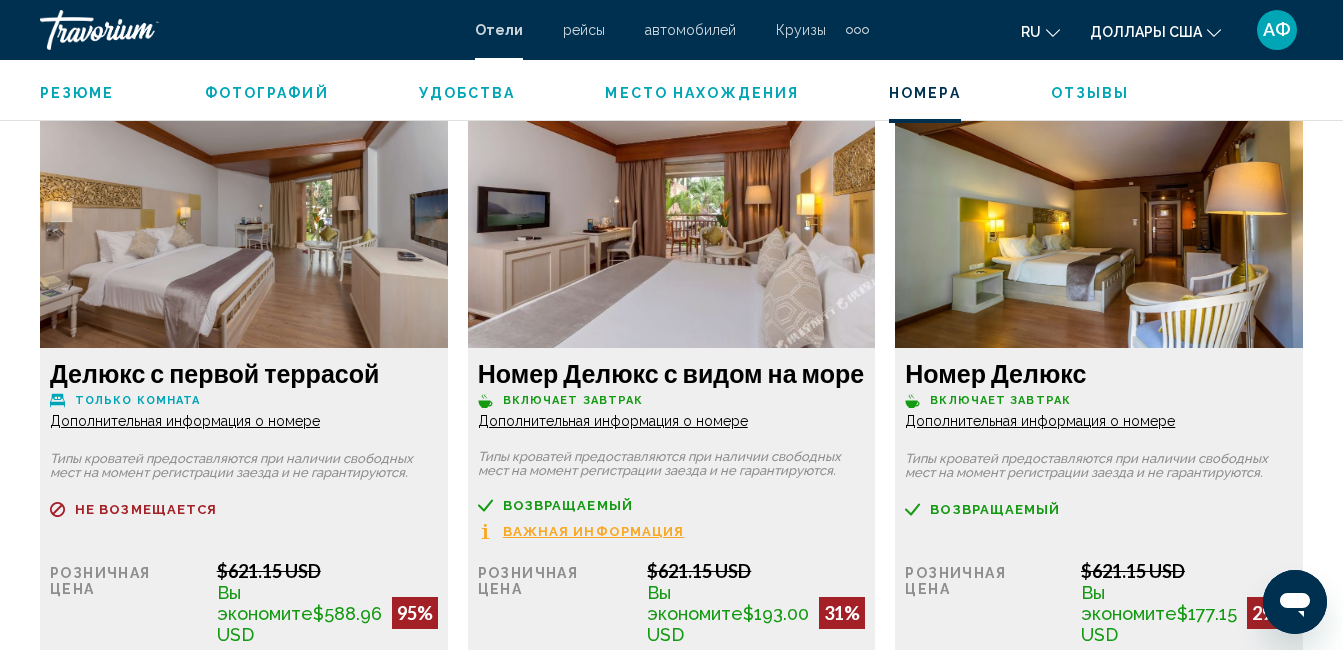 click on "Дополнительная информация о номере" at bounding box center (185, -1144) 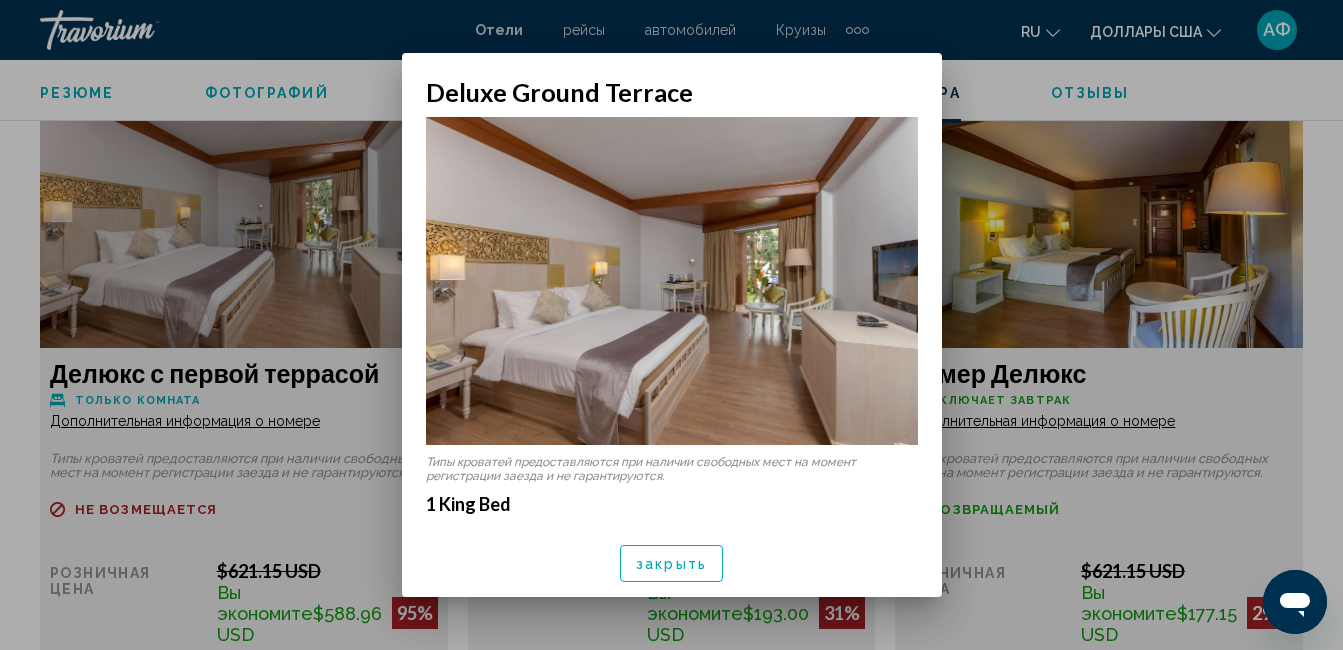 scroll, scrollTop: 0, scrollLeft: 0, axis: both 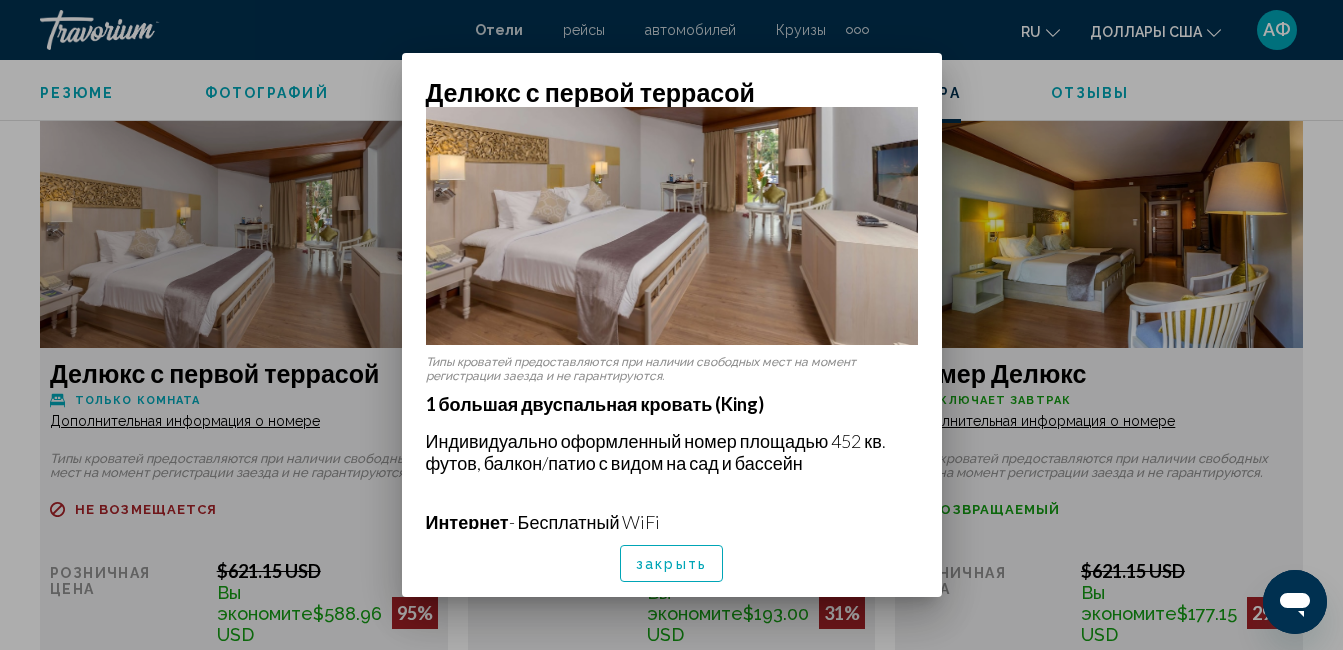 click on "закрыть" at bounding box center (671, 564) 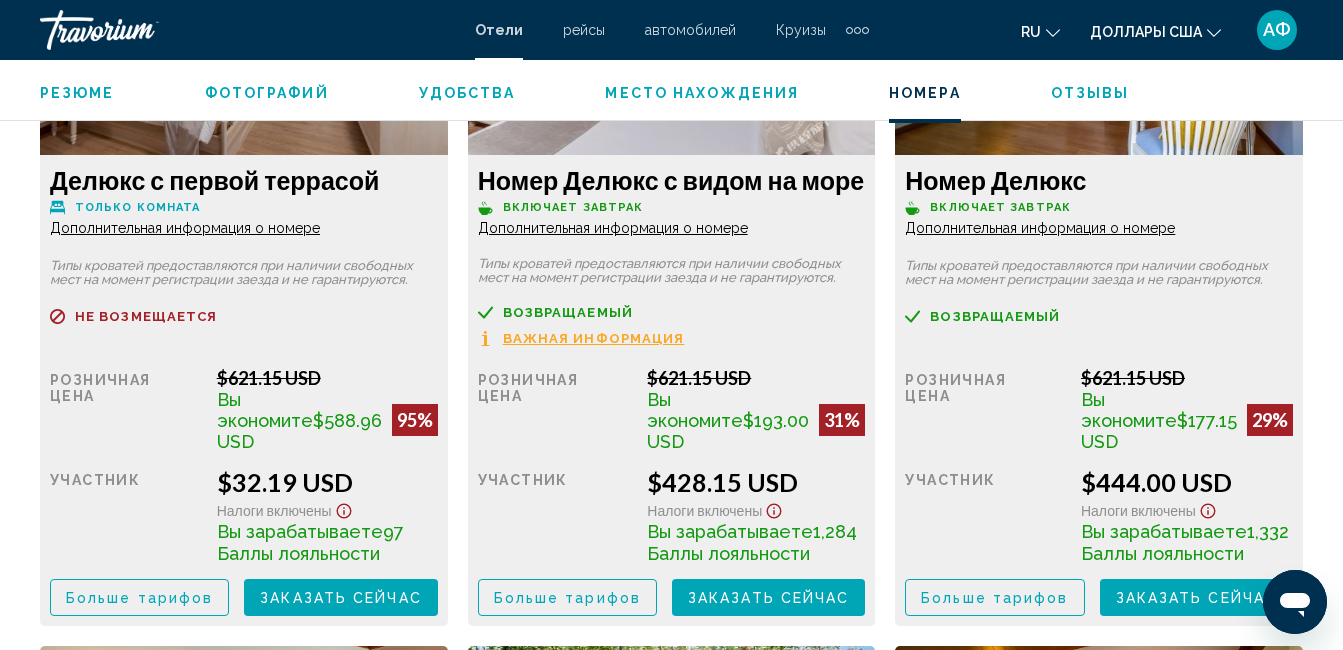 scroll, scrollTop: 4909, scrollLeft: 0, axis: vertical 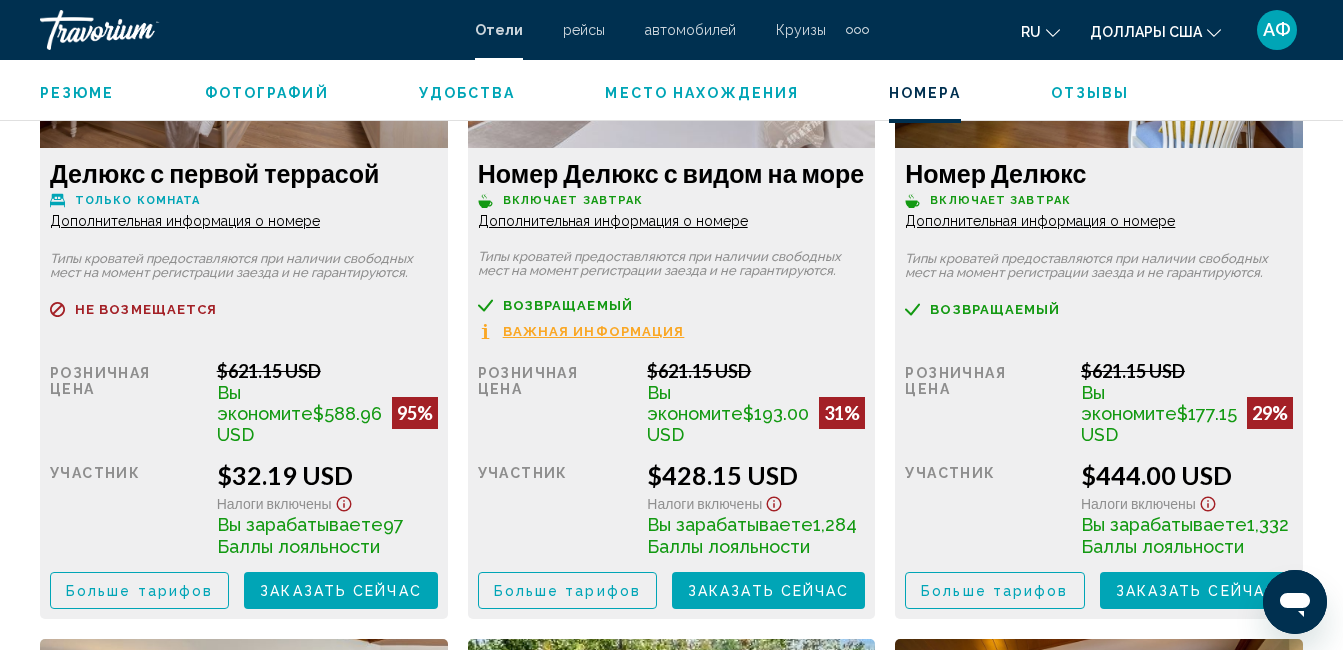 click on "Дополнительная информация о номере" at bounding box center [185, -1344] 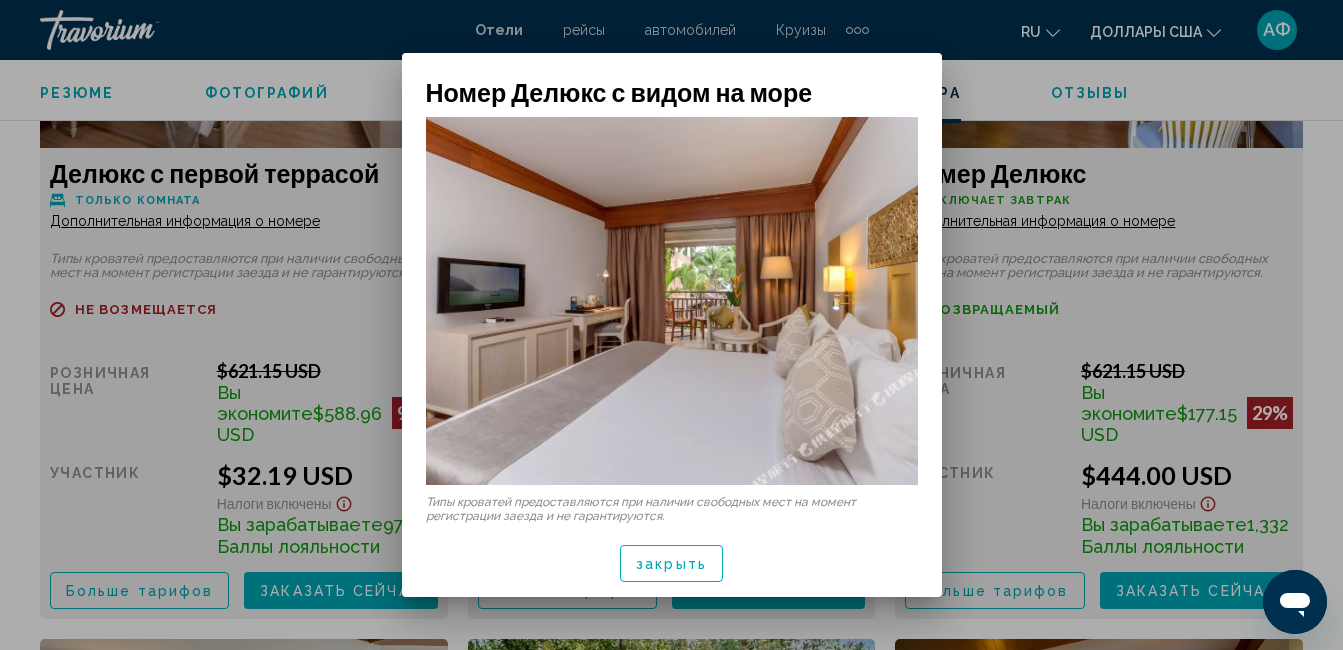 scroll, scrollTop: 0, scrollLeft: 0, axis: both 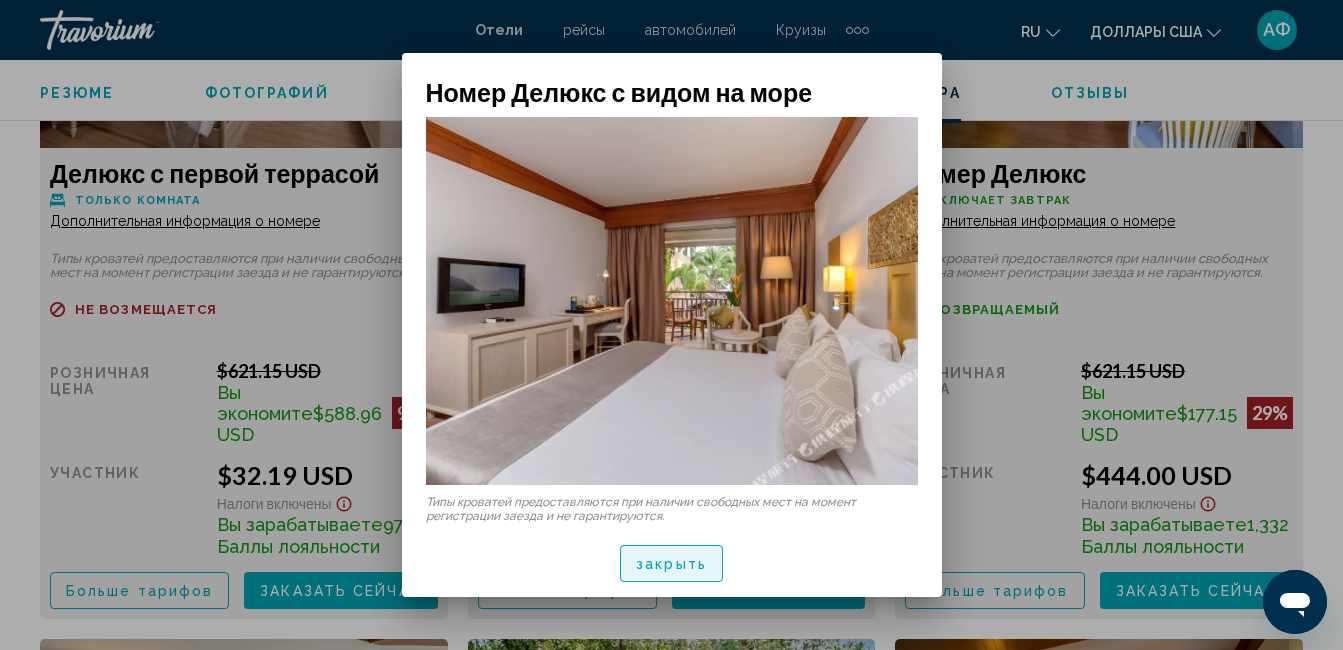 click on "закрыть" at bounding box center [671, 564] 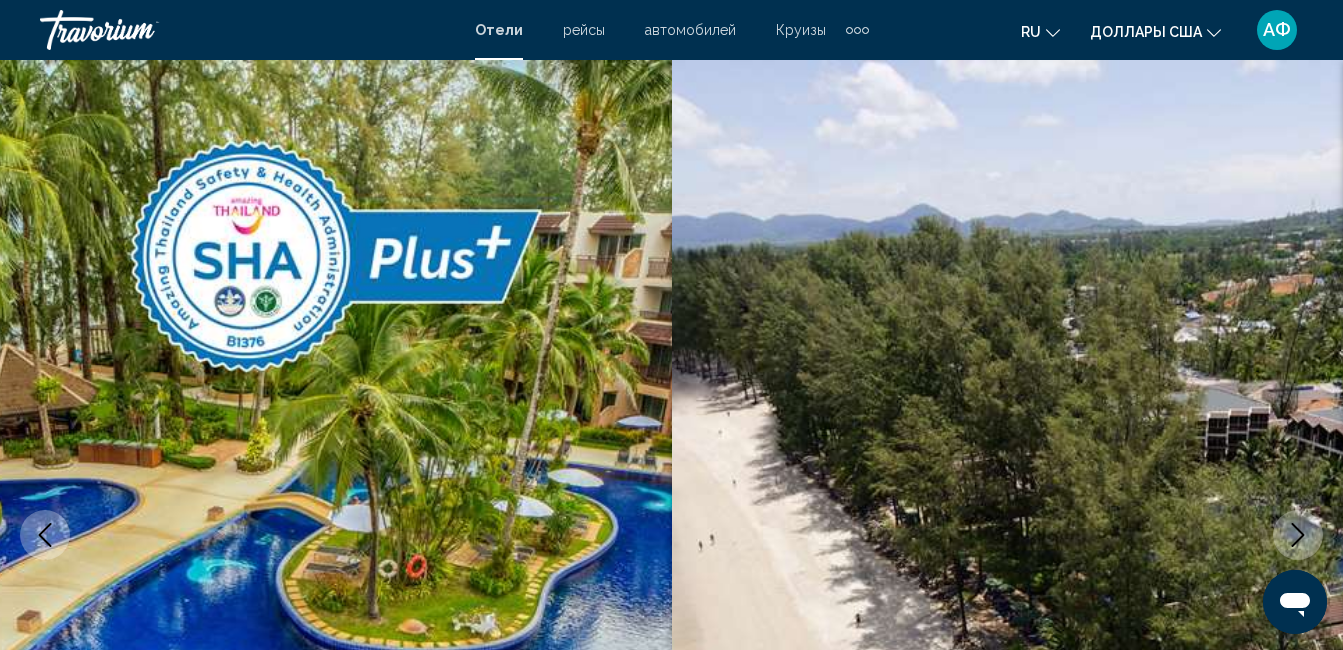 scroll, scrollTop: 4909, scrollLeft: 0, axis: vertical 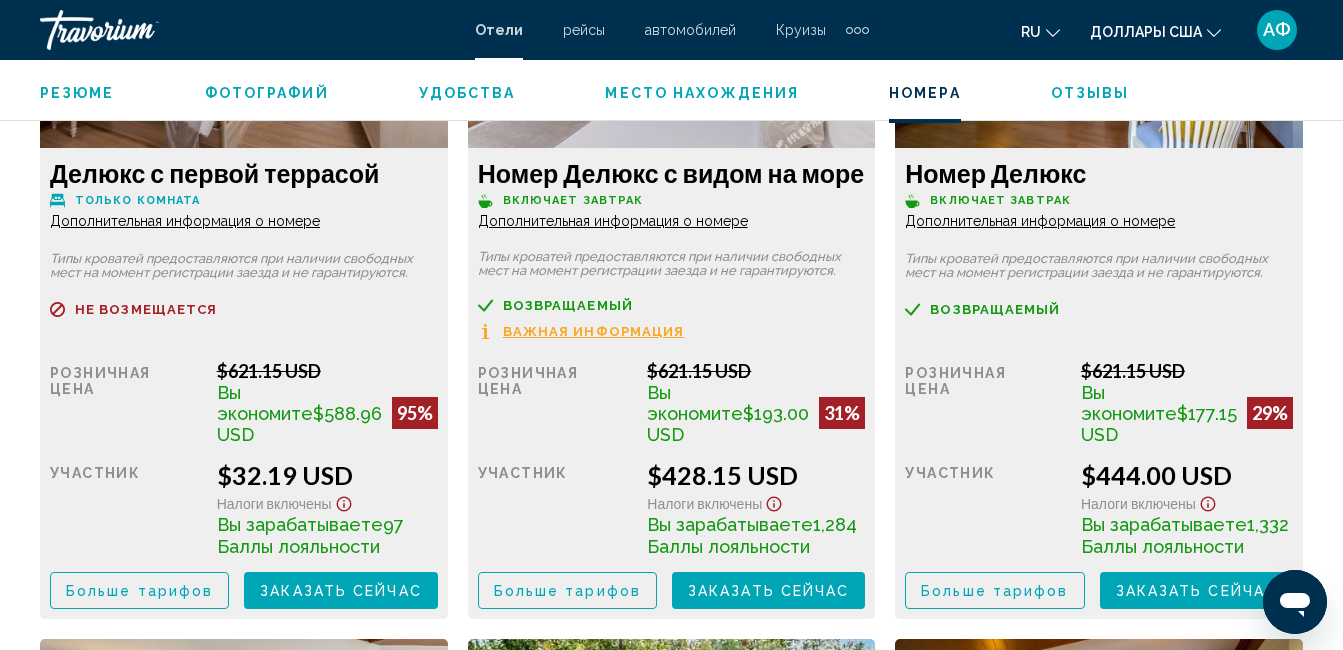 click on "Дополнительная информация о номере" at bounding box center (185, -1344) 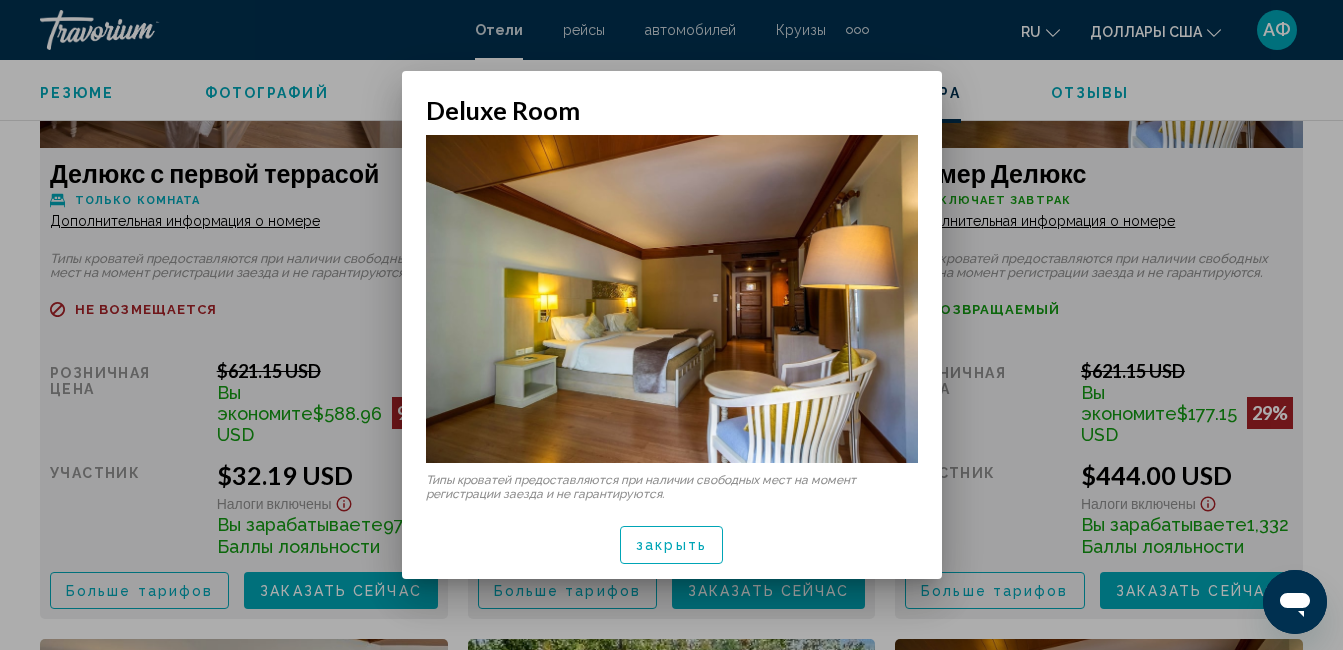 scroll, scrollTop: 0, scrollLeft: 0, axis: both 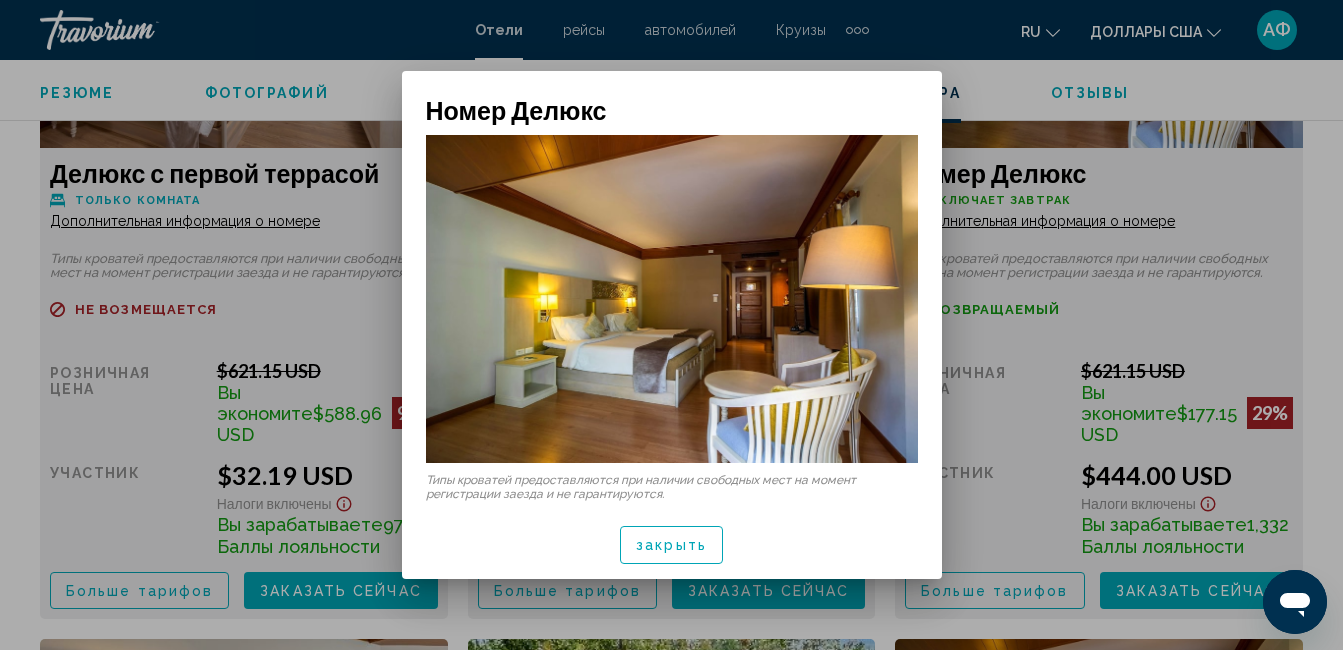 click on "закрыть" at bounding box center [671, 544] 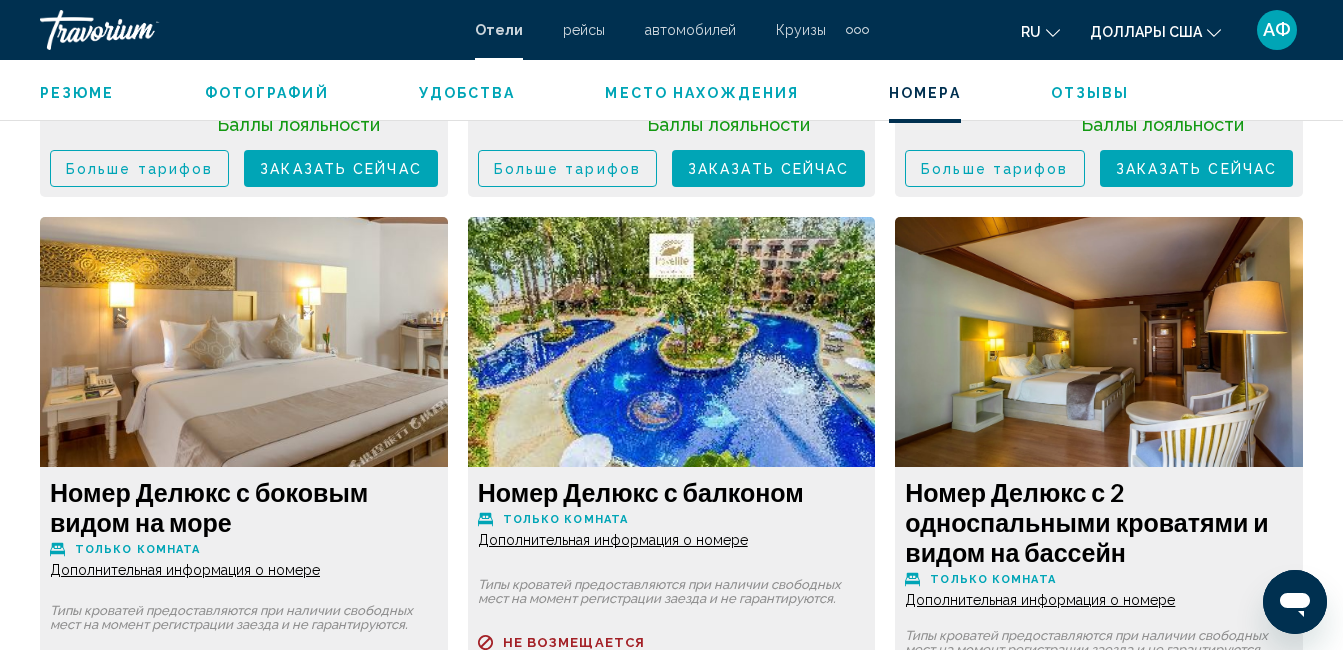 scroll, scrollTop: 5309, scrollLeft: 0, axis: vertical 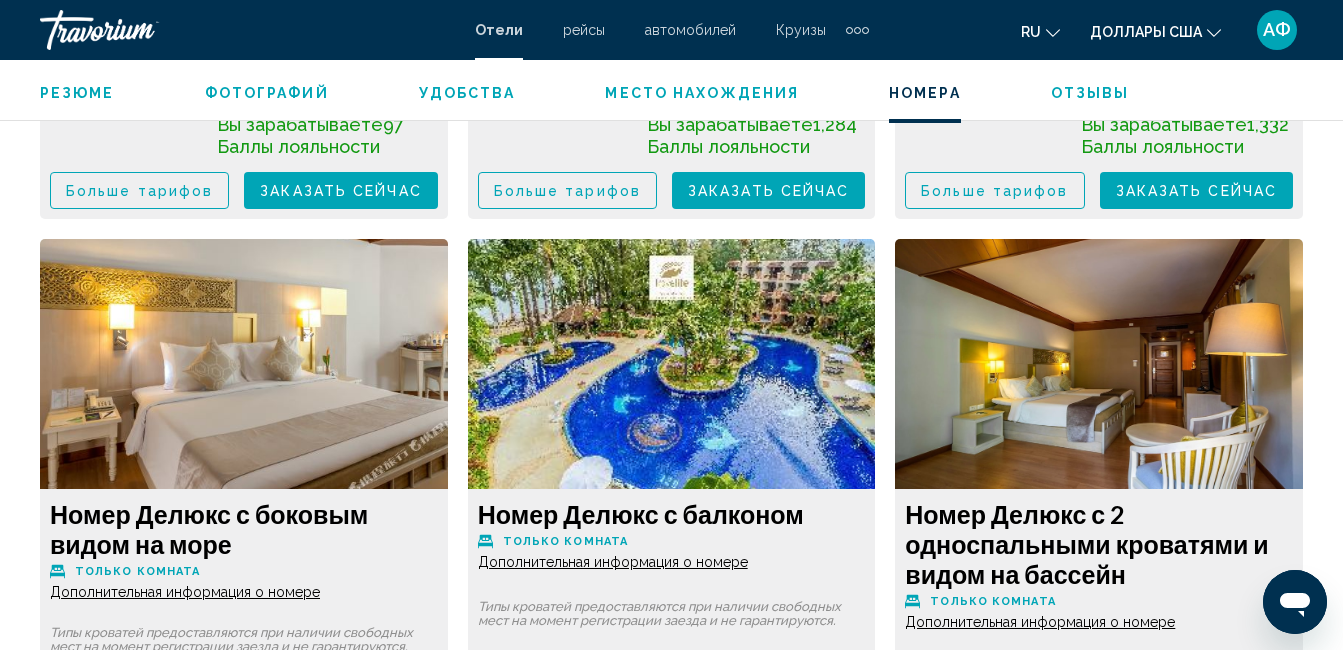 click on "Дополнительная информация о номере" at bounding box center [185, -1744] 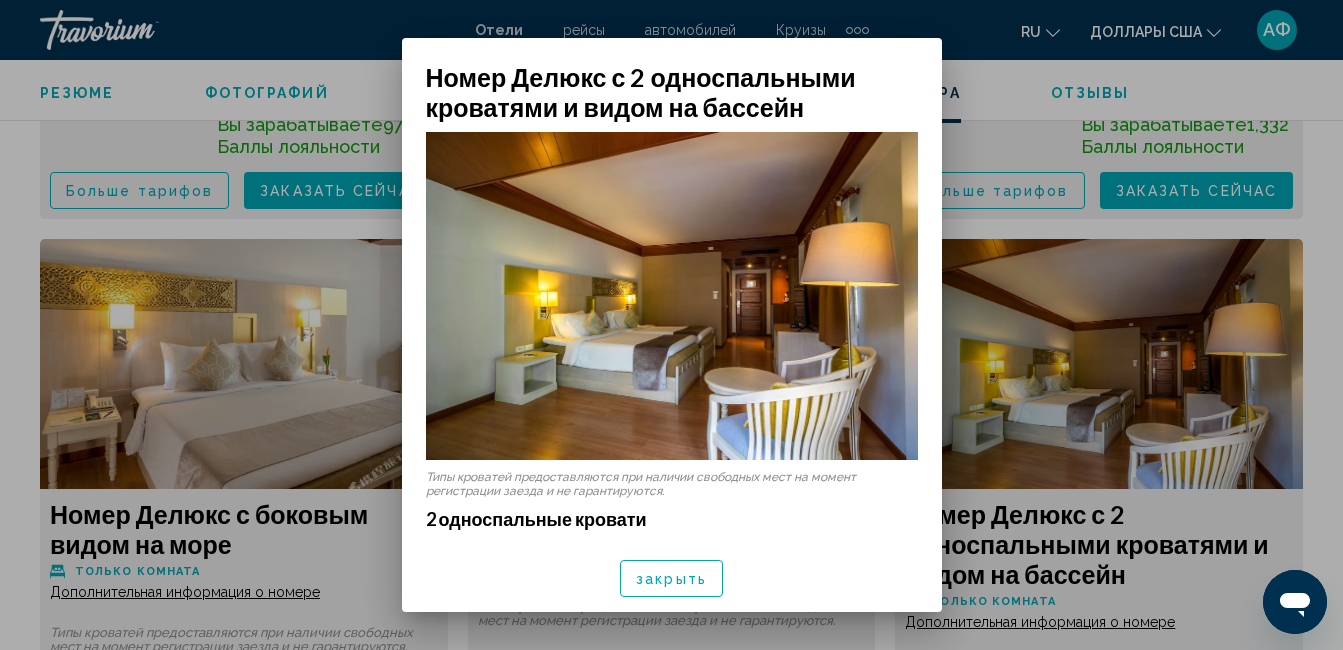 scroll, scrollTop: 100, scrollLeft: 0, axis: vertical 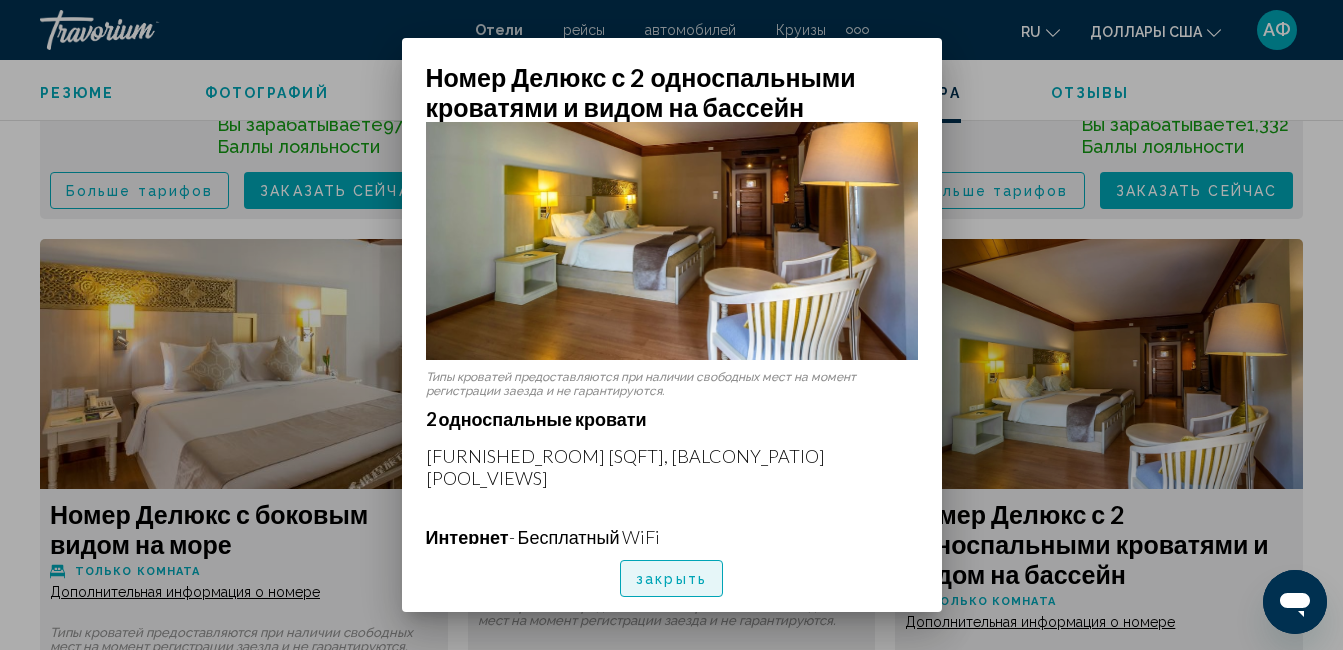 click on "закрыть" at bounding box center [671, 579] 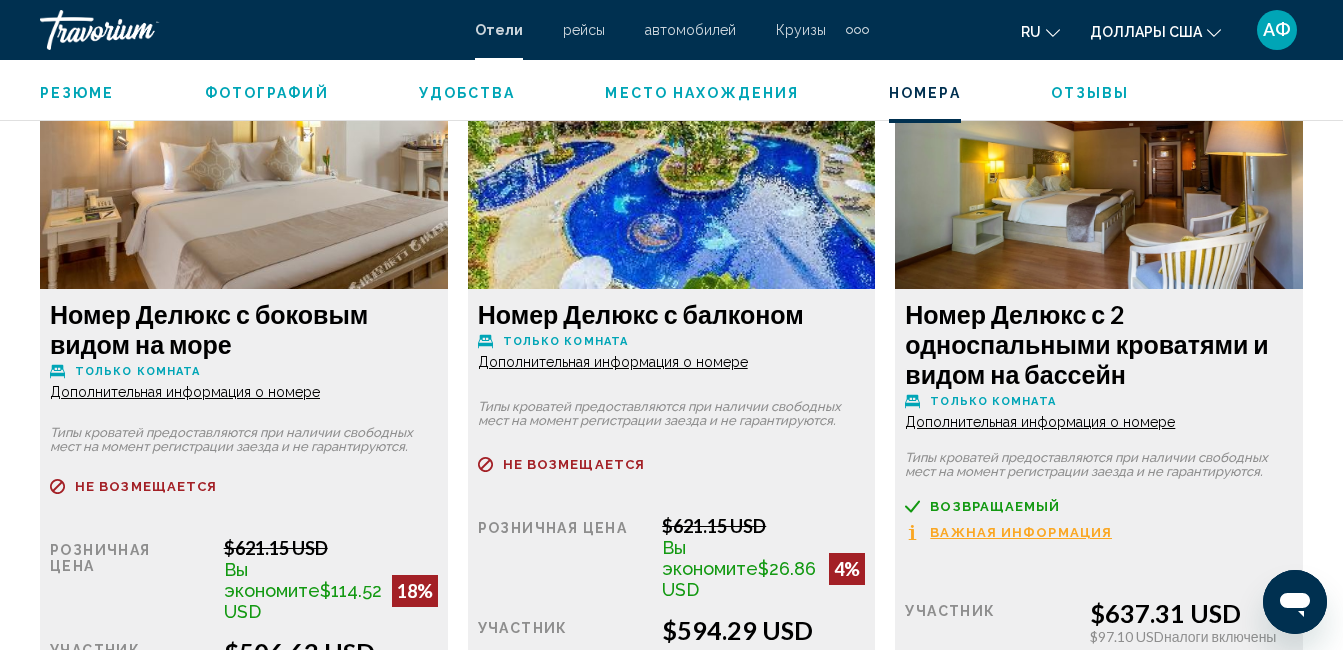 scroll, scrollTop: 5009, scrollLeft: 0, axis: vertical 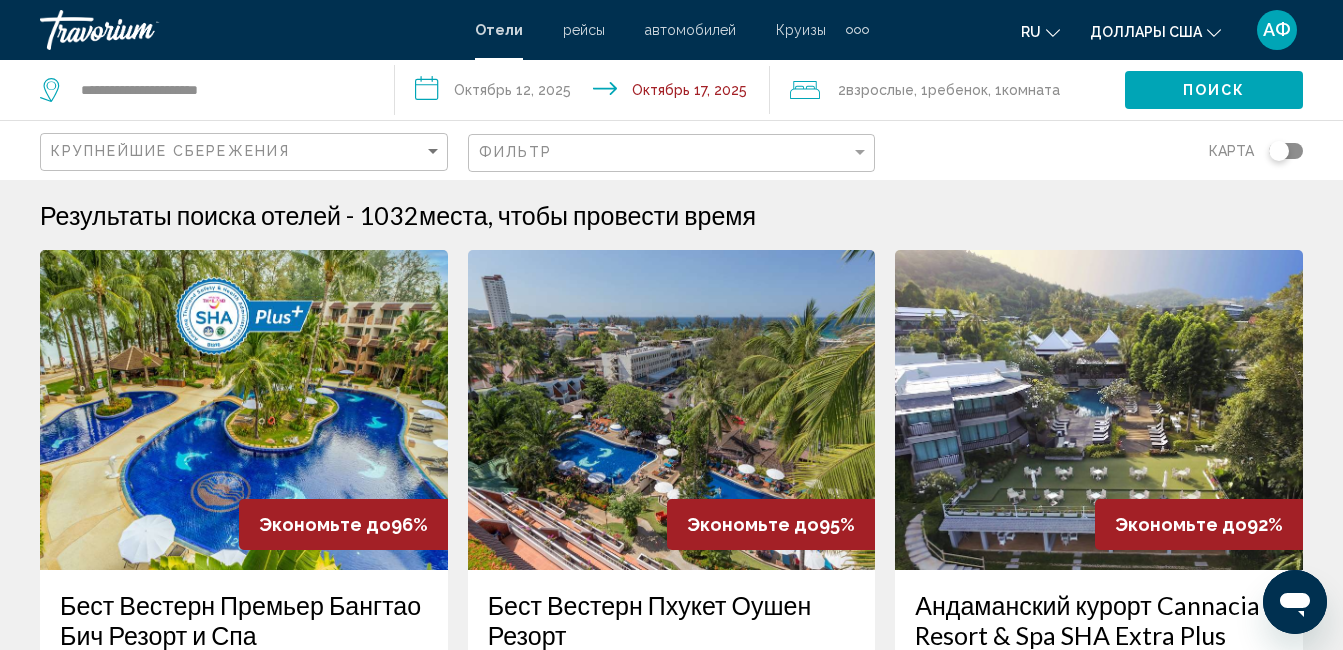 click at bounding box center (672, 410) 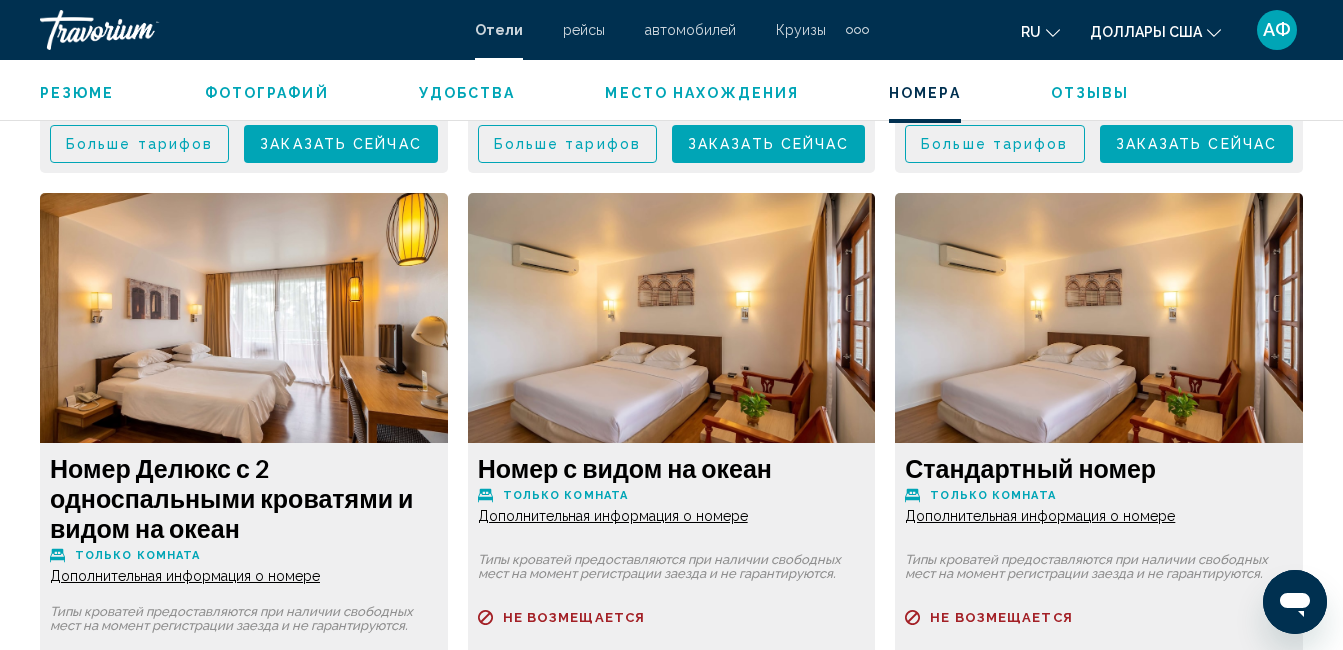 scroll, scrollTop: 4610, scrollLeft: 0, axis: vertical 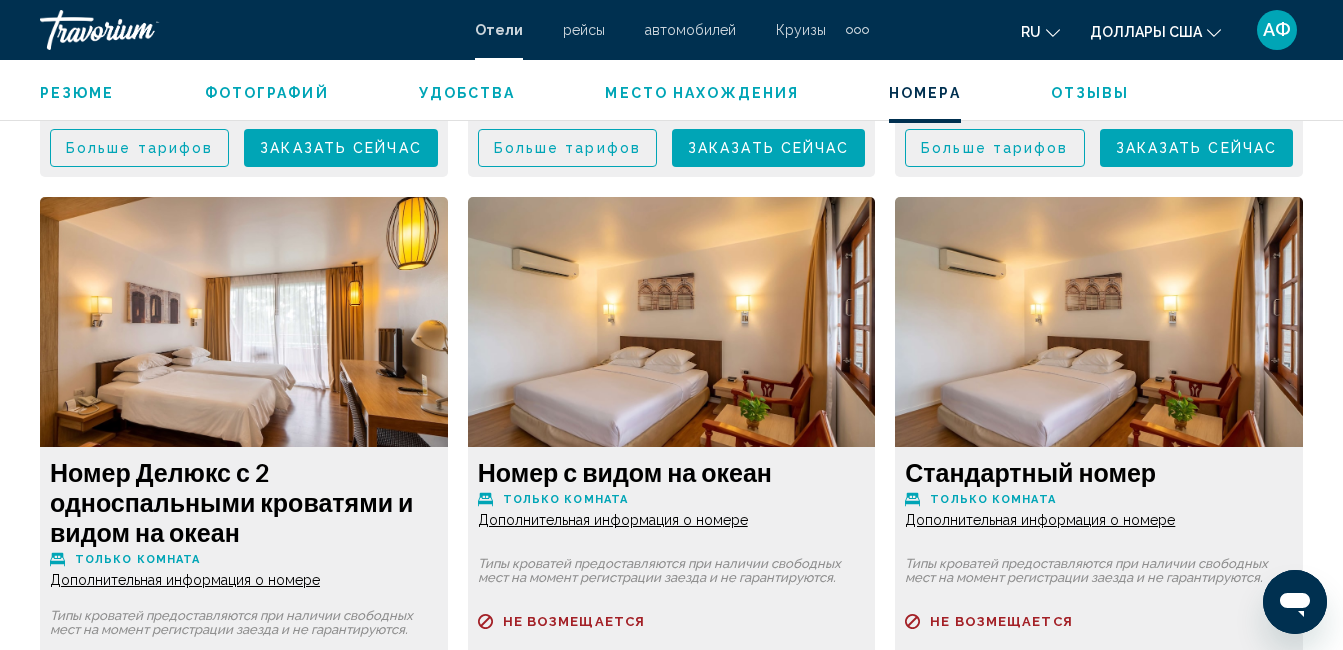 click on "Дополнительная информация о номере" at bounding box center [185, -1045] 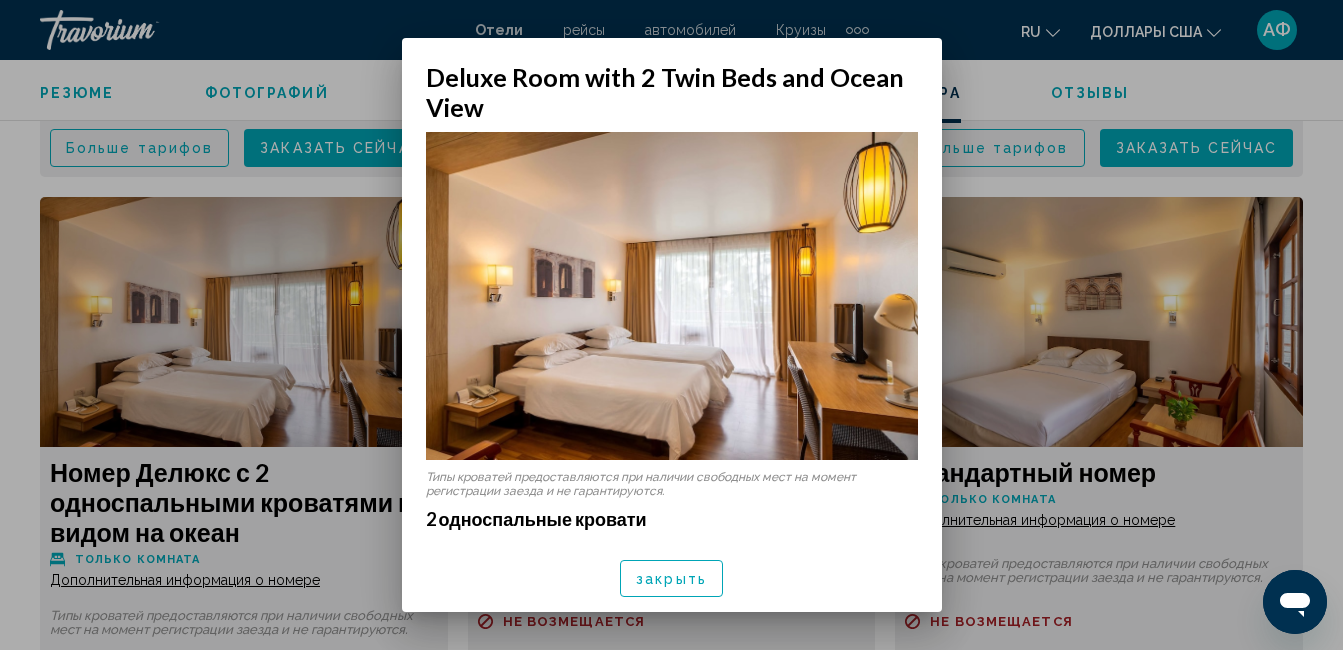 scroll, scrollTop: 0, scrollLeft: 0, axis: both 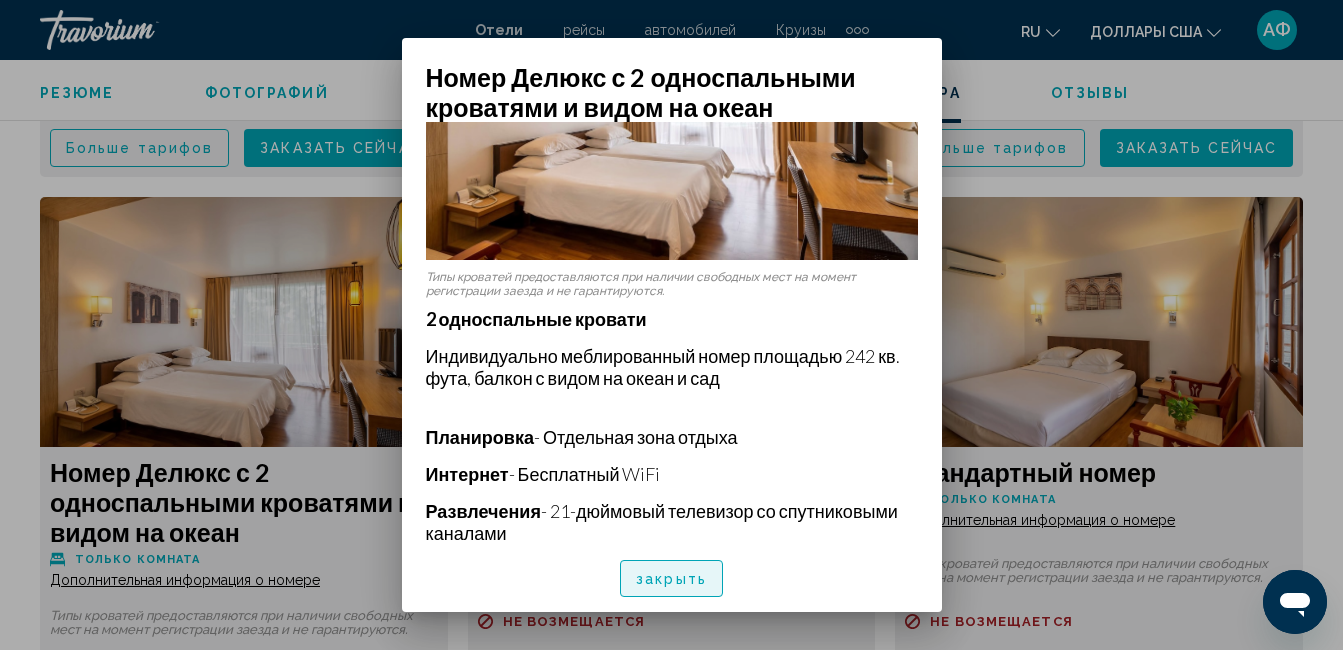 drag, startPoint x: 641, startPoint y: 581, endPoint x: 657, endPoint y: 586, distance: 16.763054 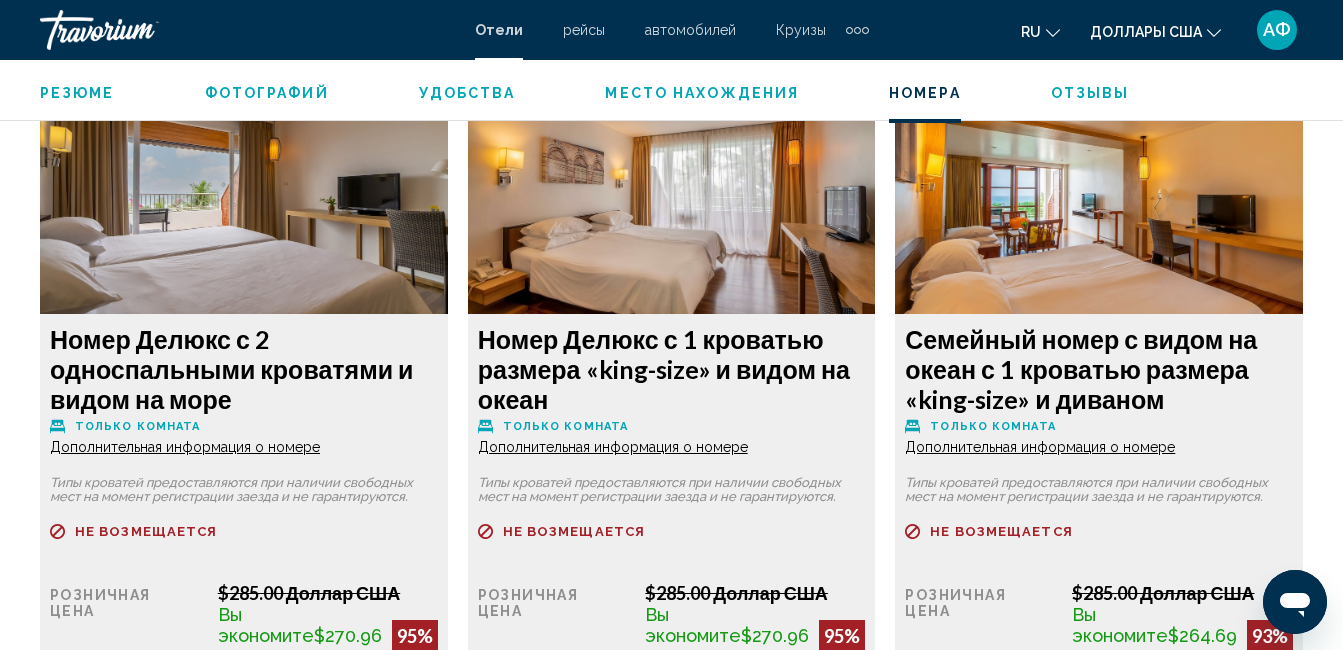 scroll, scrollTop: 3110, scrollLeft: 0, axis: vertical 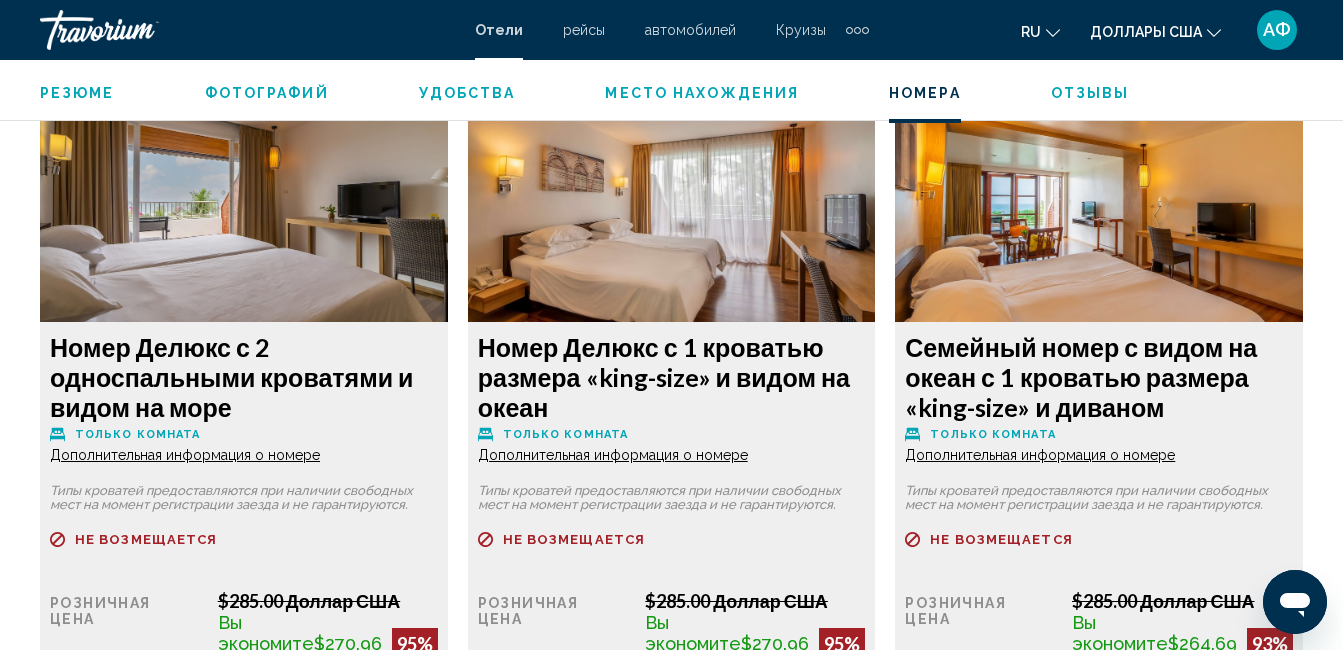 click on "Дополнительная информация о номере" at bounding box center (185, 455) 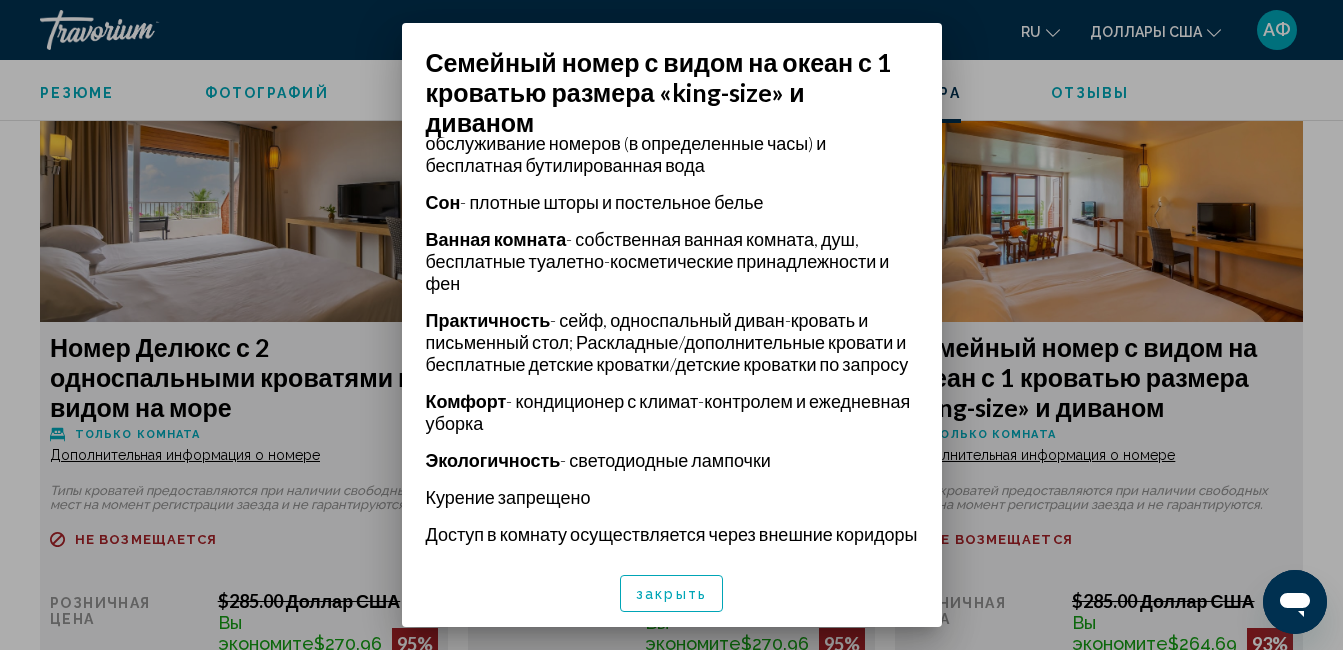scroll, scrollTop: 599, scrollLeft: 0, axis: vertical 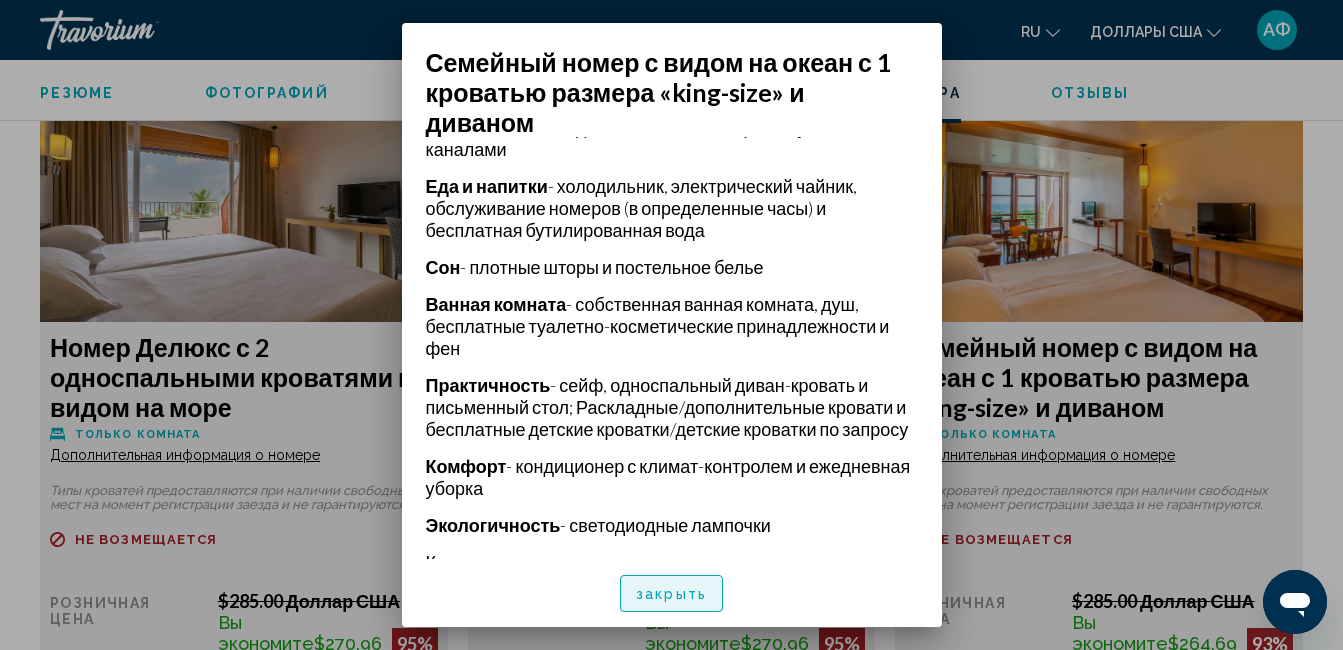 click on "закрыть" at bounding box center (671, 594) 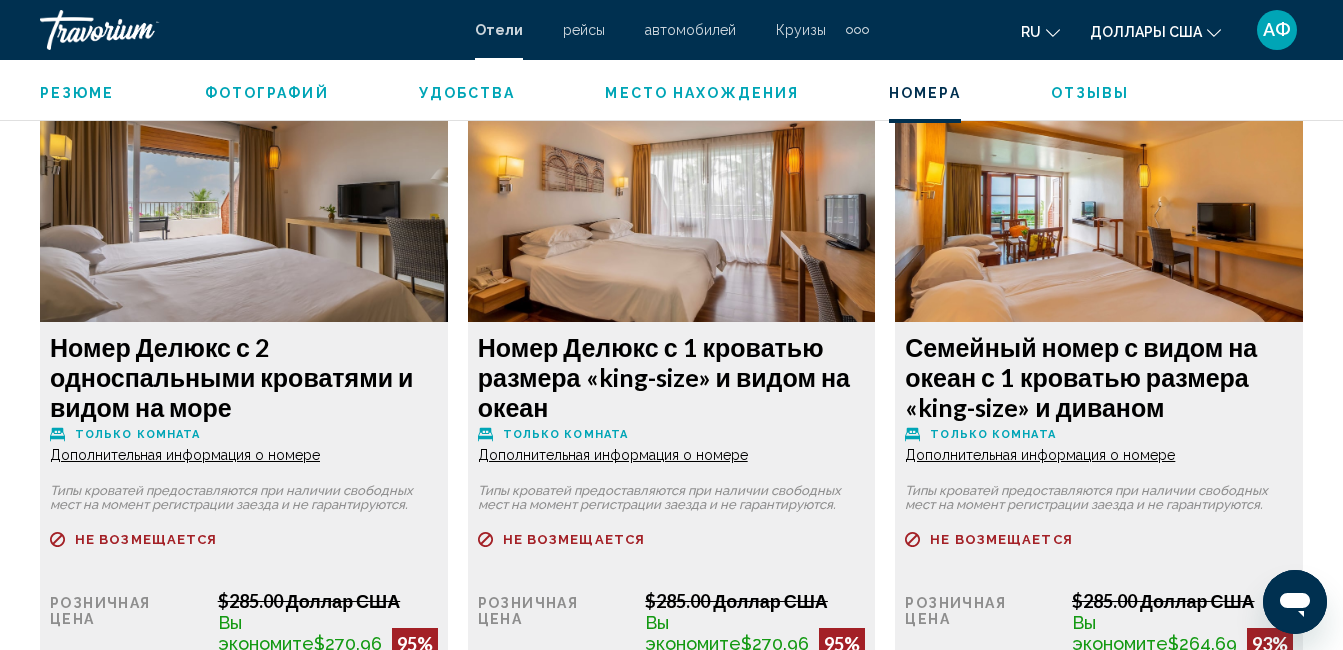 scroll, scrollTop: 3410, scrollLeft: 0, axis: vertical 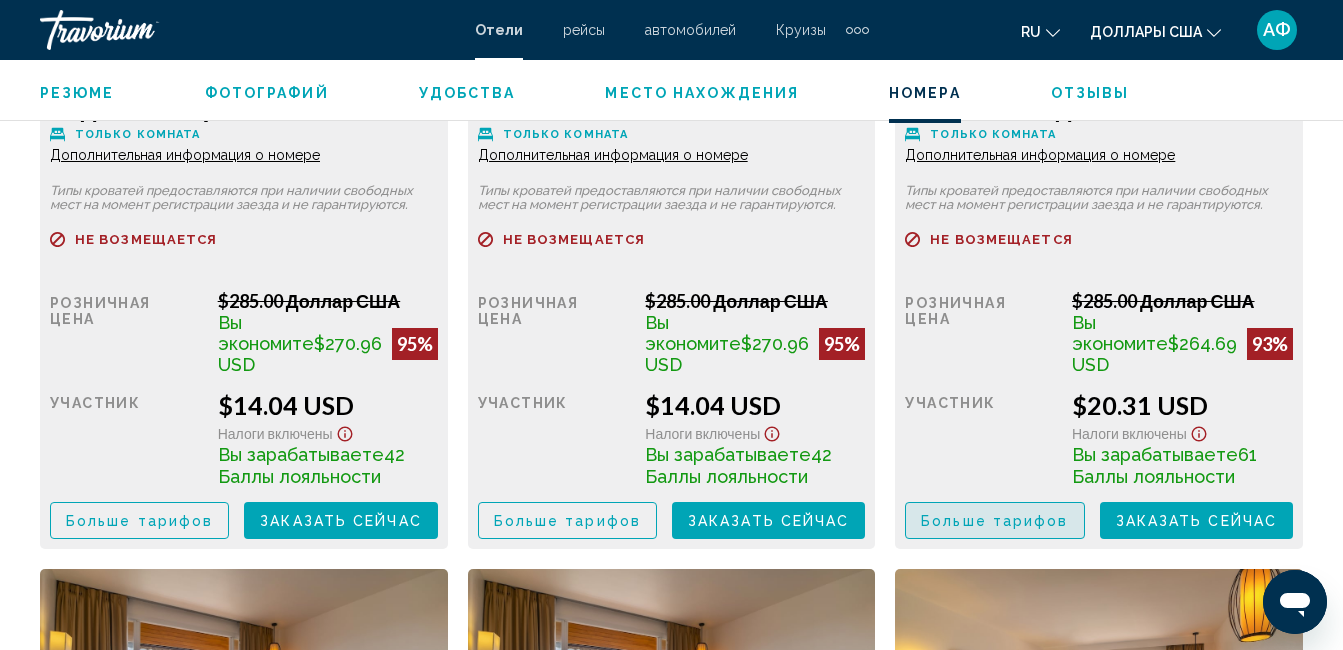 click on "Больше тарифов" at bounding box center [994, 520] 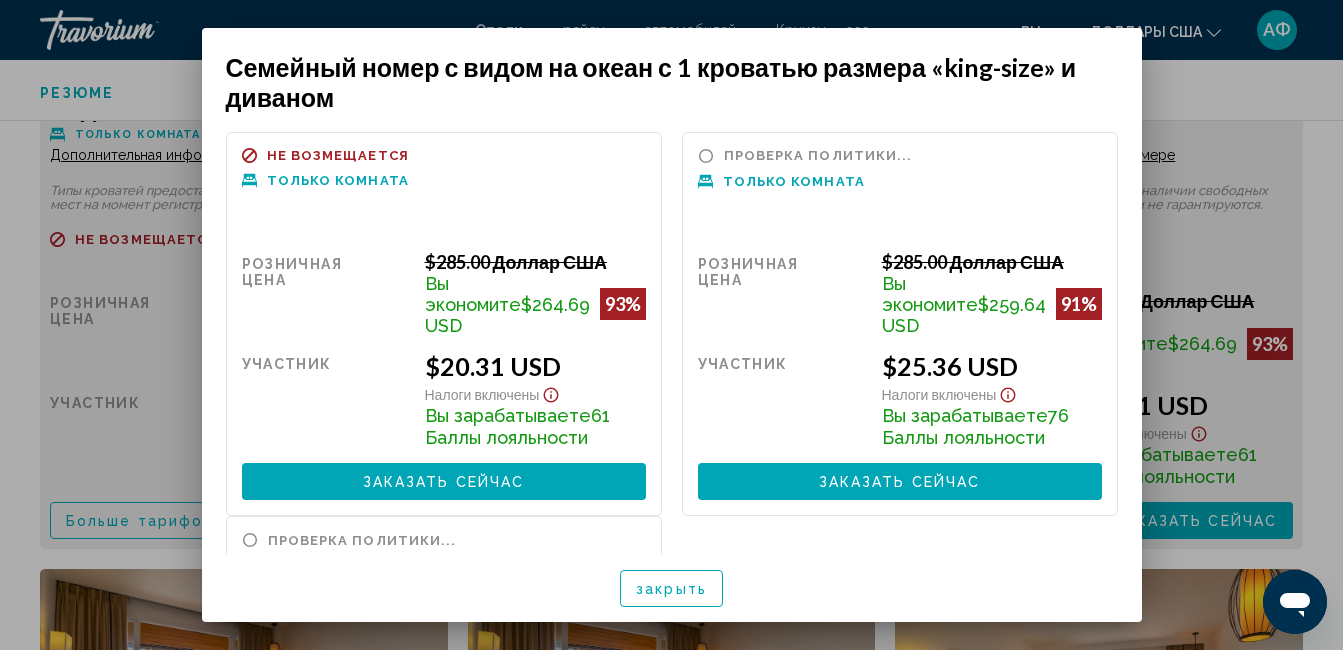scroll, scrollTop: 0, scrollLeft: 0, axis: both 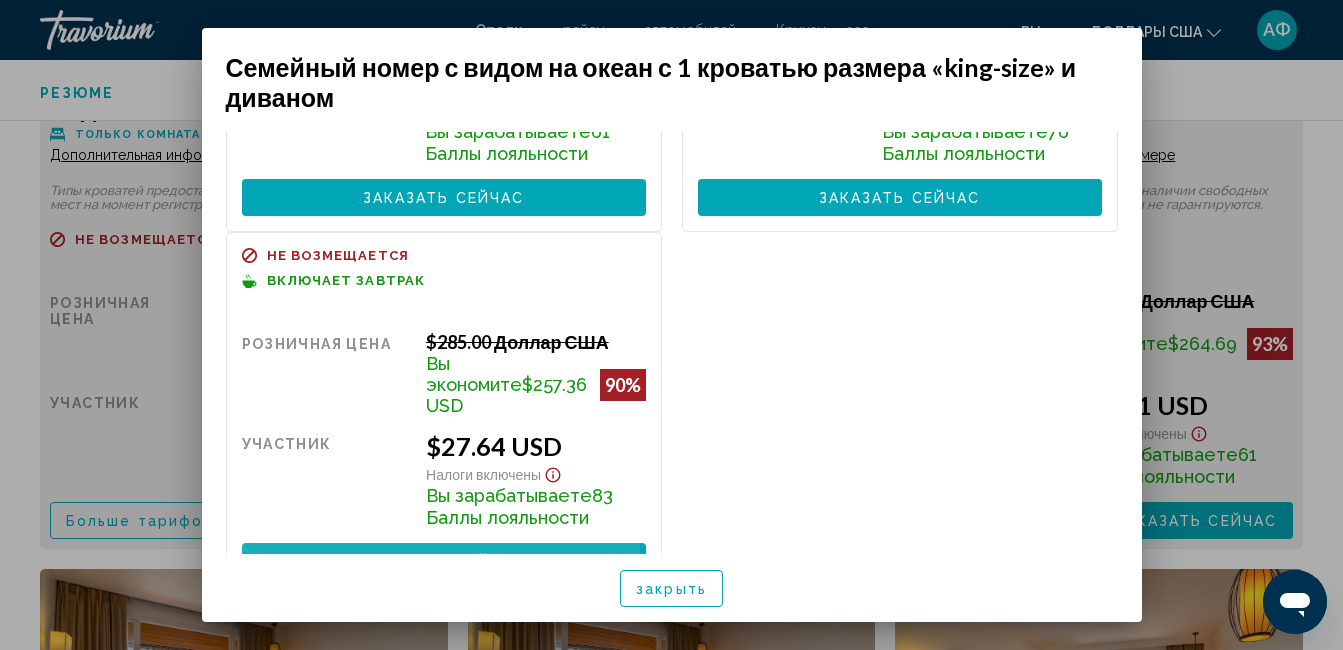 click on "Заказать сейчас" at bounding box center [444, 562] 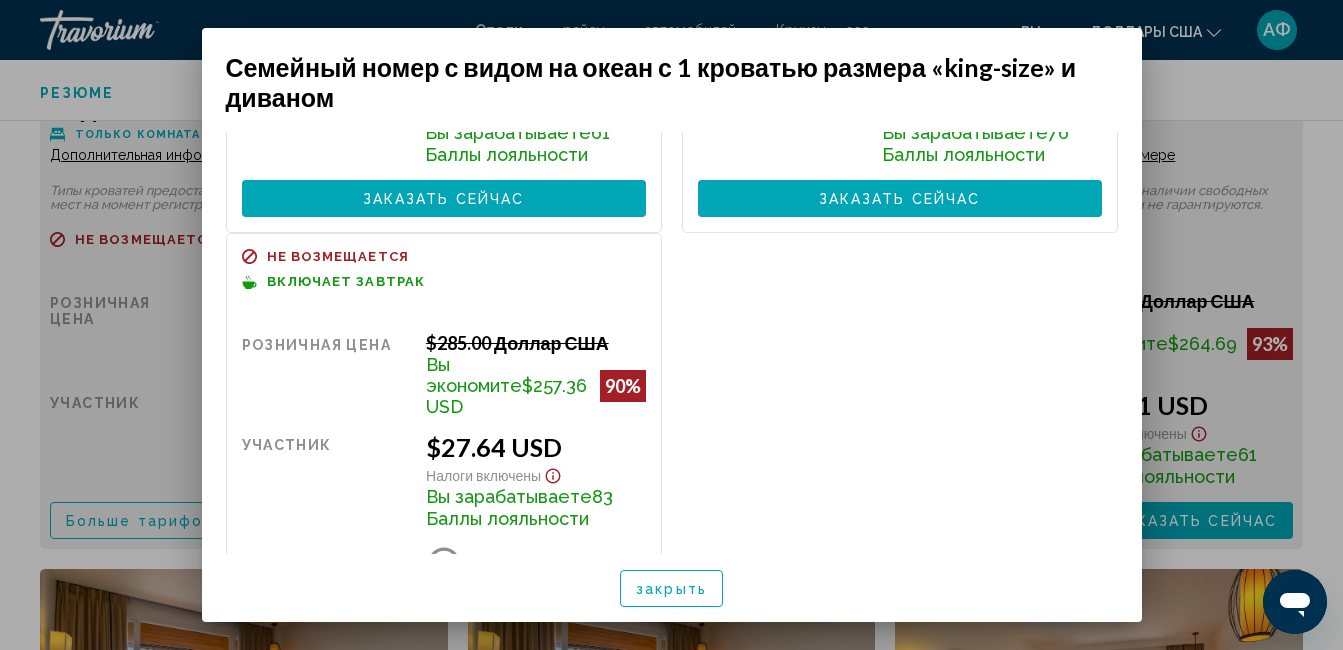 scroll, scrollTop: 0, scrollLeft: 0, axis: both 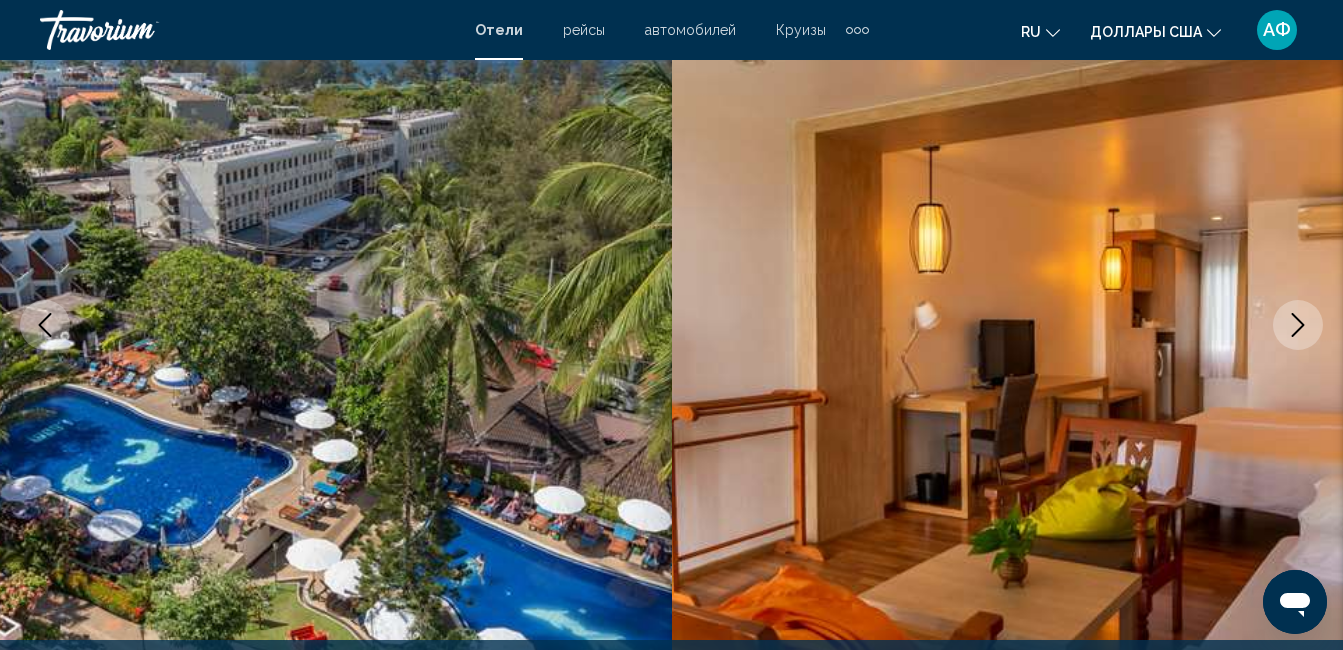 click at bounding box center (1298, 325) 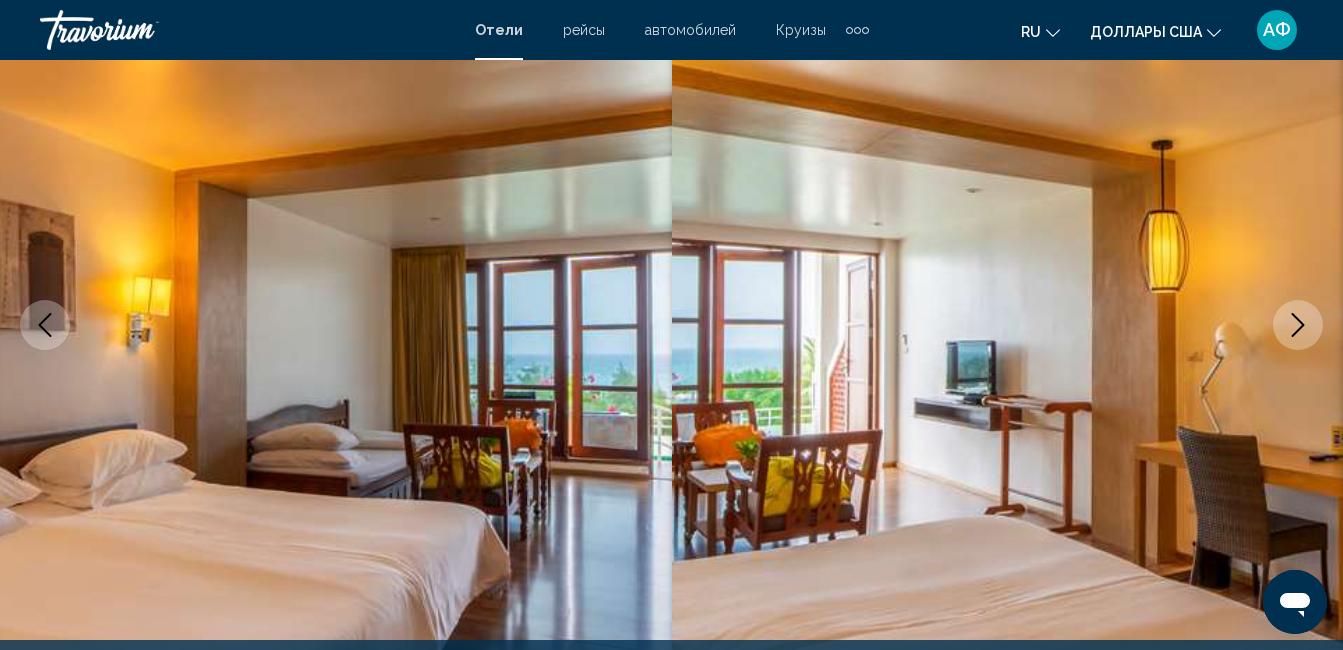 click 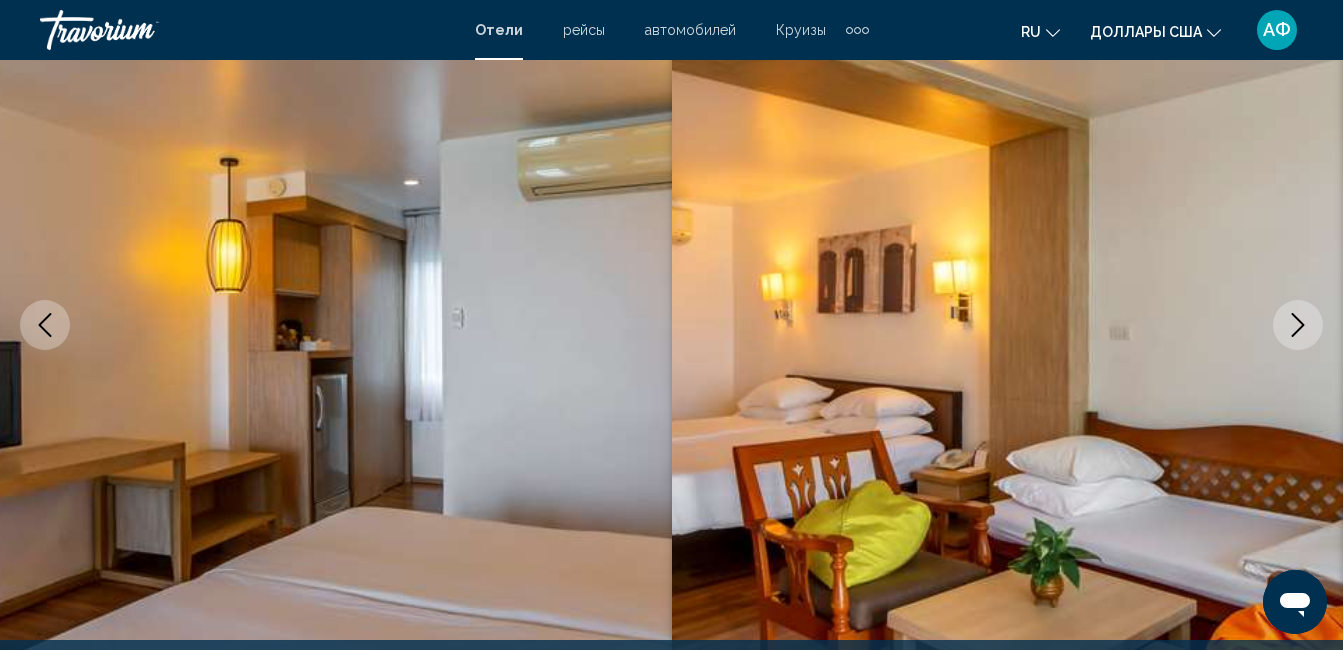 click 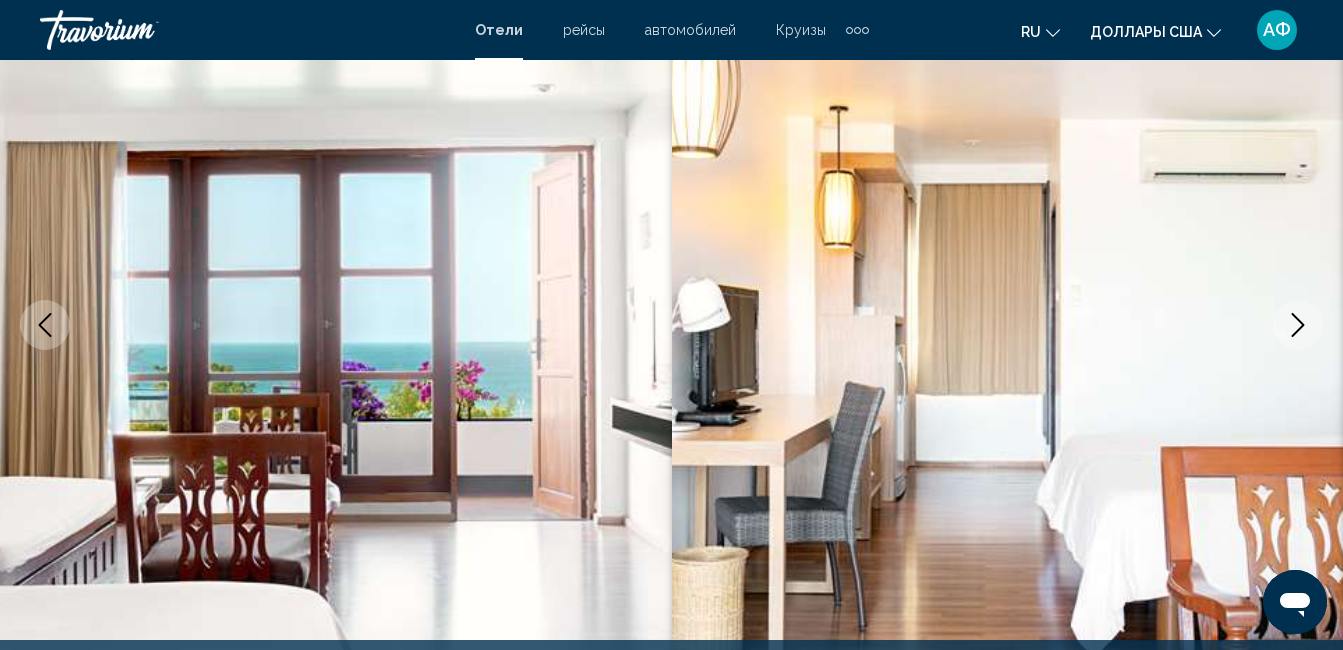 click 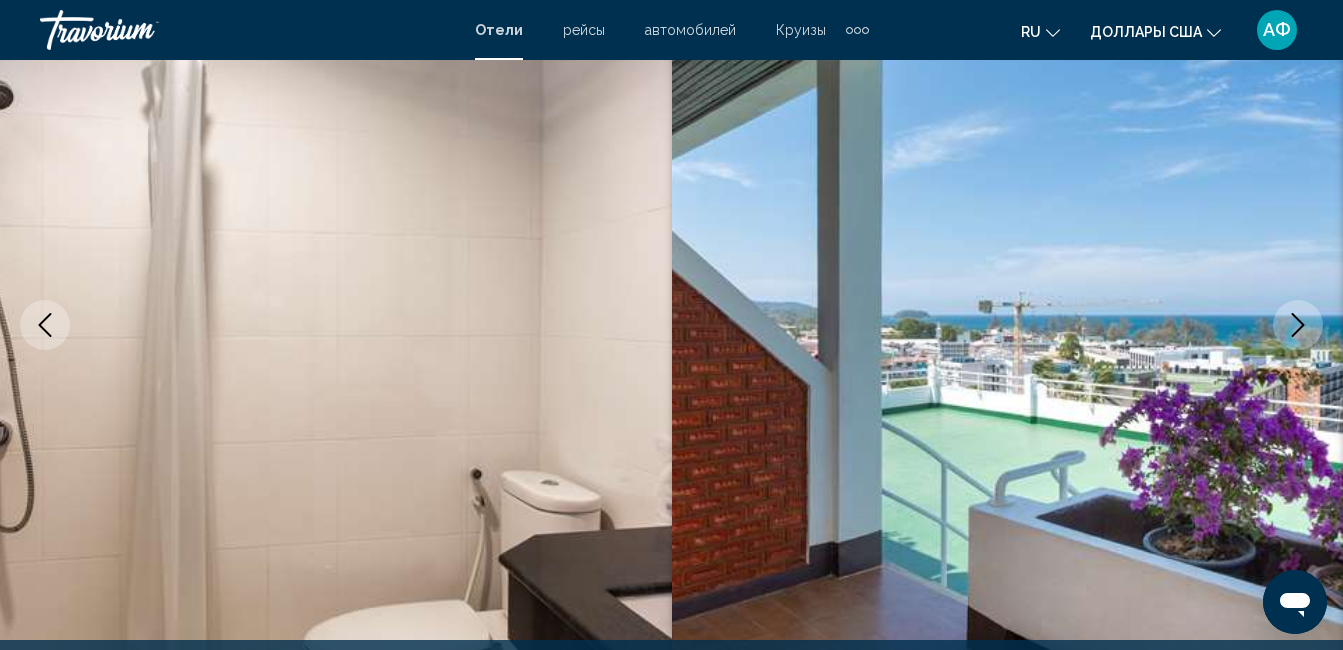 click 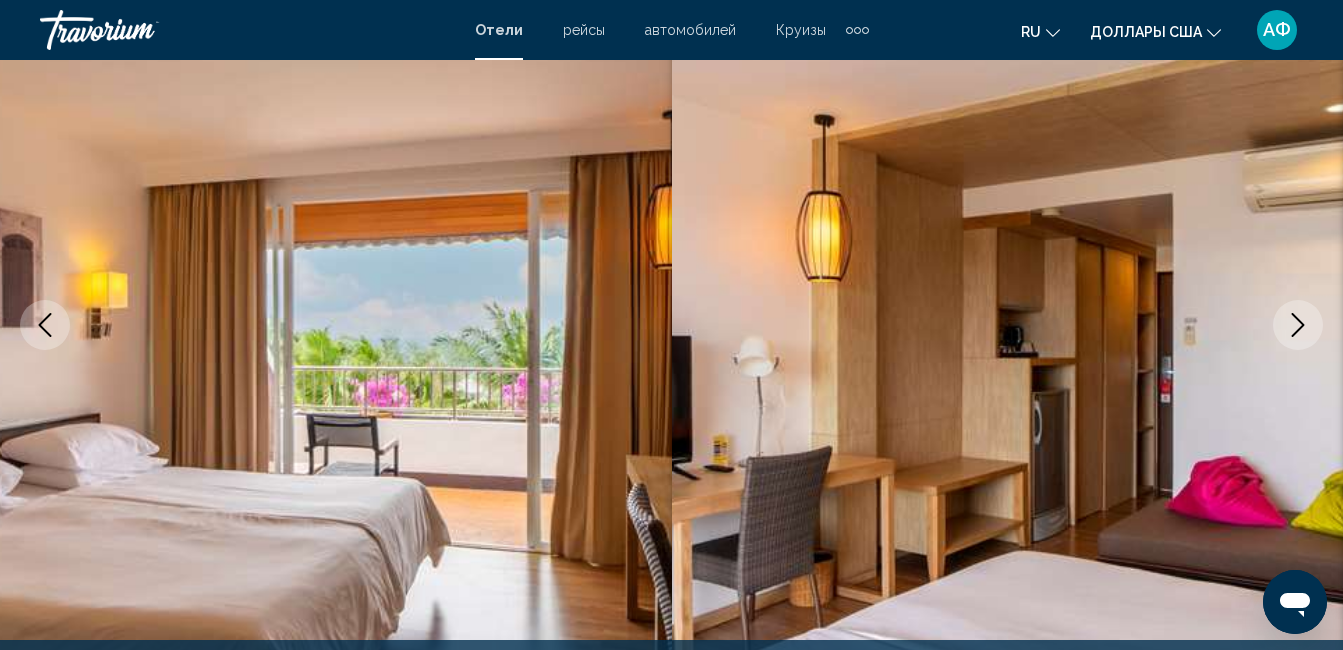 click 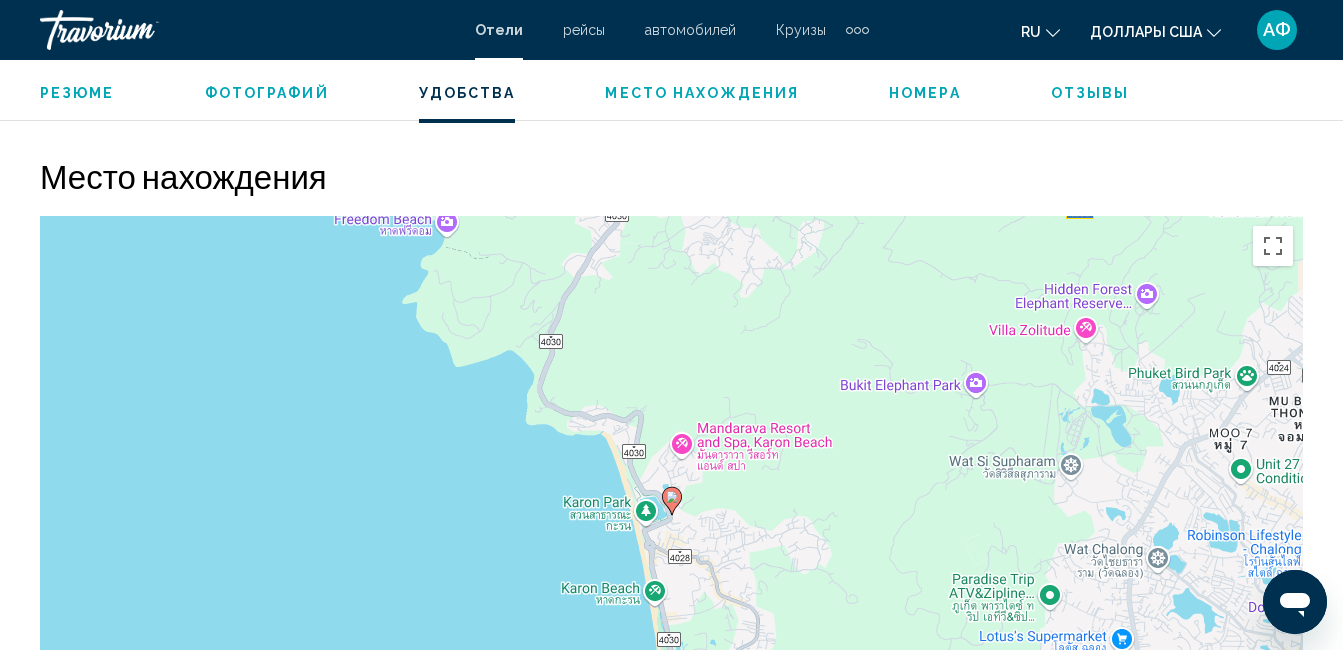 scroll, scrollTop: 2310, scrollLeft: 0, axis: vertical 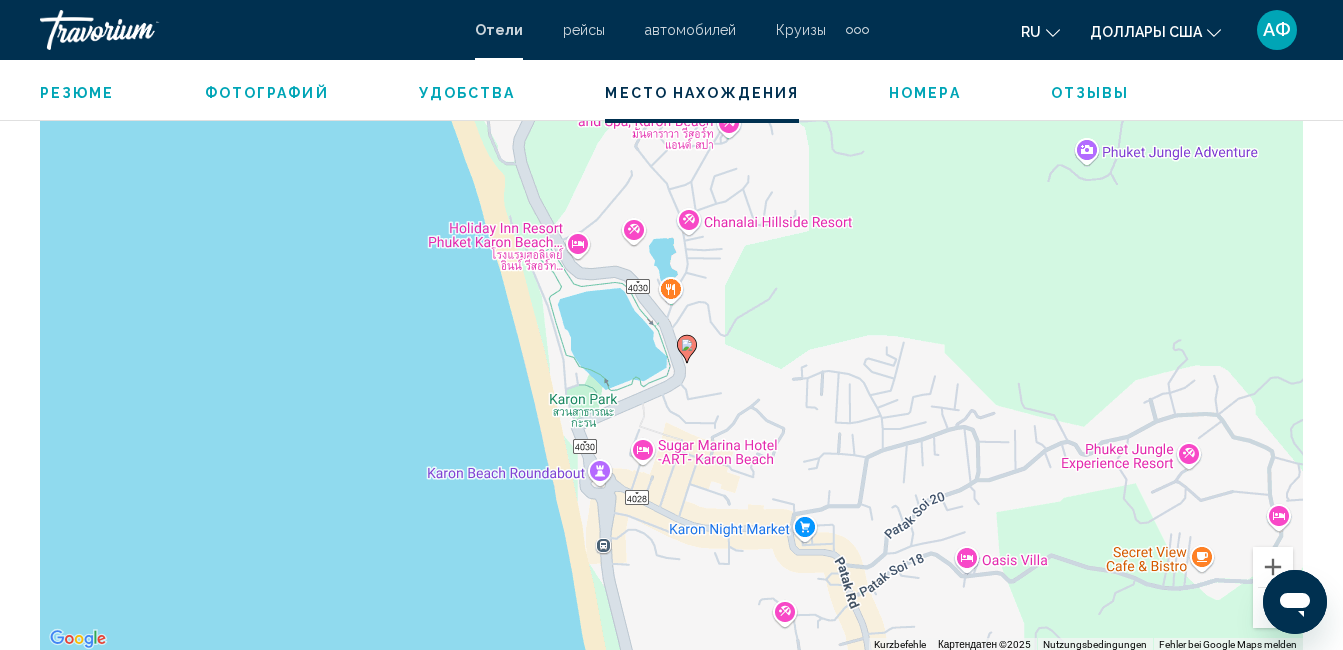drag, startPoint x: 668, startPoint y: 347, endPoint x: 683, endPoint y: 344, distance: 15.297058 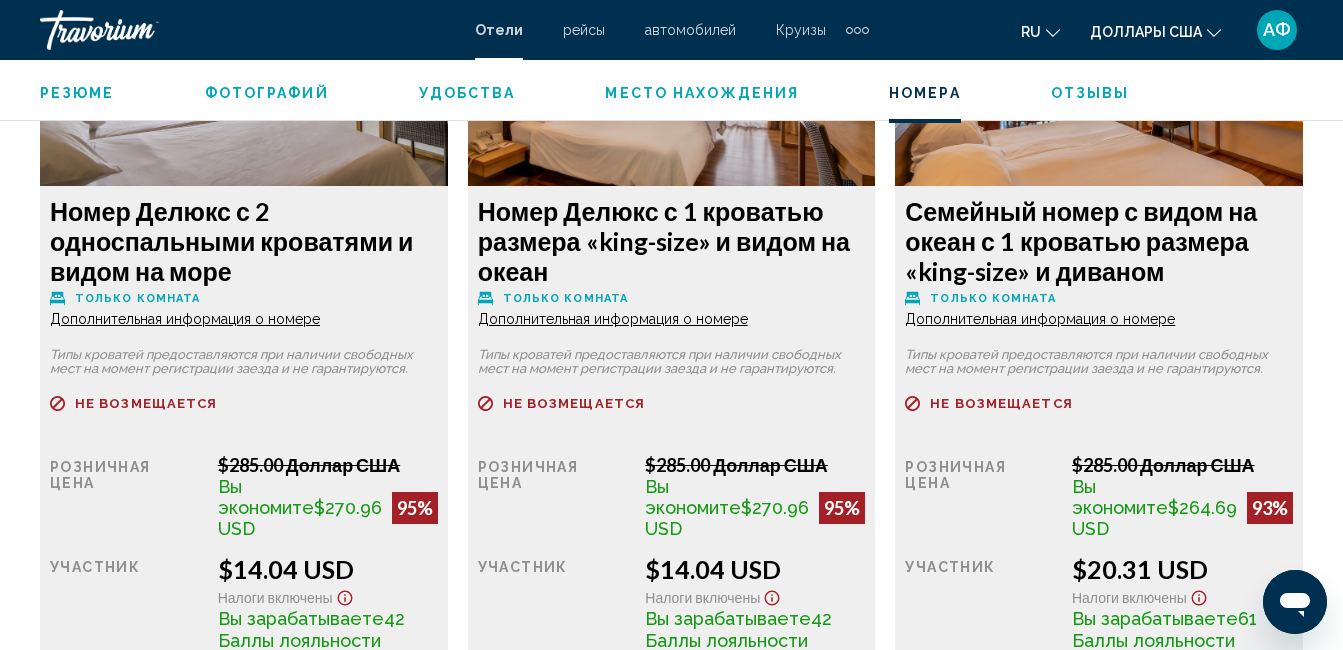 scroll, scrollTop: 3210, scrollLeft: 0, axis: vertical 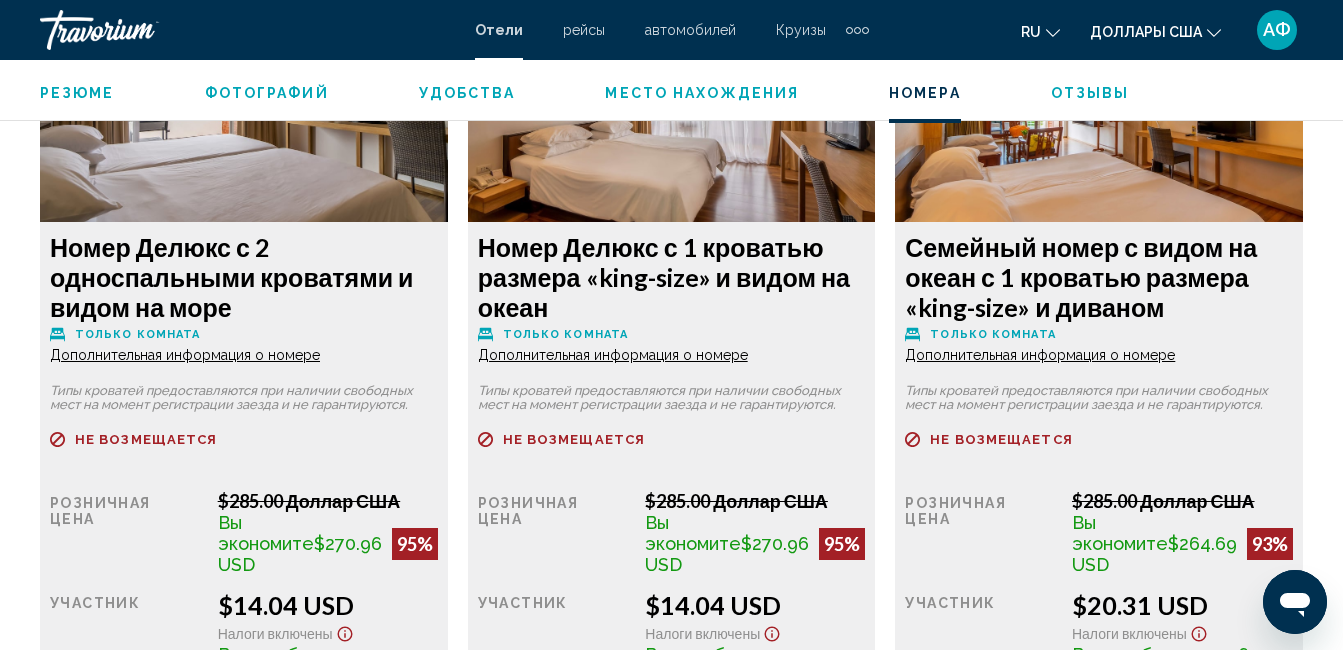 click on "Дополнительная информация о номере" at bounding box center [185, 355] 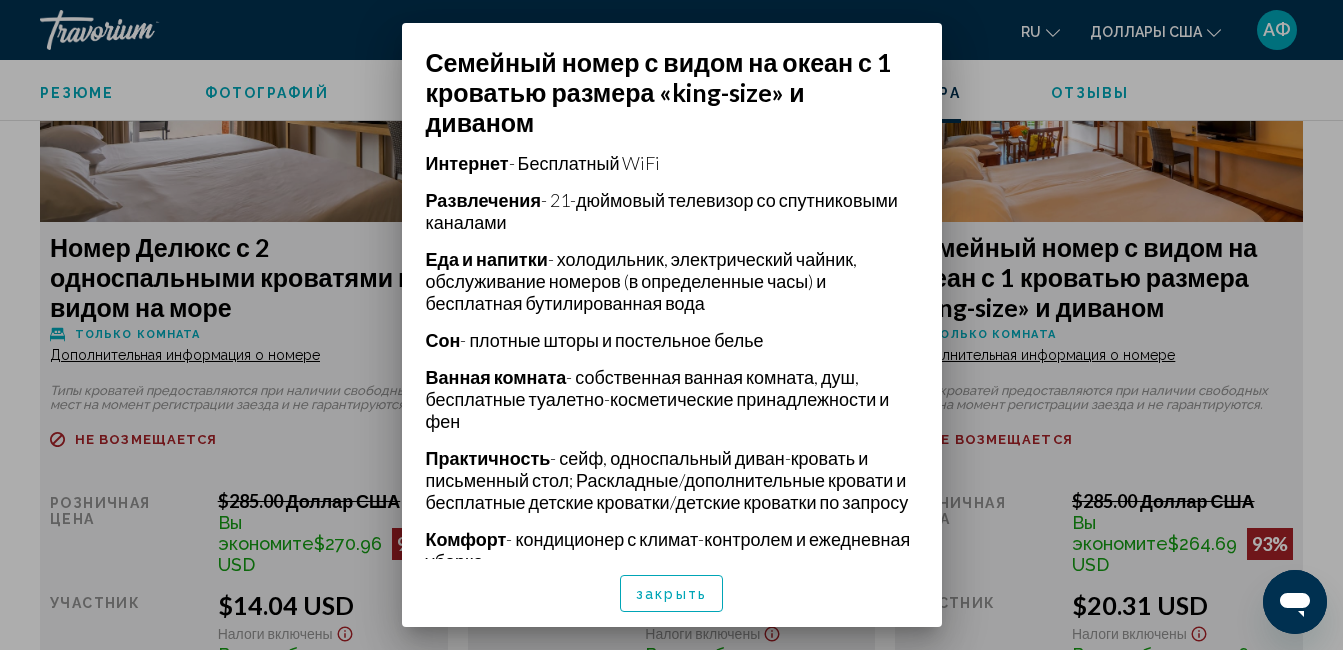 scroll, scrollTop: 698, scrollLeft: 0, axis: vertical 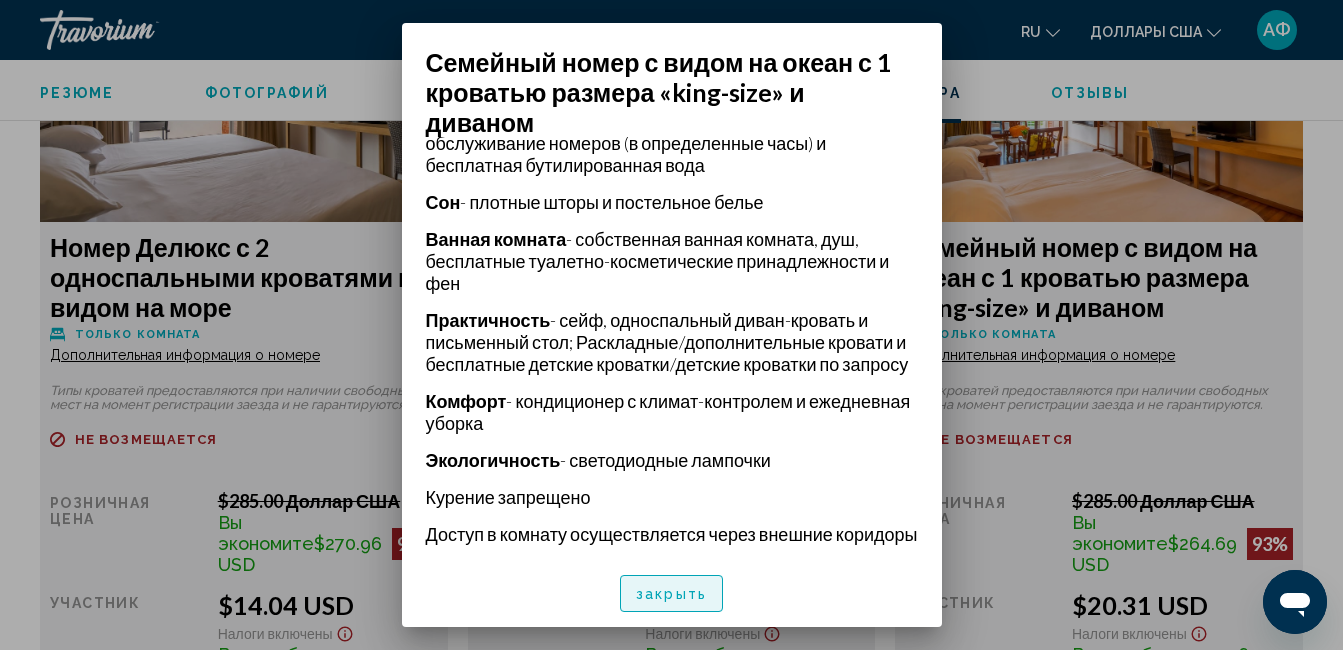 click on "закрыть" at bounding box center [671, 594] 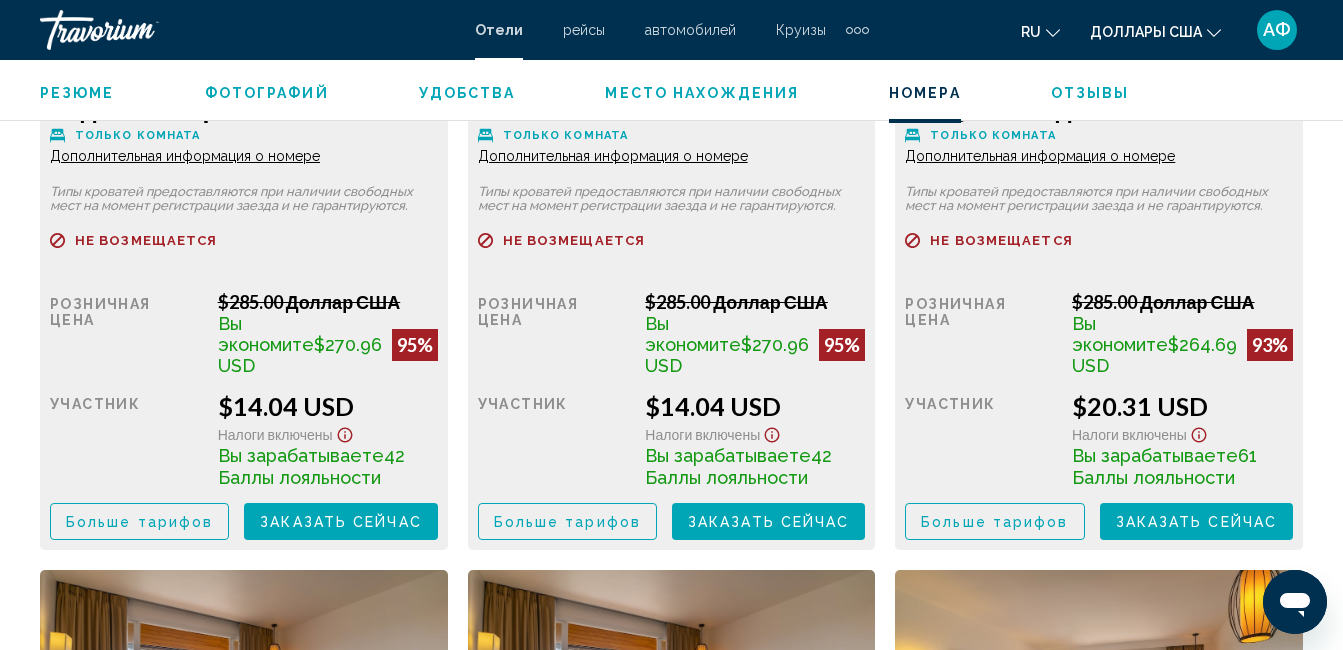 scroll, scrollTop: 3610, scrollLeft: 0, axis: vertical 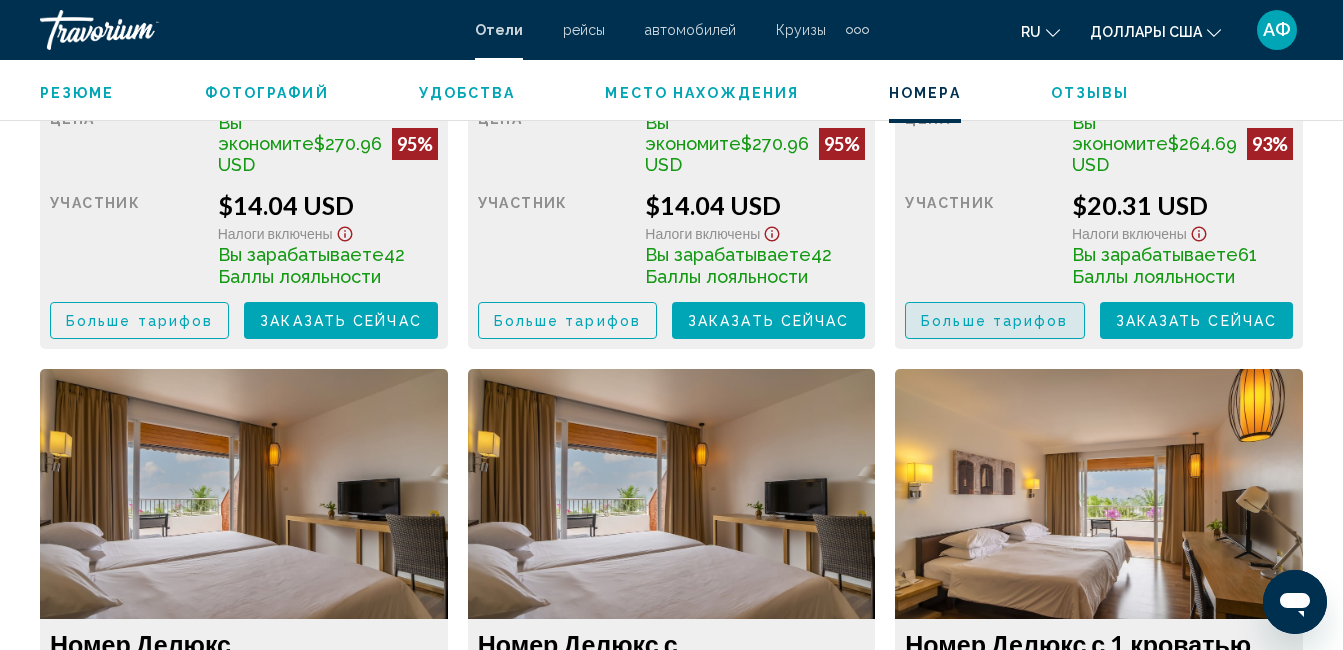 click on "Больше тарифов" at bounding box center [994, 321] 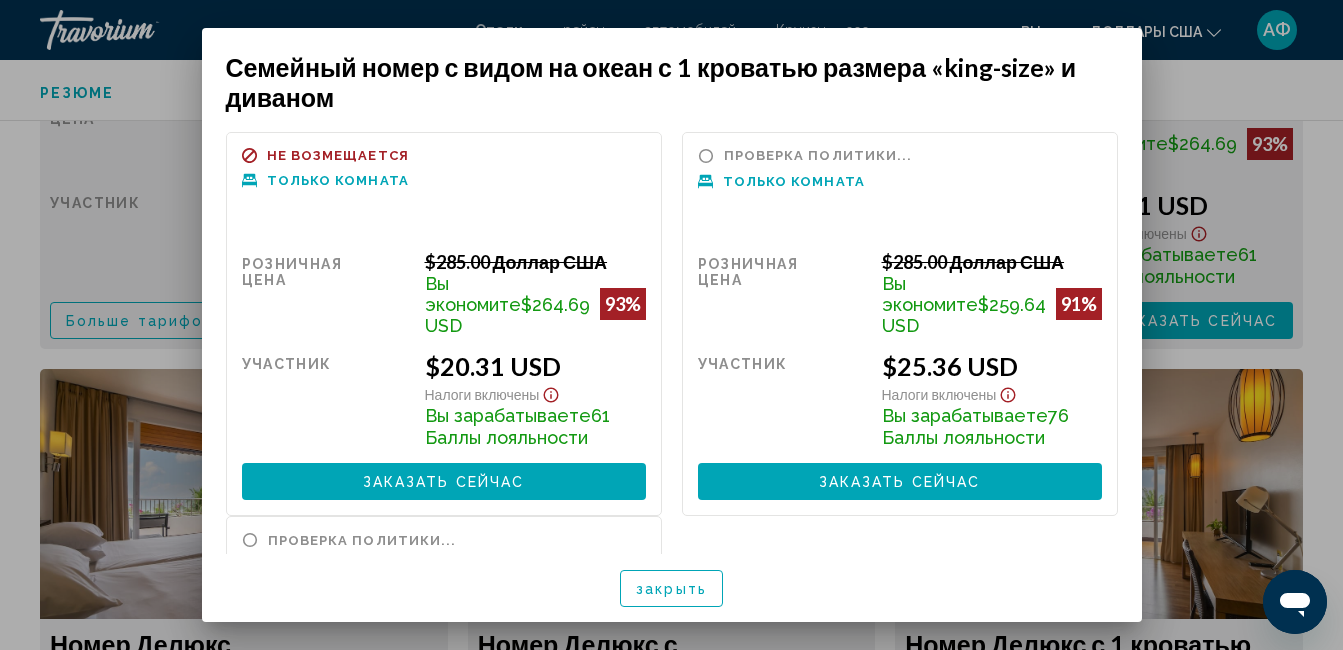 scroll, scrollTop: 0, scrollLeft: 0, axis: both 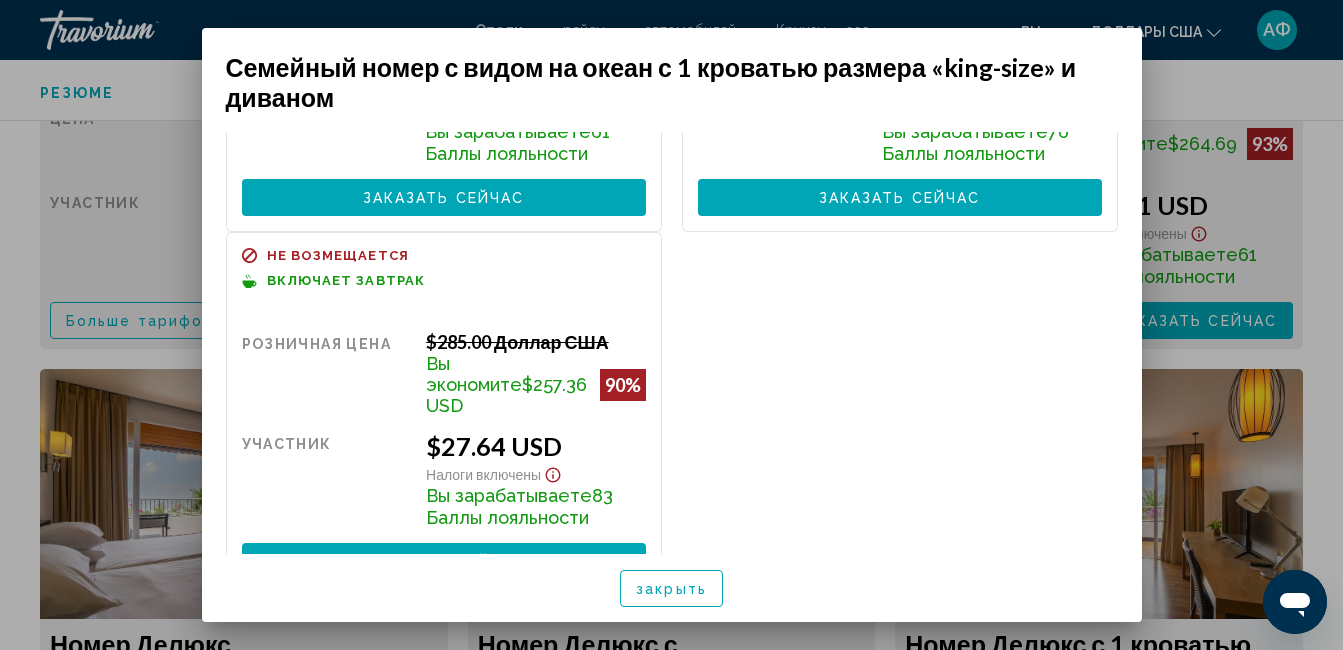 click on "Заказать сейчас" at bounding box center (444, 562) 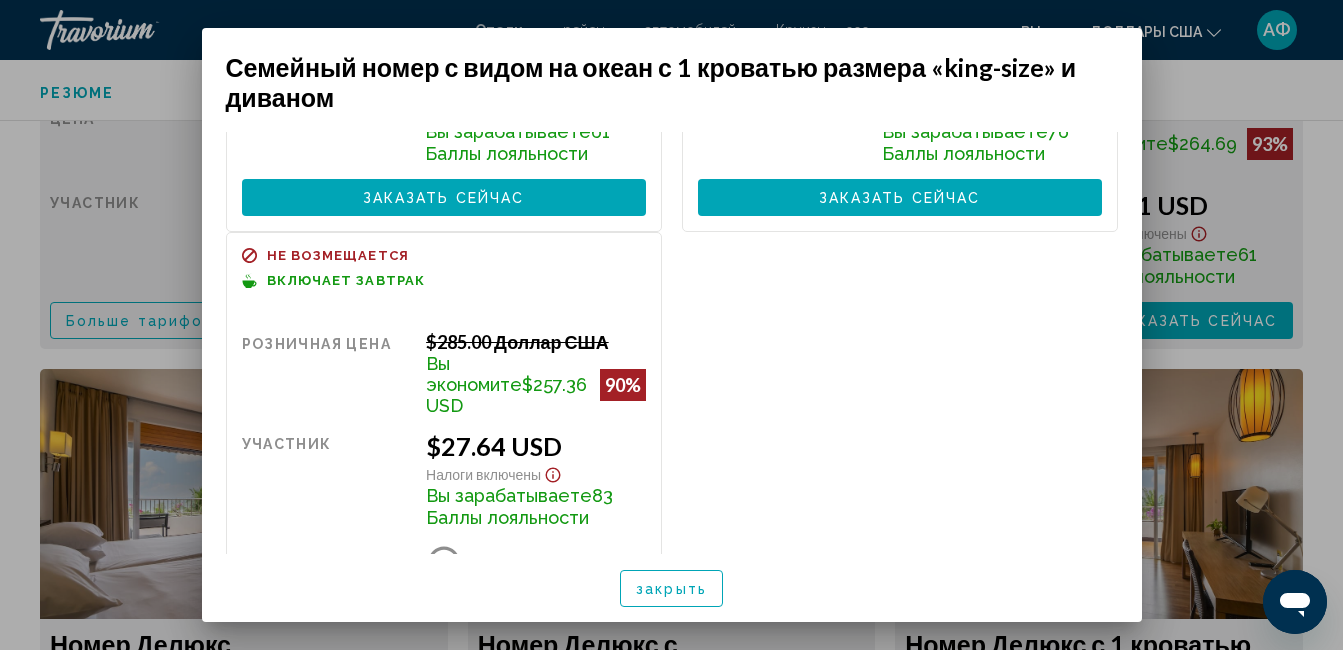 scroll, scrollTop: 283, scrollLeft: 0, axis: vertical 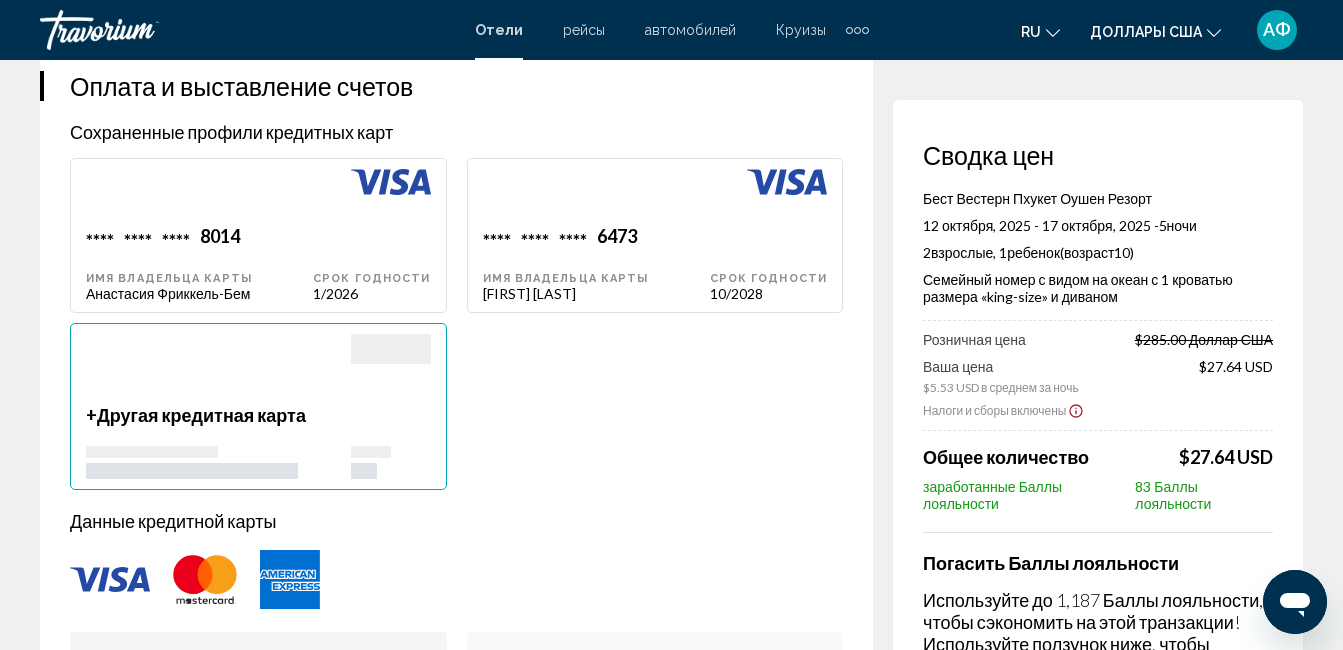 click on "****" at bounding box center [176, 238] 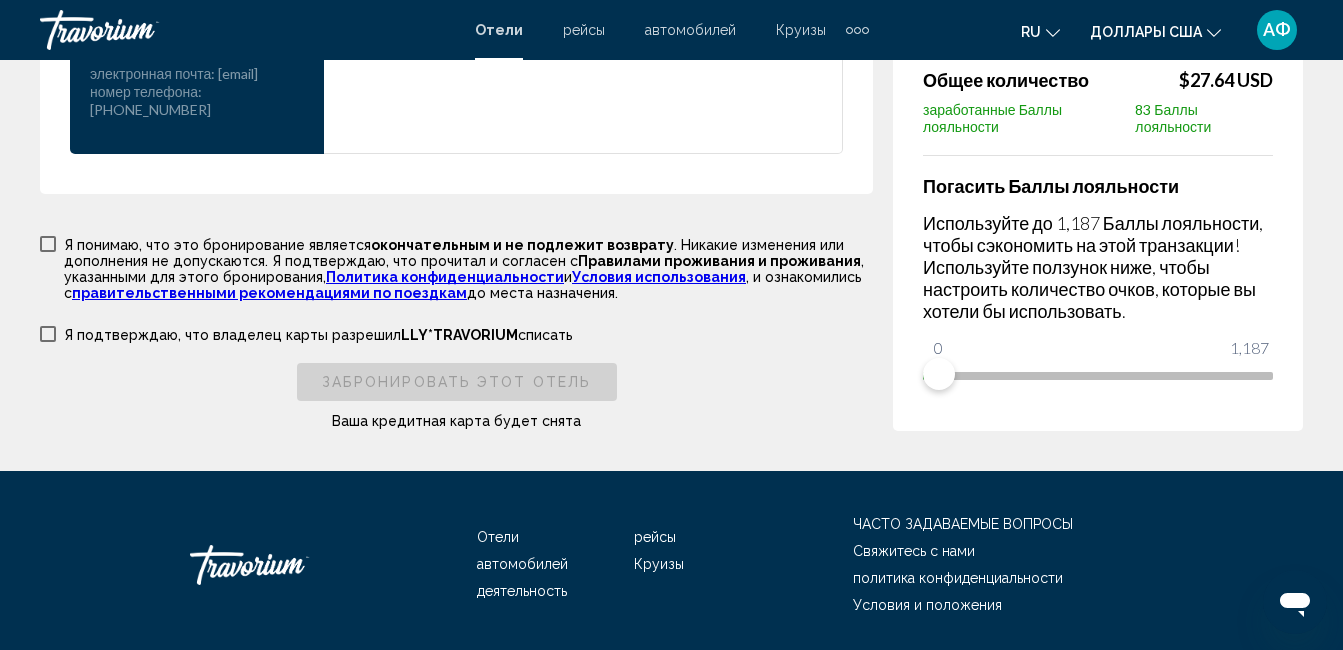 scroll, scrollTop: 3200, scrollLeft: 0, axis: vertical 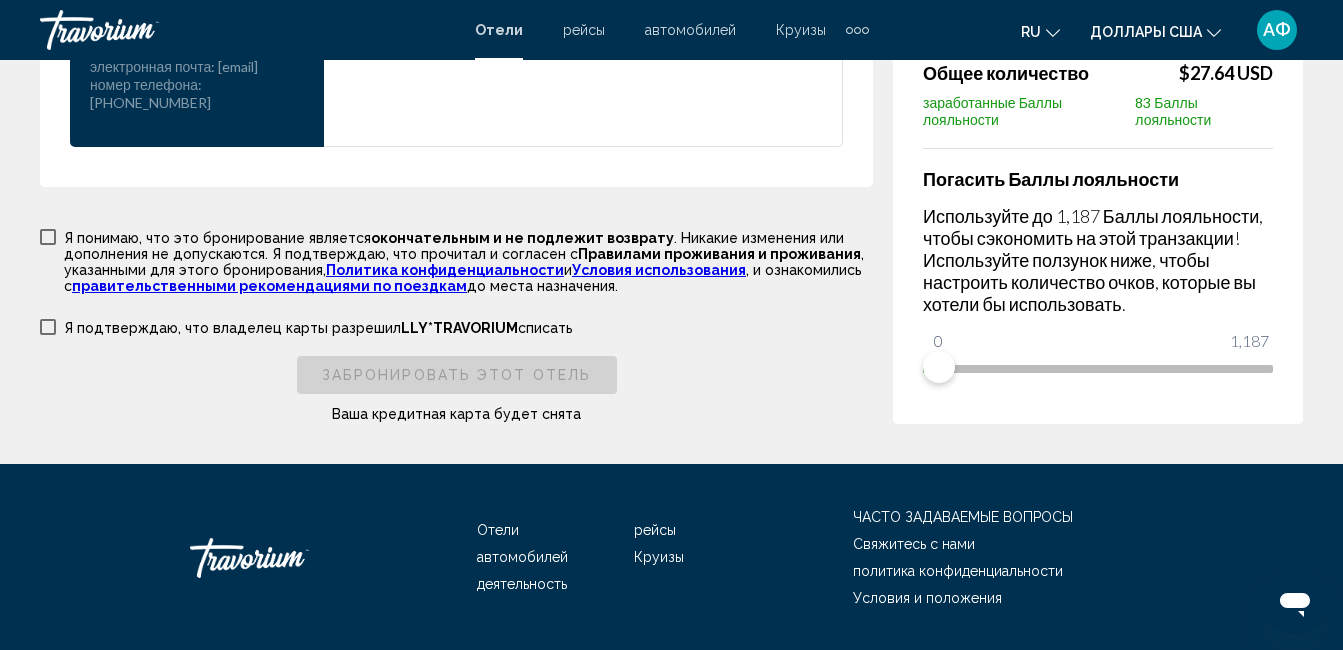 click at bounding box center [48, 237] 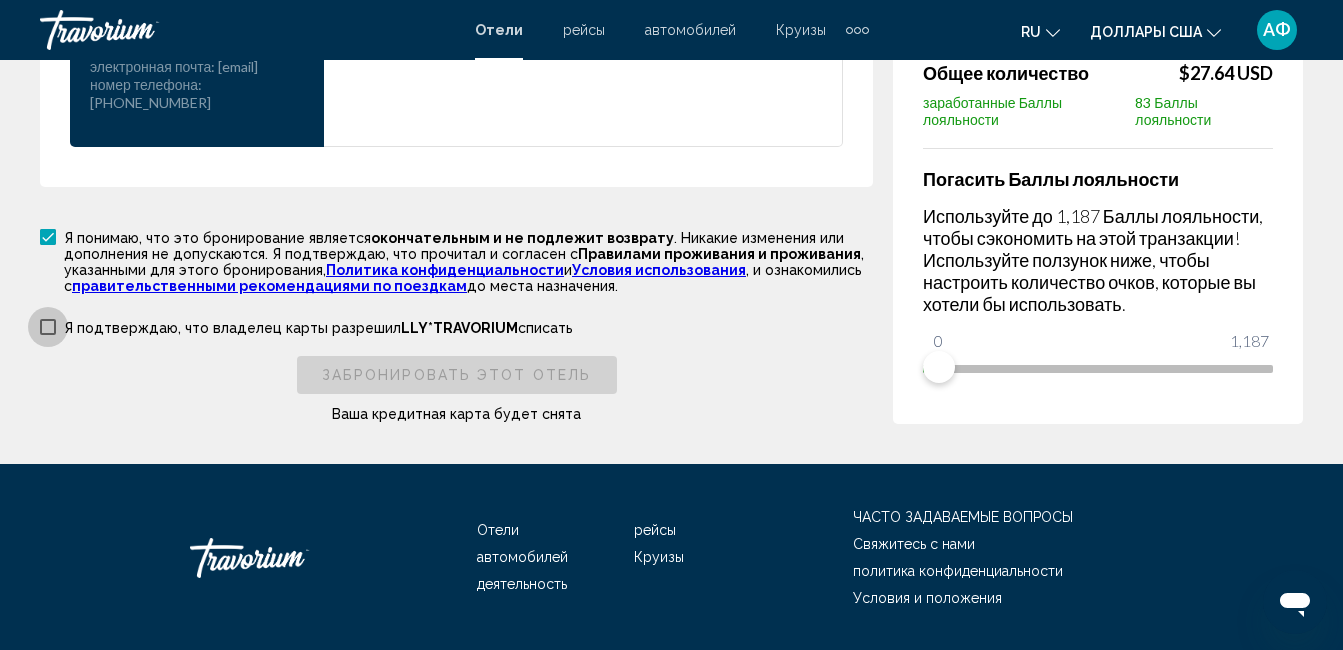 click at bounding box center (48, 327) 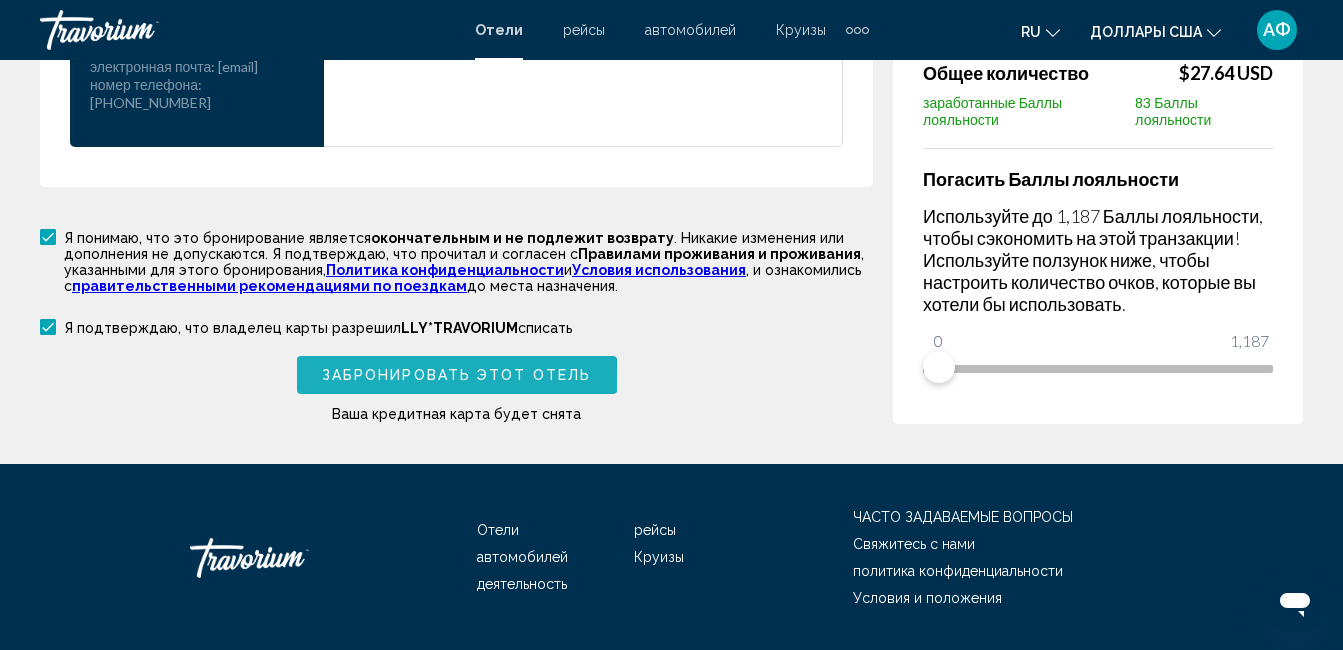 click on "Забронировать этот отель" at bounding box center (456, 376) 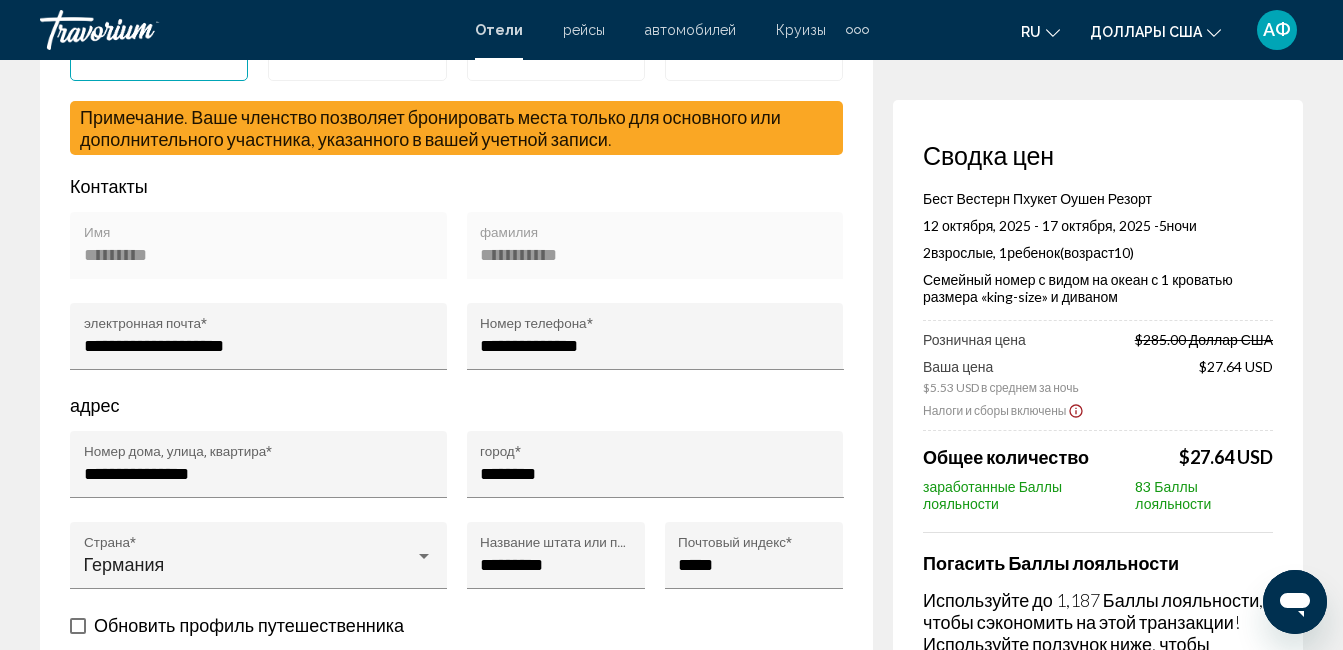scroll, scrollTop: 0, scrollLeft: 0, axis: both 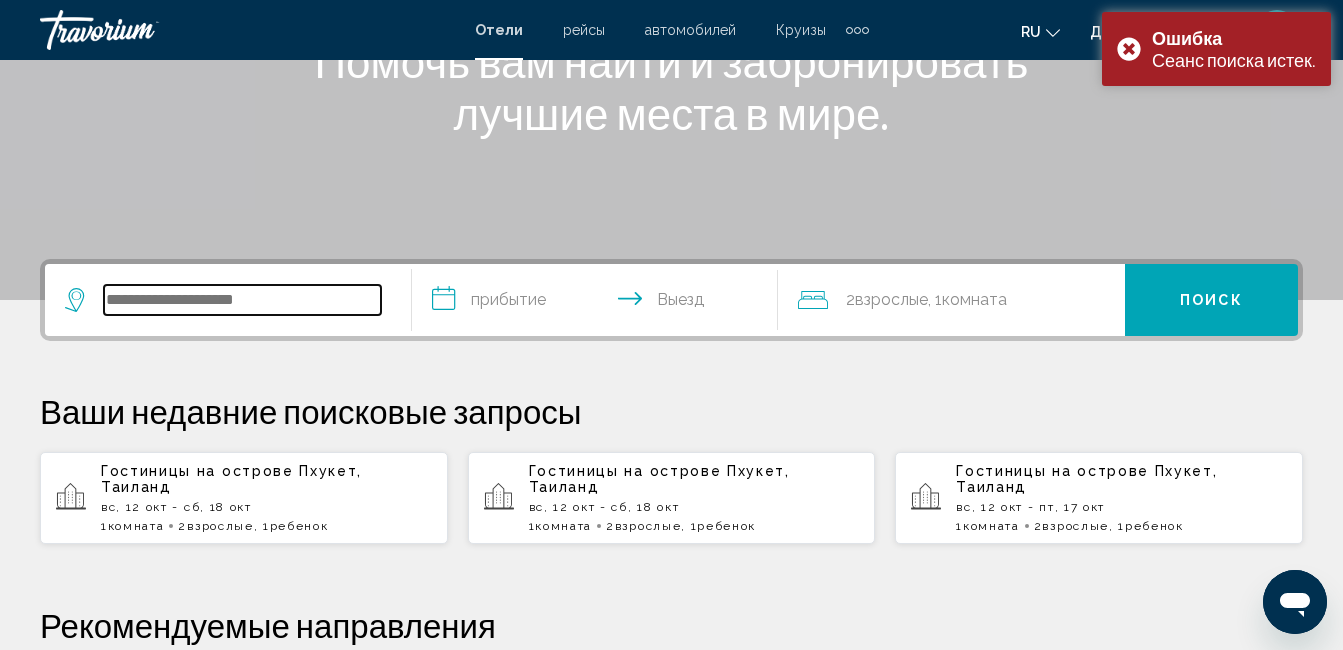 click at bounding box center (242, 300) 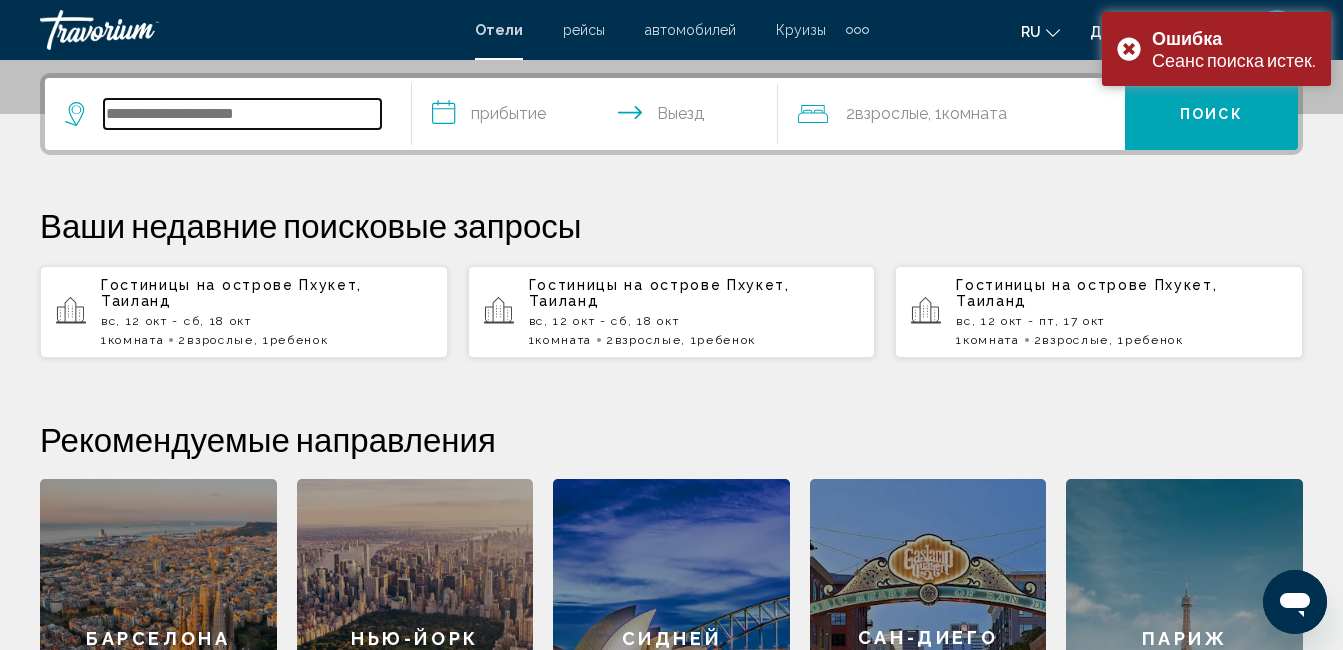 scroll, scrollTop: 494, scrollLeft: 0, axis: vertical 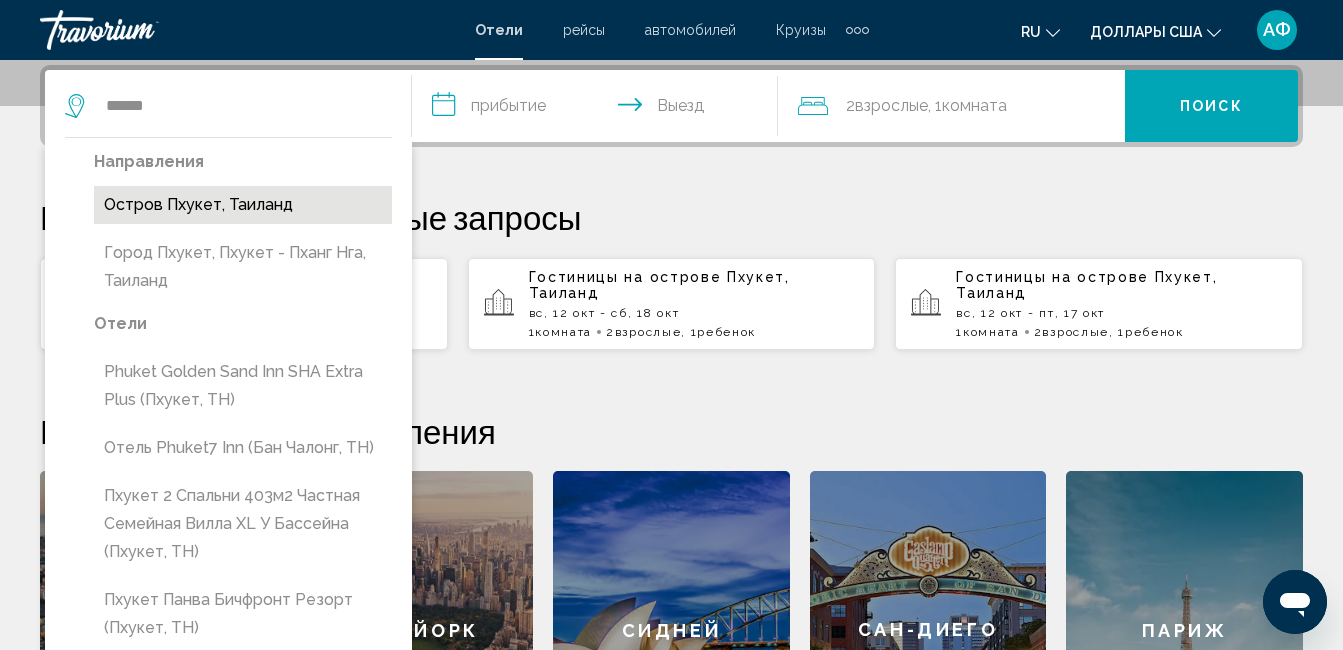 click on "Остров Пхукет, Таиланд" at bounding box center [243, 205] 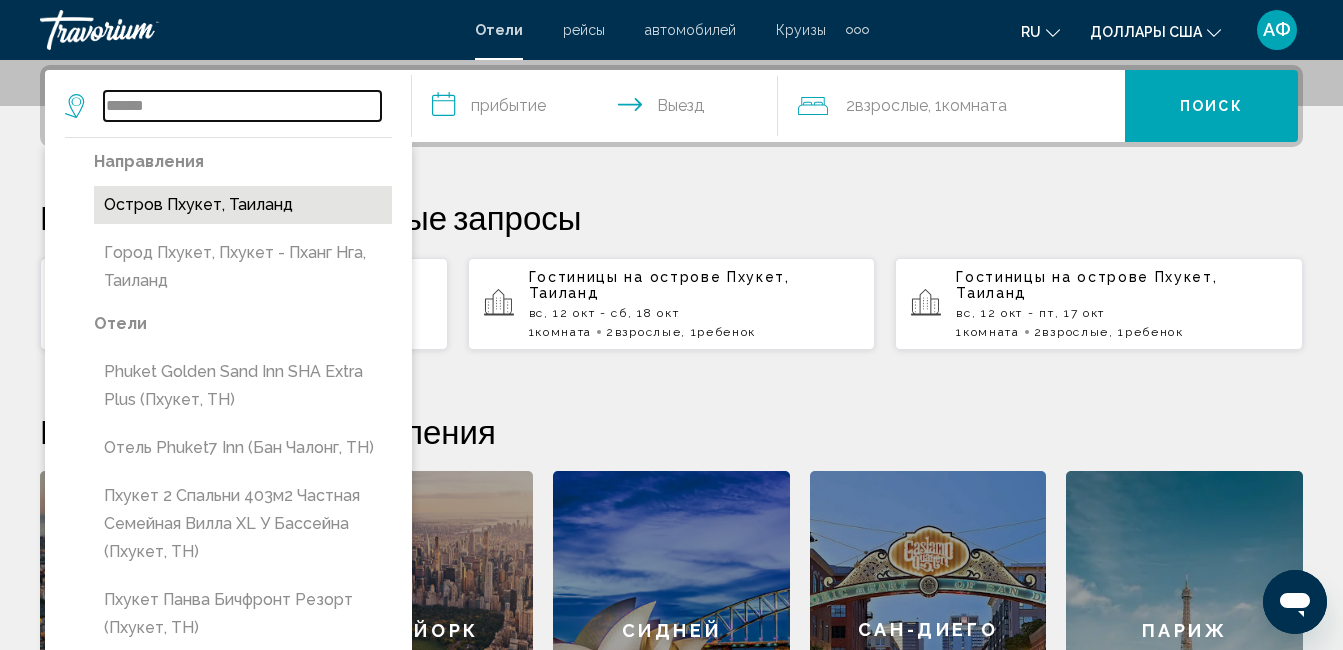 type on "**********" 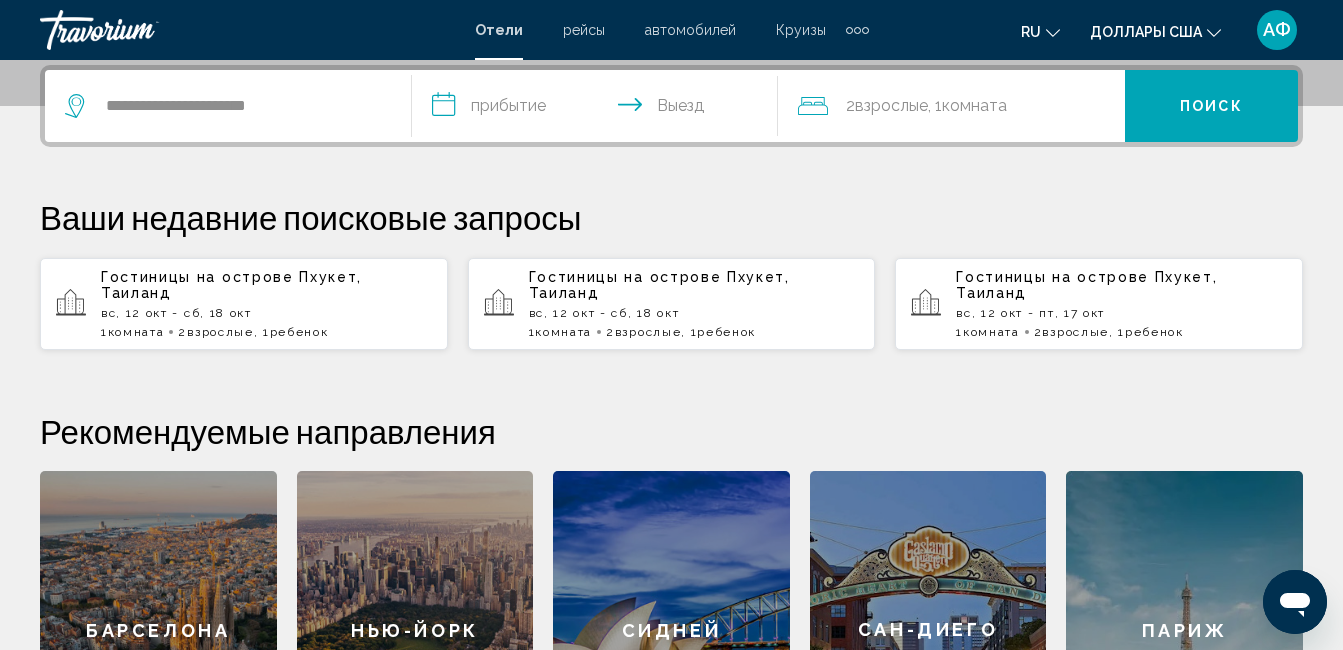 click on "**********" at bounding box center (599, 109) 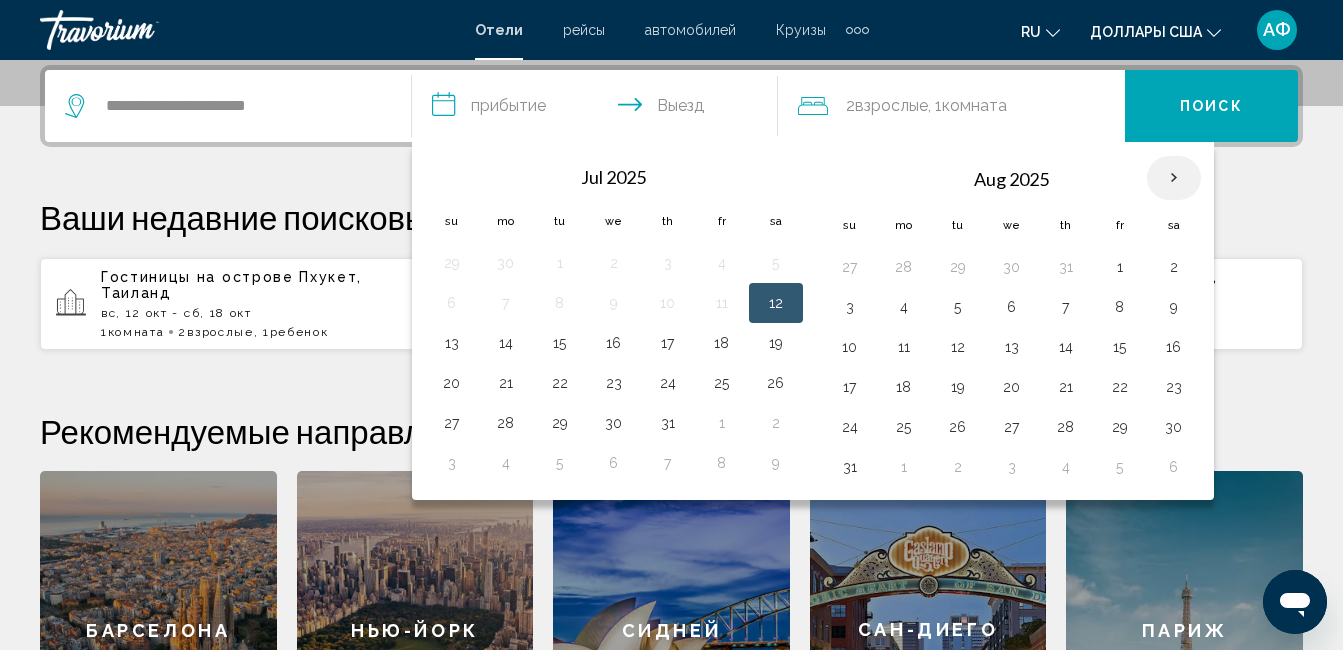 click at bounding box center (1174, 178) 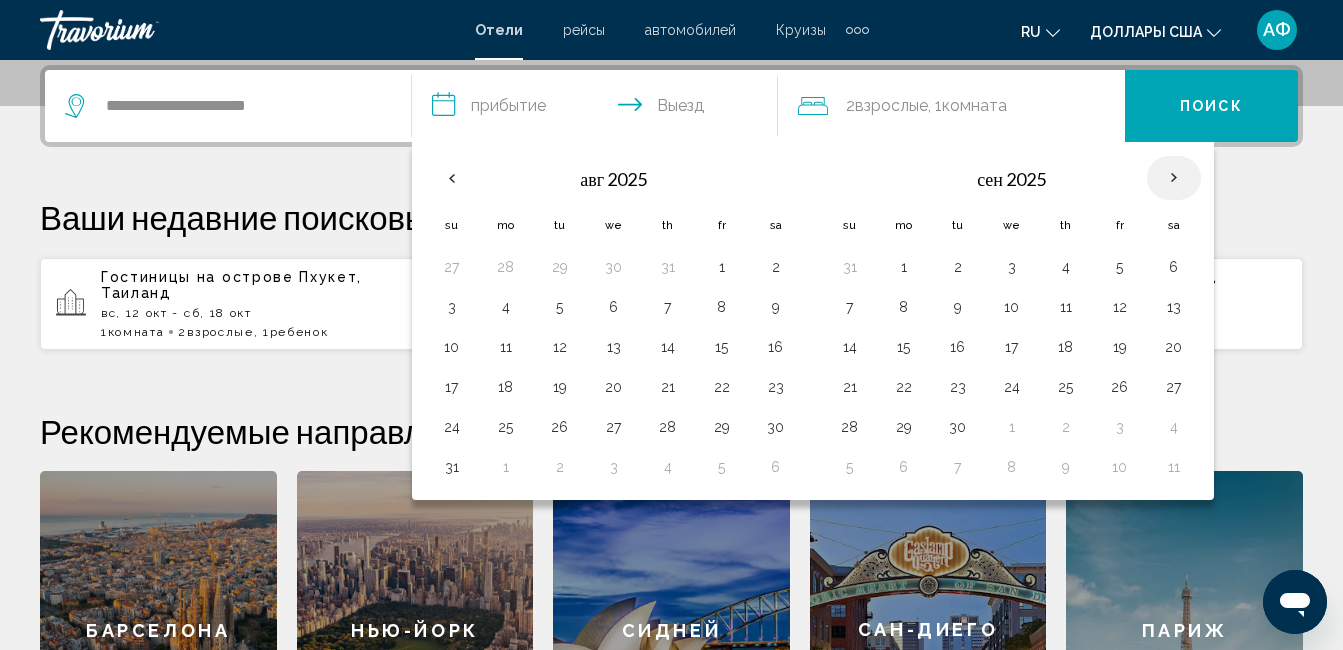 click at bounding box center (1174, 178) 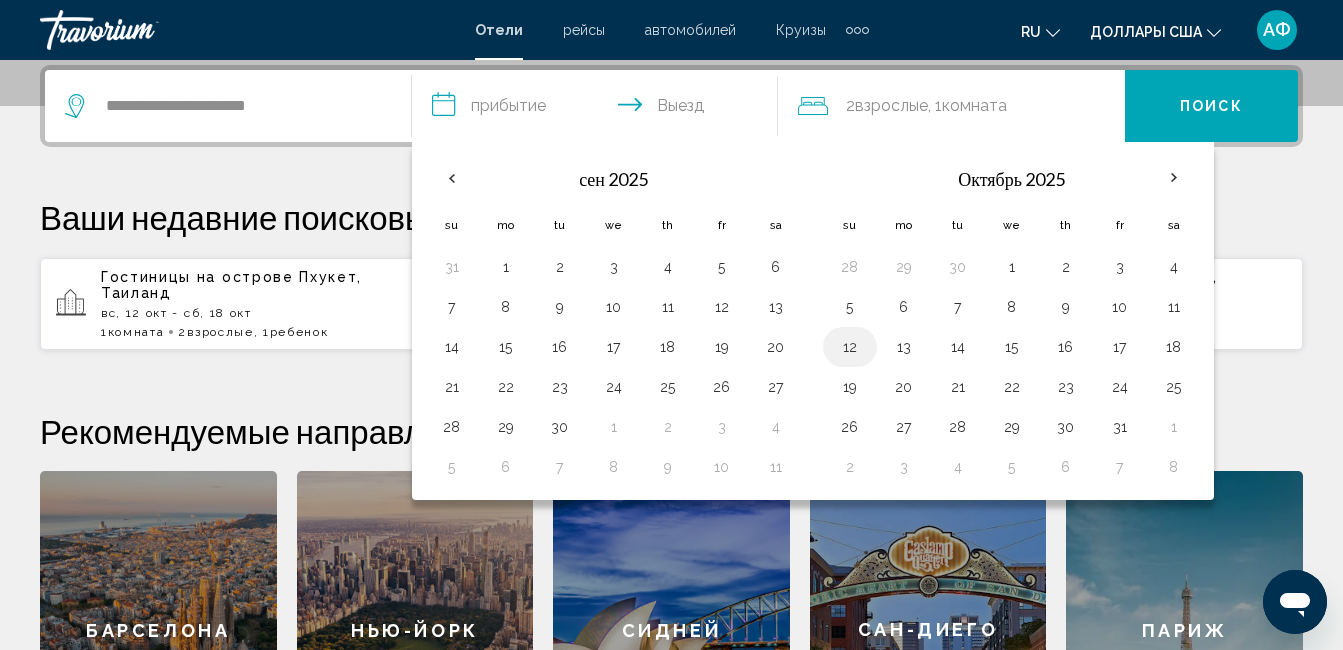 click on "12" at bounding box center (850, 347) 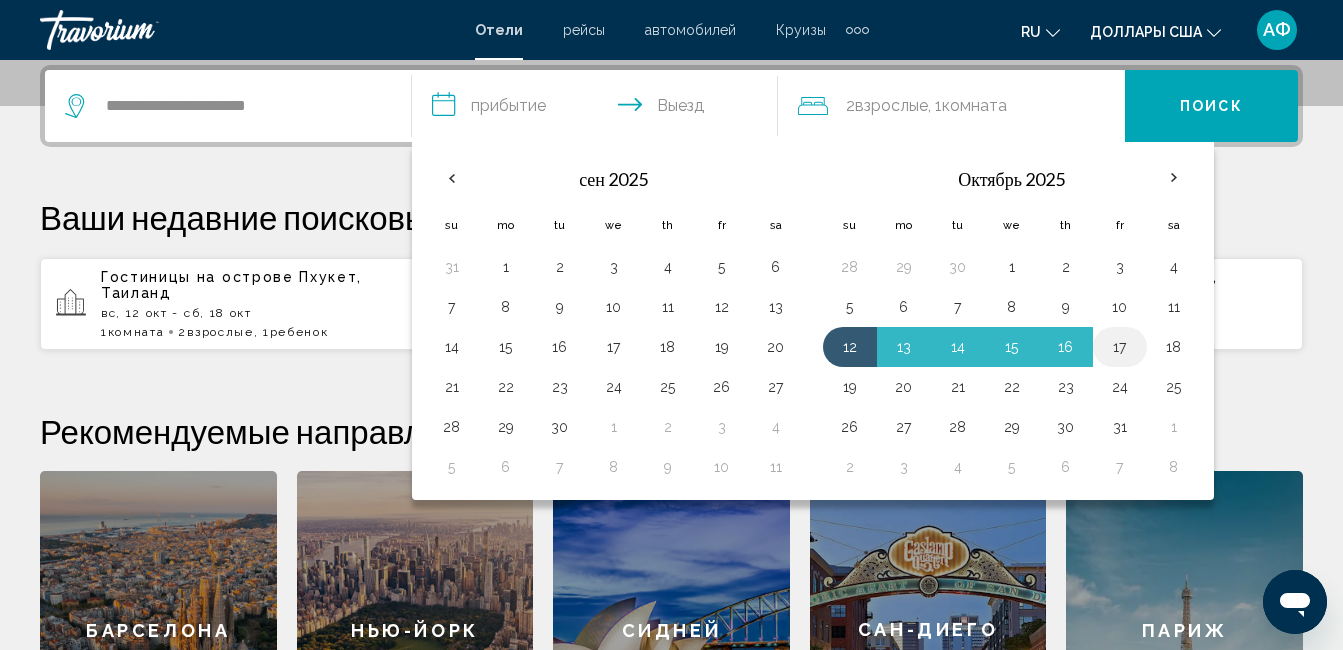 click on "17" at bounding box center (1120, 347) 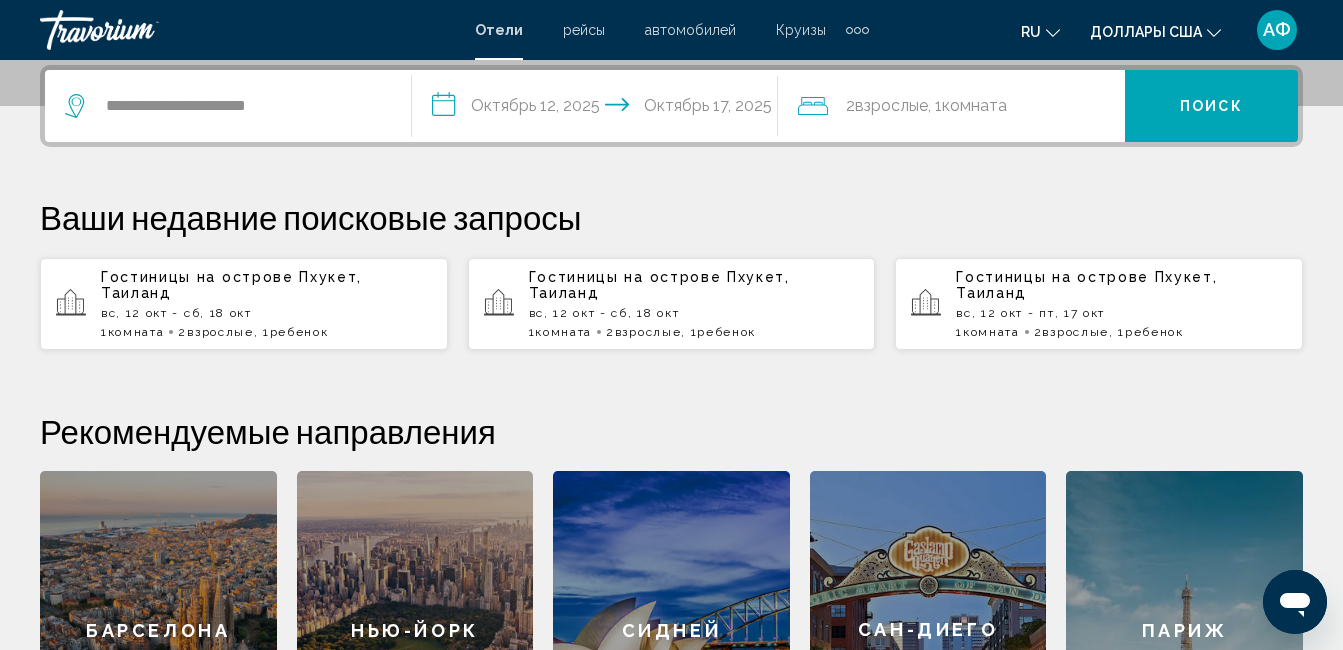 click on "2  Взрослый Взрослые , 1  Комната номера" 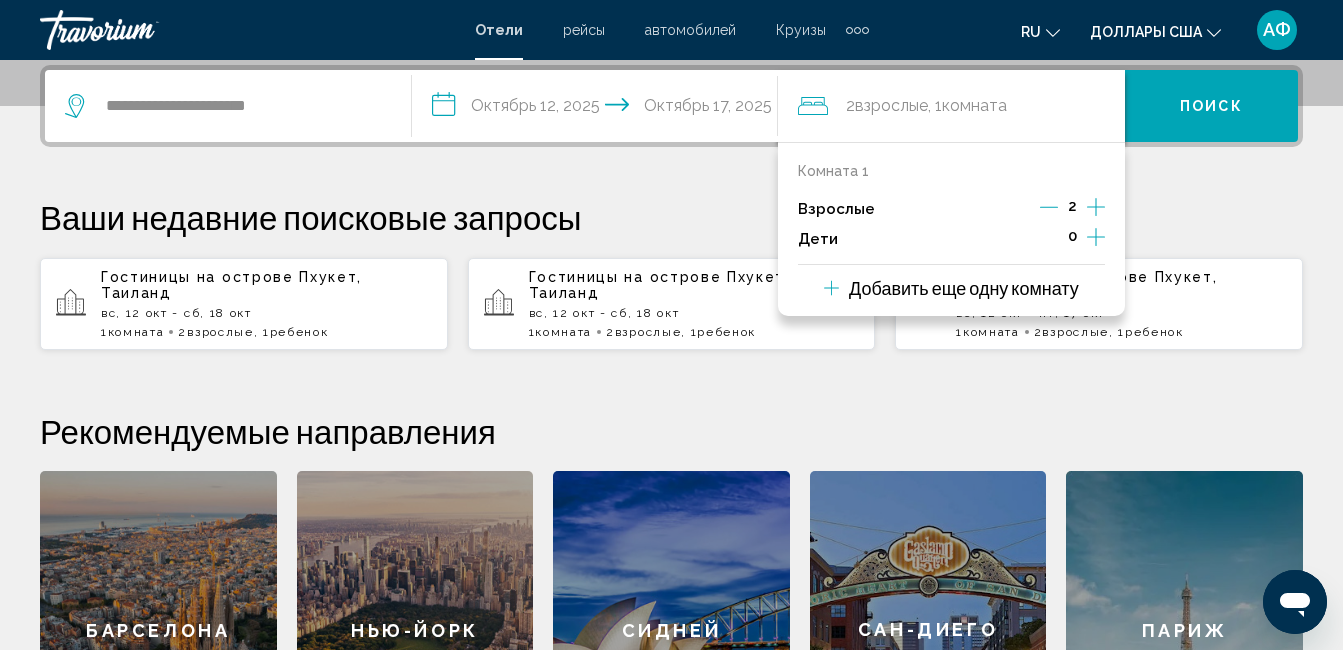 click on "0" at bounding box center [1072, 239] 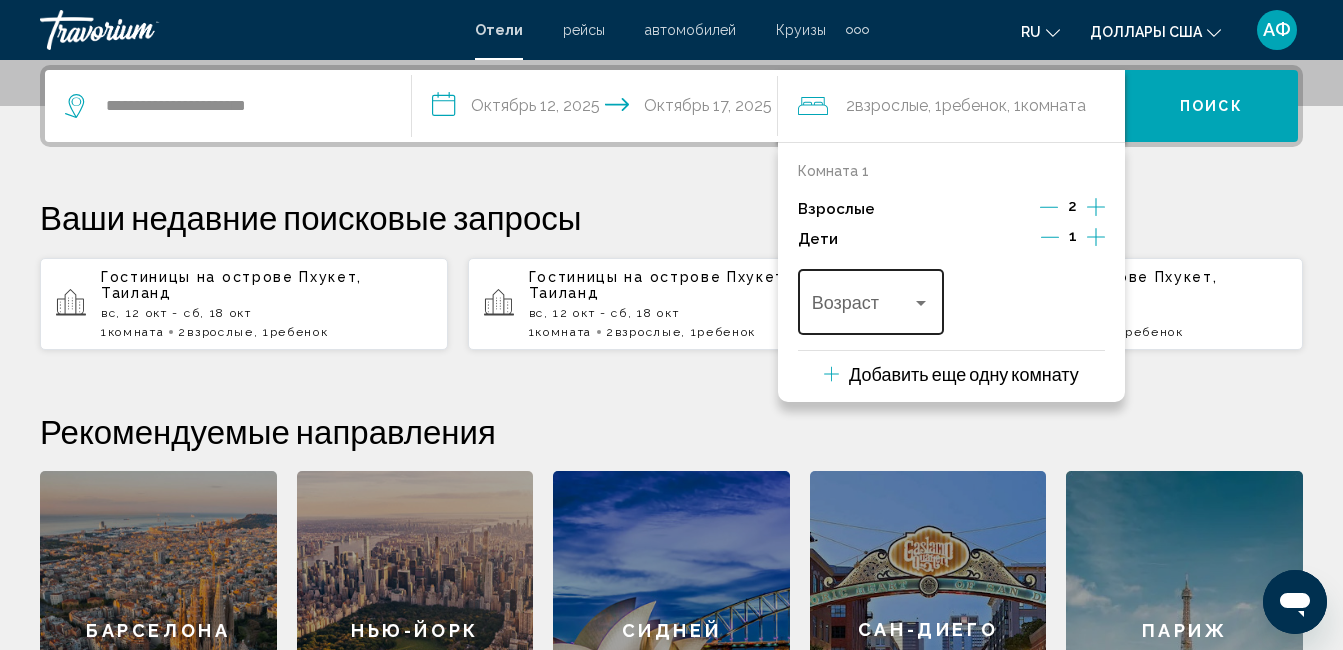 click on "Возраст" at bounding box center (871, 299) 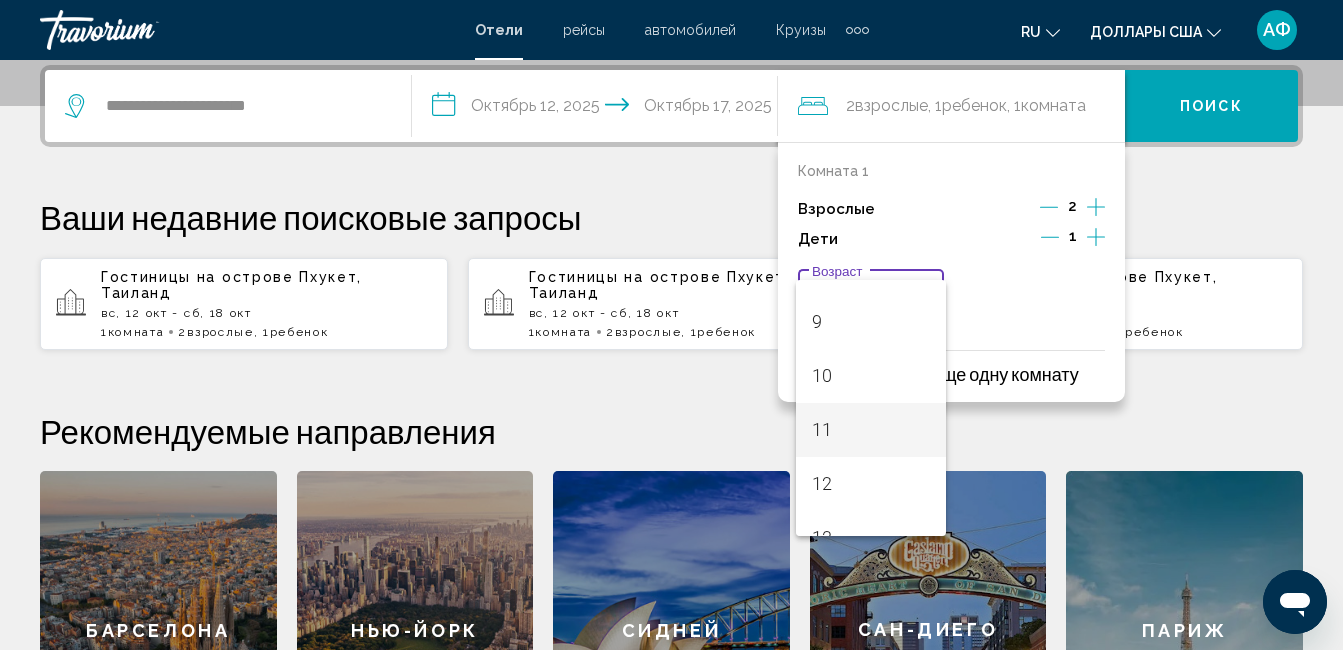 scroll, scrollTop: 500, scrollLeft: 0, axis: vertical 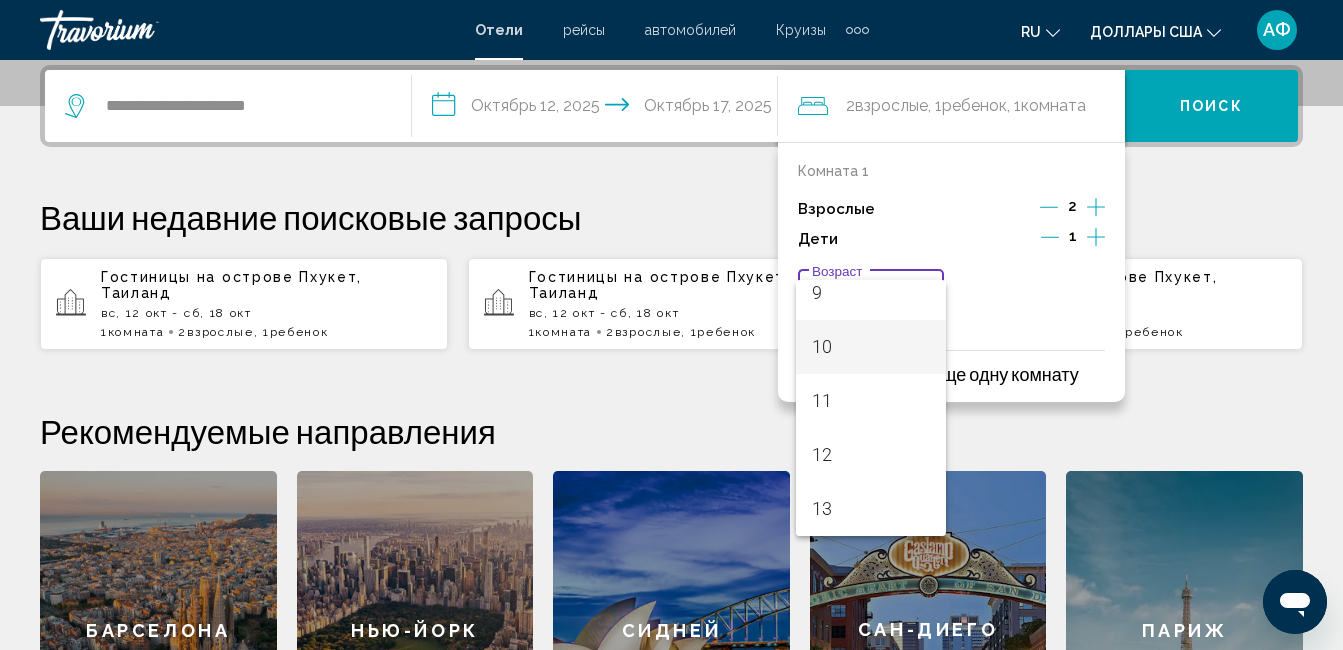 click on "10" at bounding box center (871, 347) 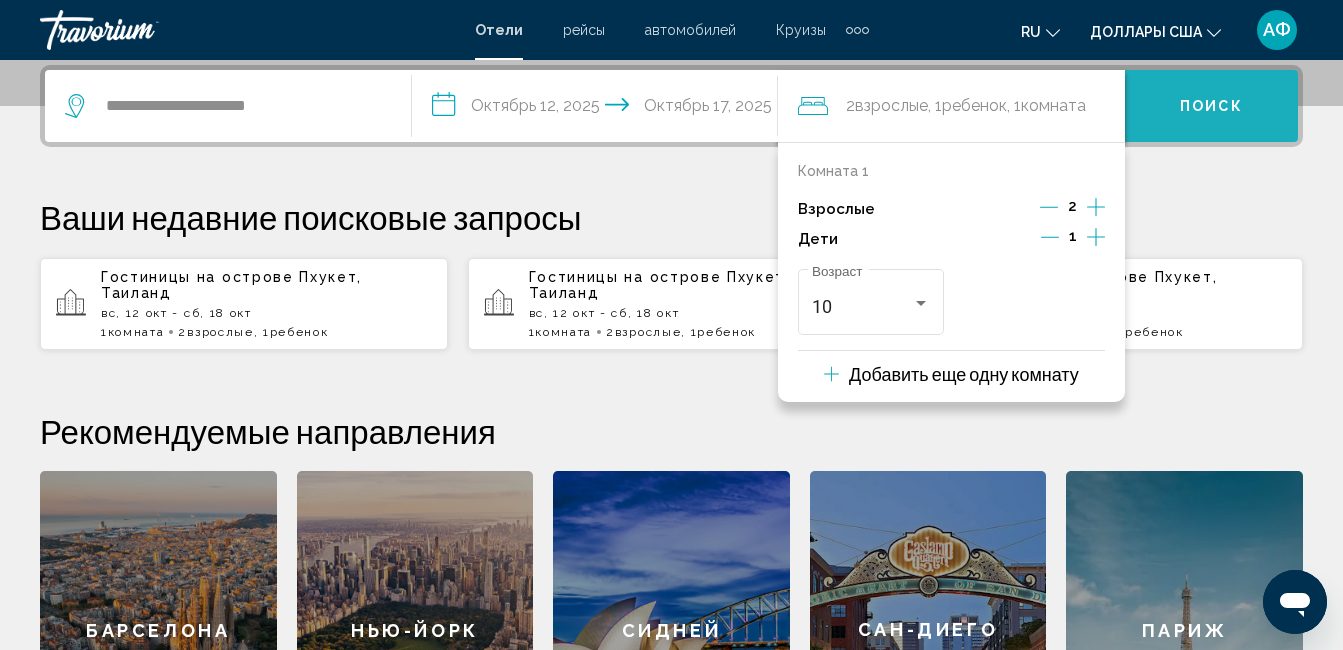 click on "Поиск" at bounding box center (1211, 107) 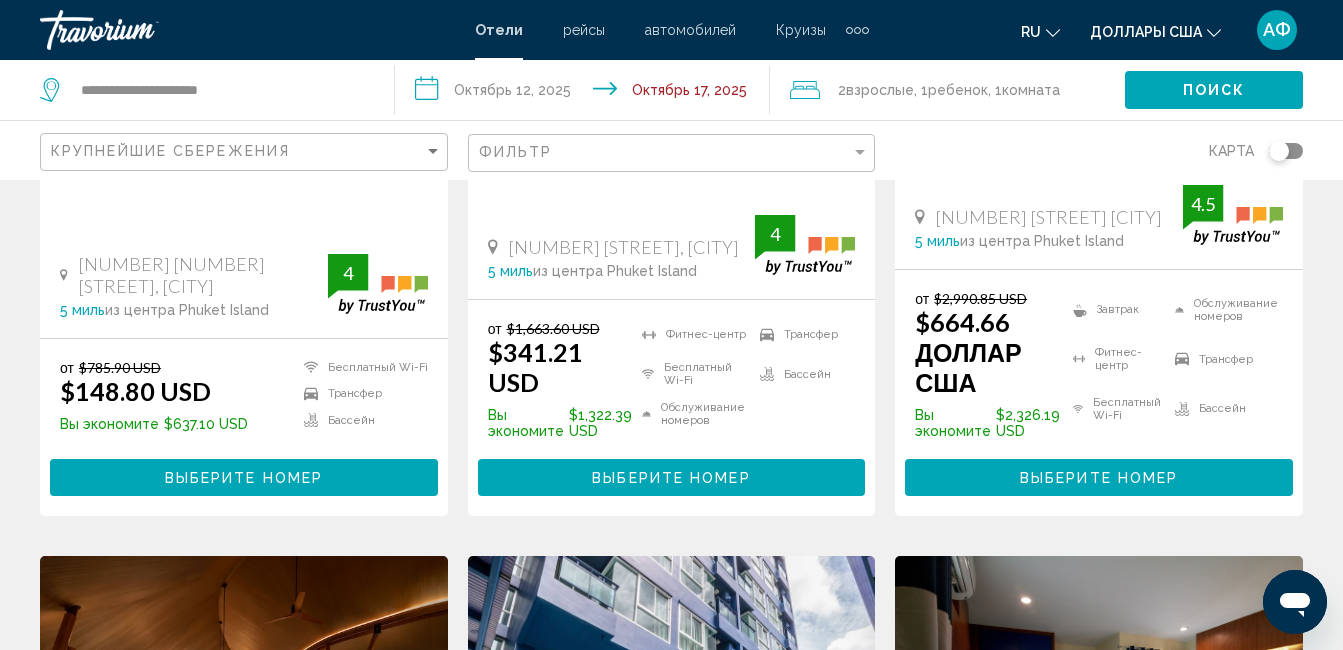 scroll, scrollTop: 1100, scrollLeft: 0, axis: vertical 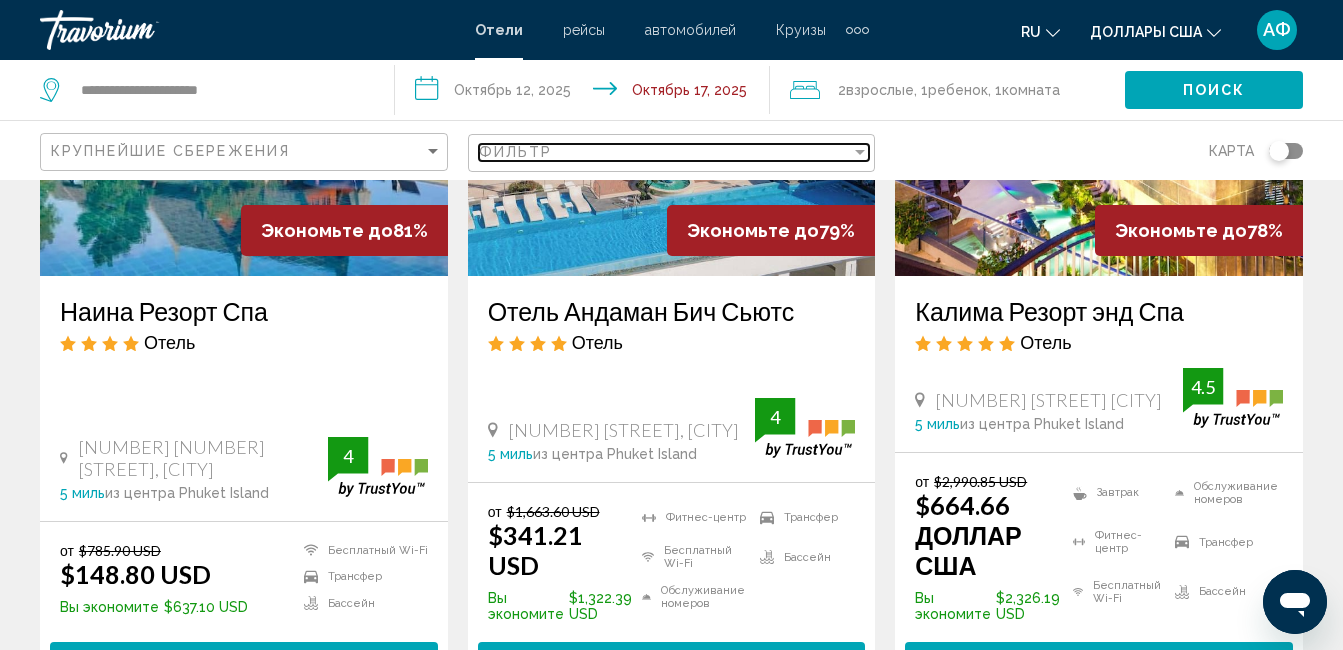 click at bounding box center [860, 152] 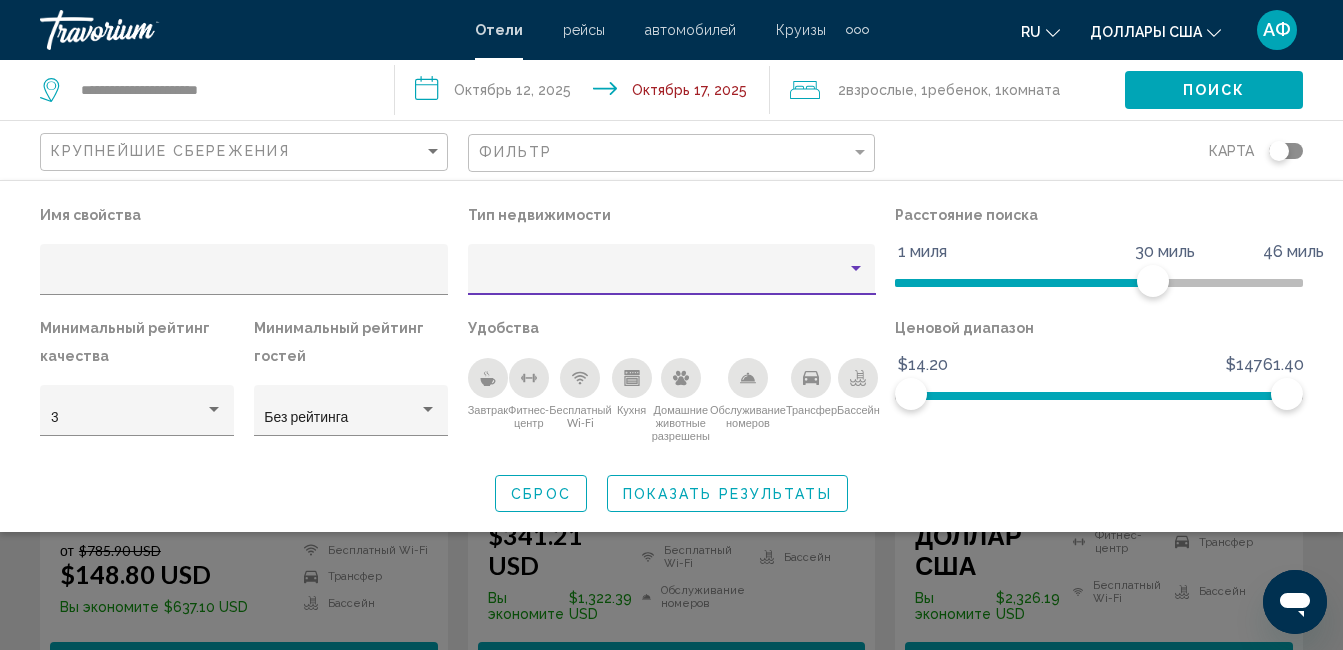 click at bounding box center (856, 269) 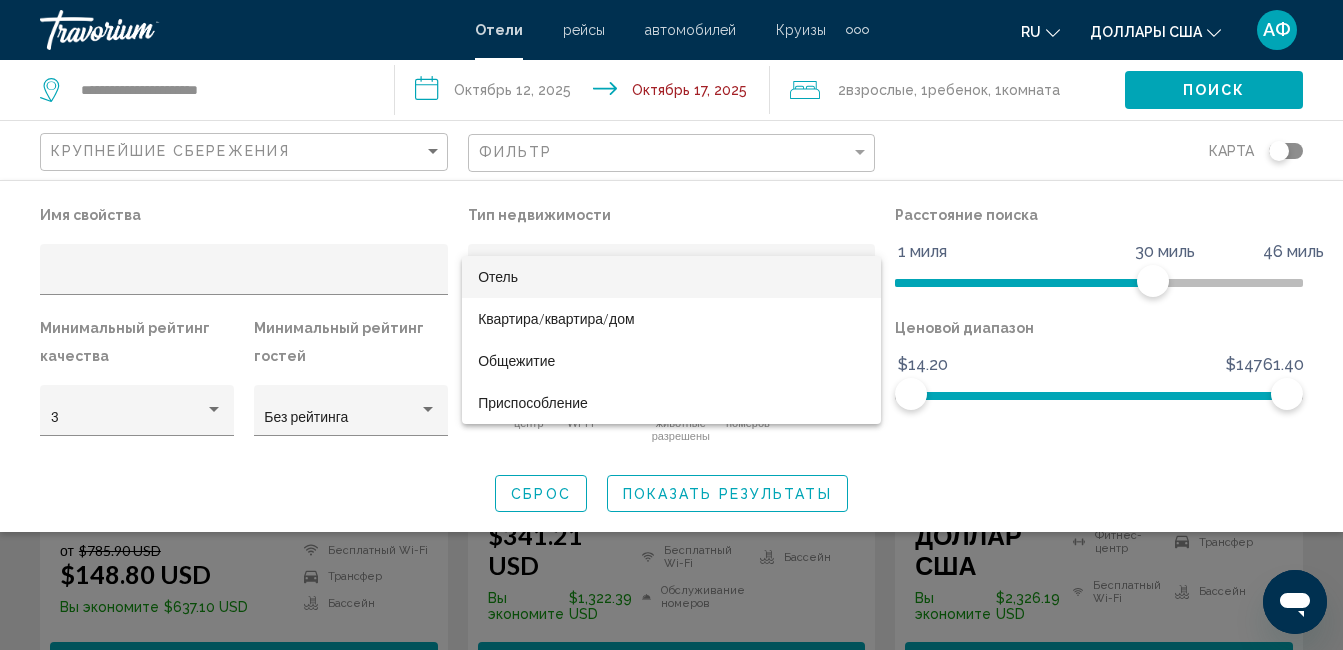 click on "Отель" at bounding box center (671, 277) 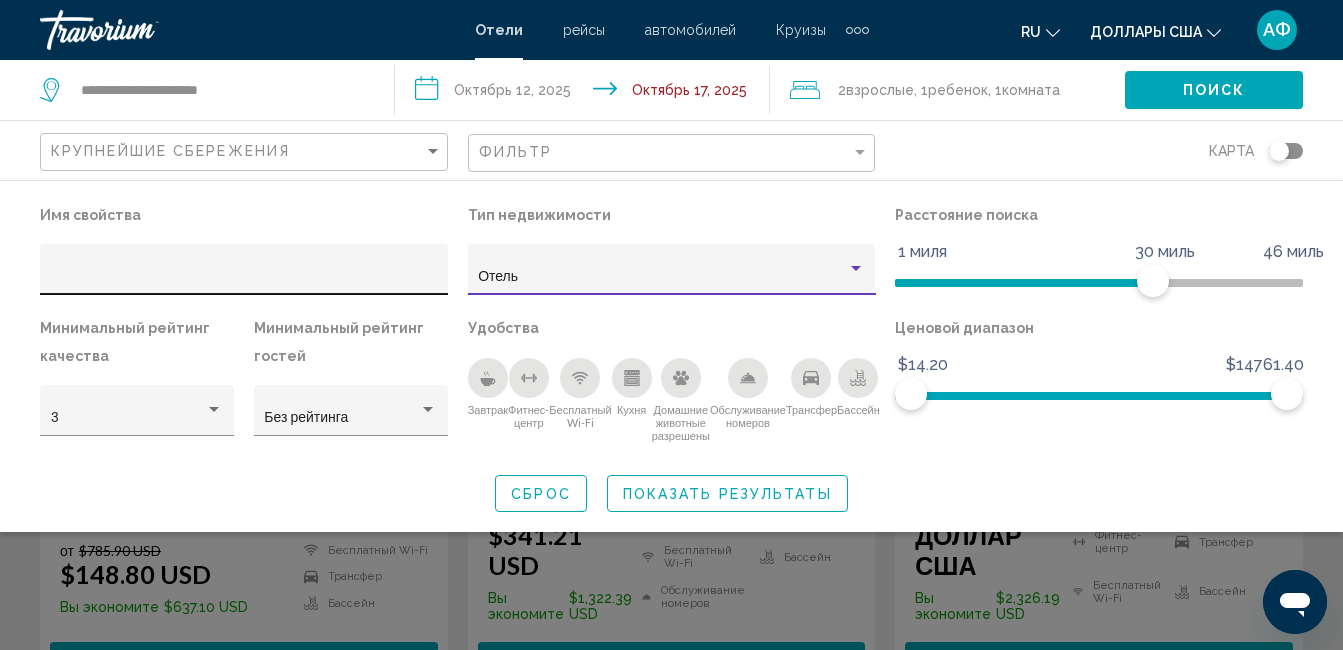 click at bounding box center (244, 277) 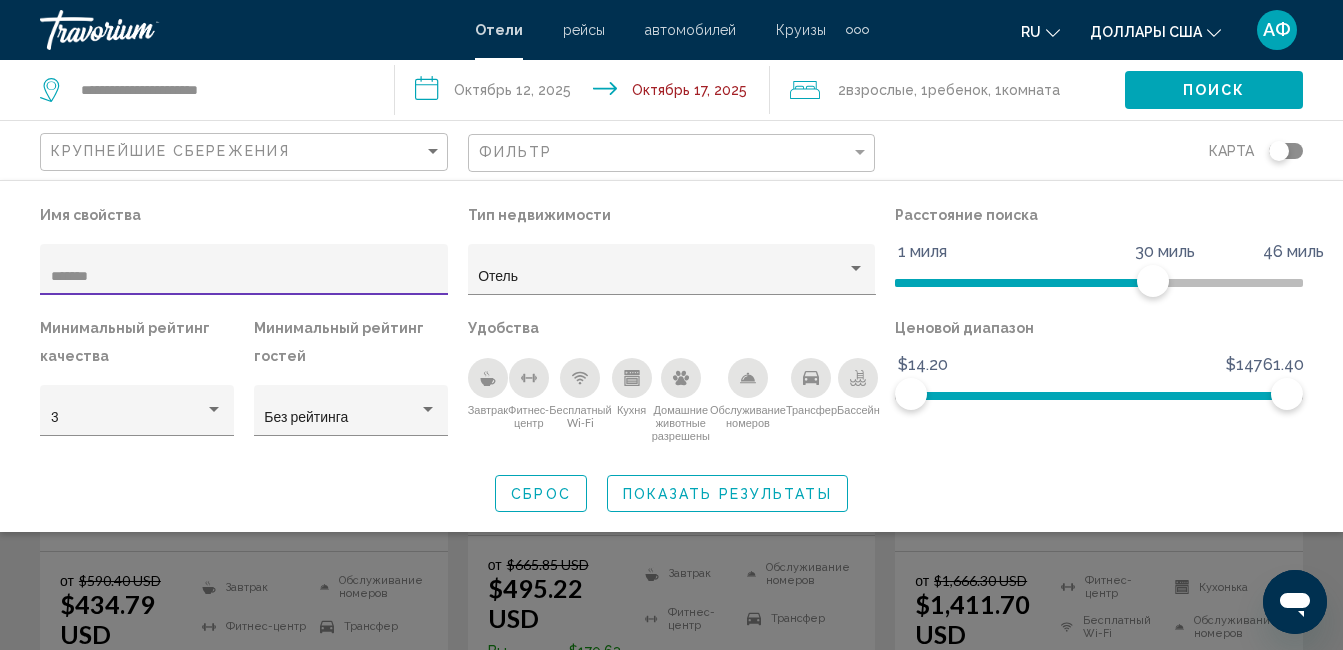 scroll, scrollTop: 709, scrollLeft: 0, axis: vertical 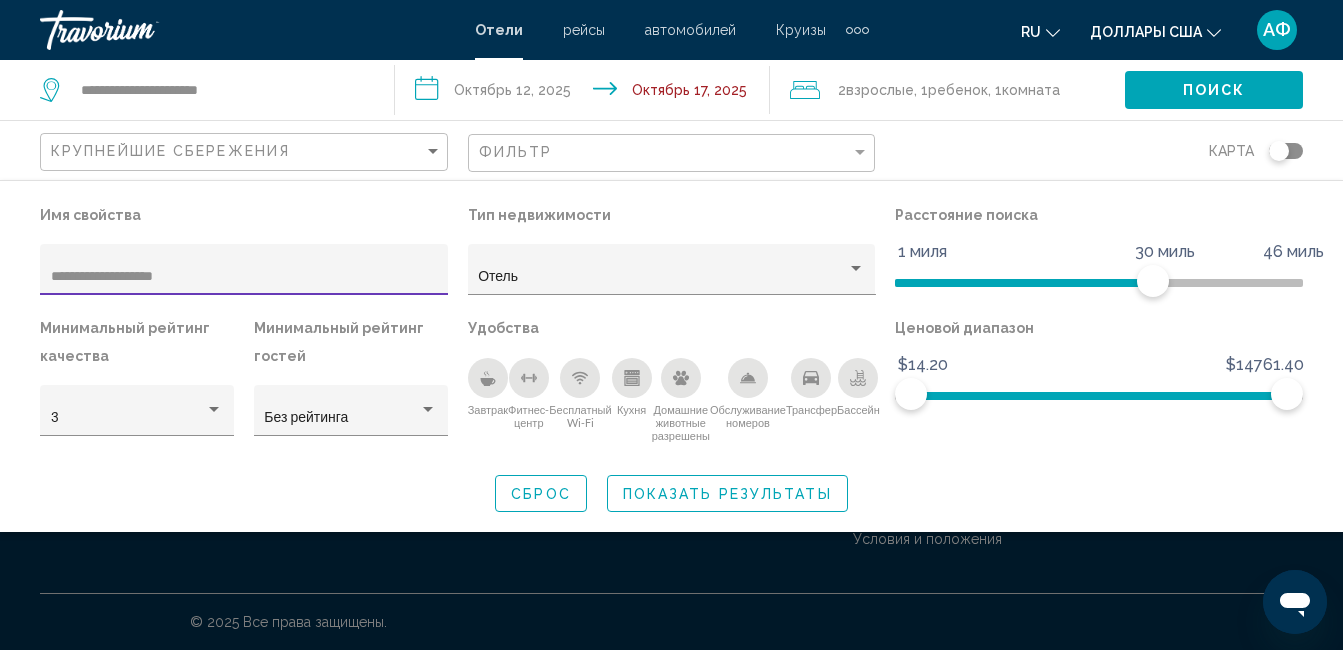 type on "**********" 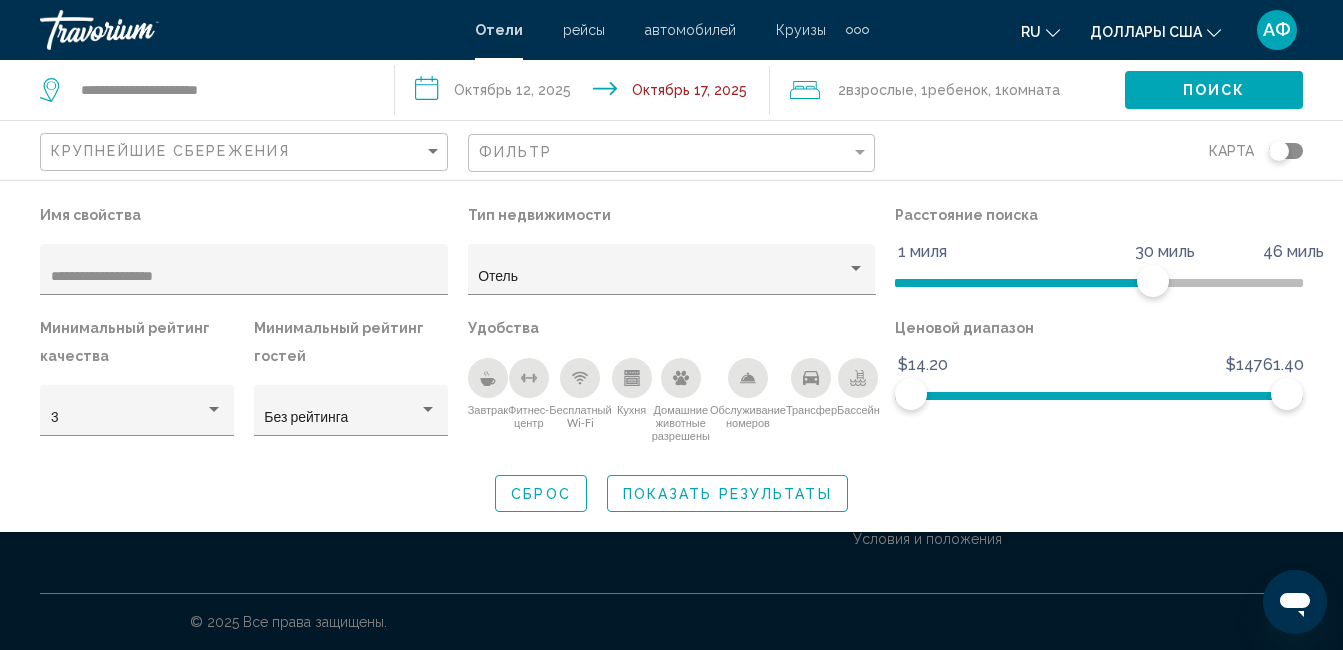 drag, startPoint x: 421, startPoint y: 533, endPoint x: 649, endPoint y: 546, distance: 228.37032 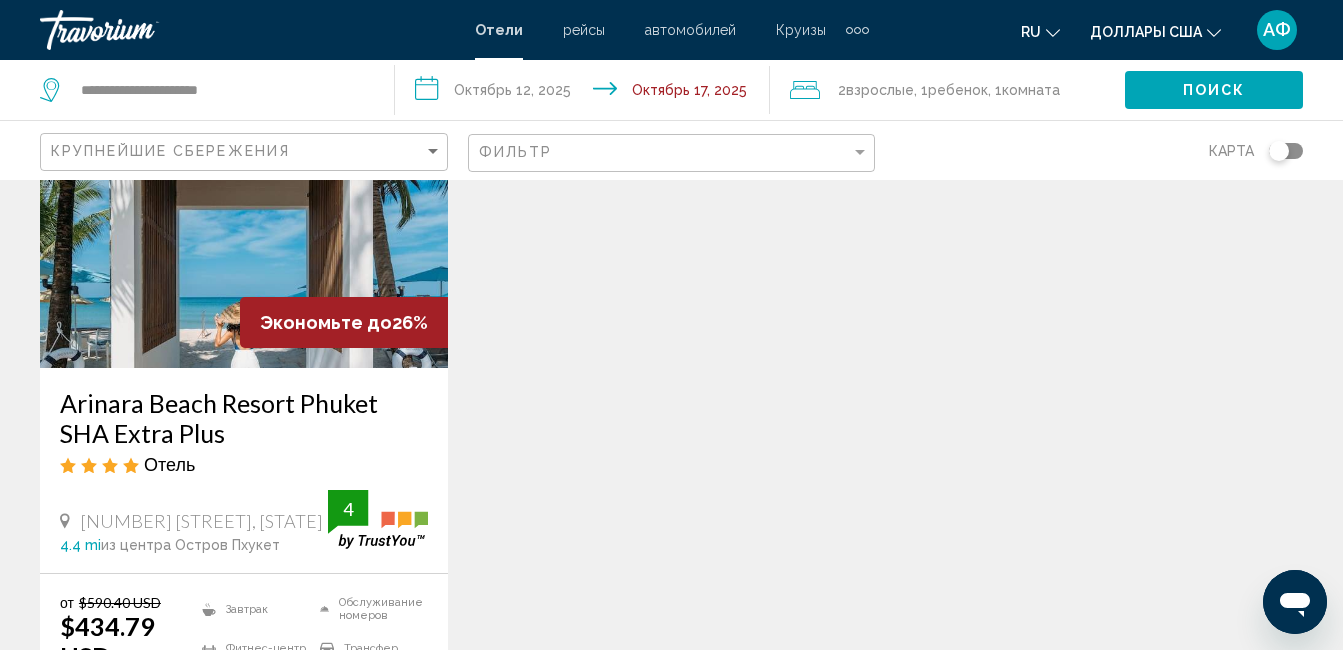 scroll, scrollTop: 500, scrollLeft: 0, axis: vertical 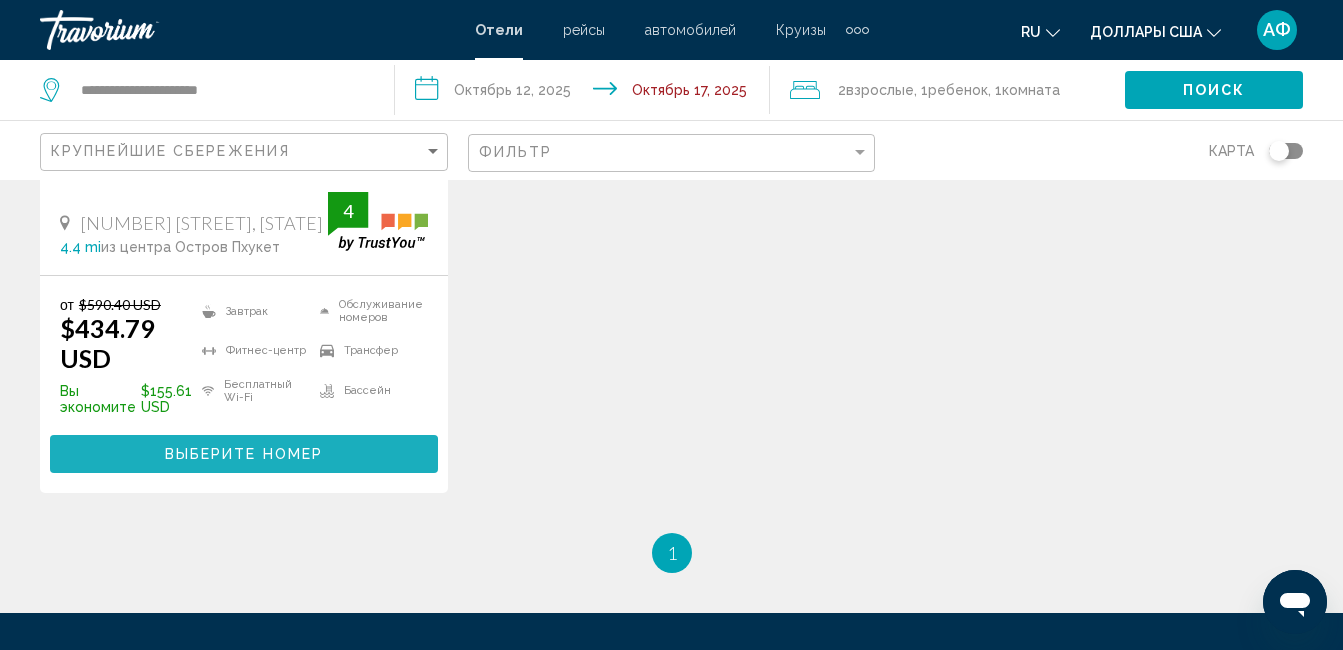 click on "Выберите номер" at bounding box center (244, 453) 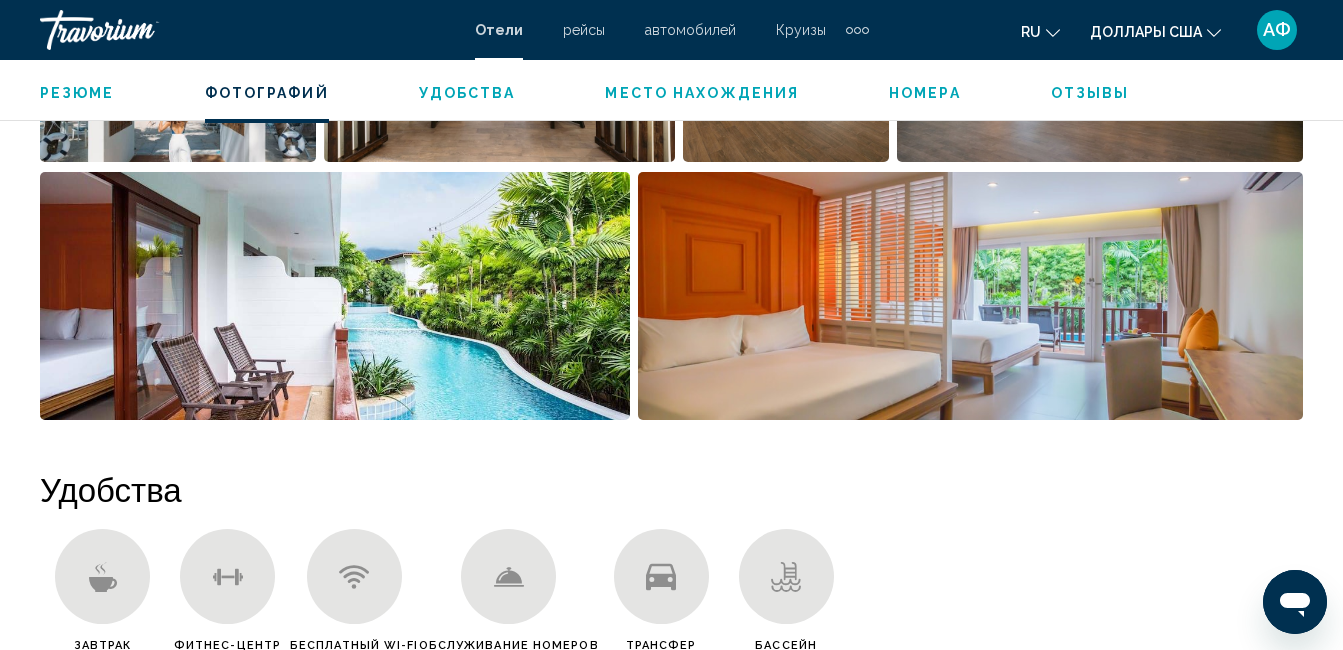 scroll, scrollTop: 1610, scrollLeft: 0, axis: vertical 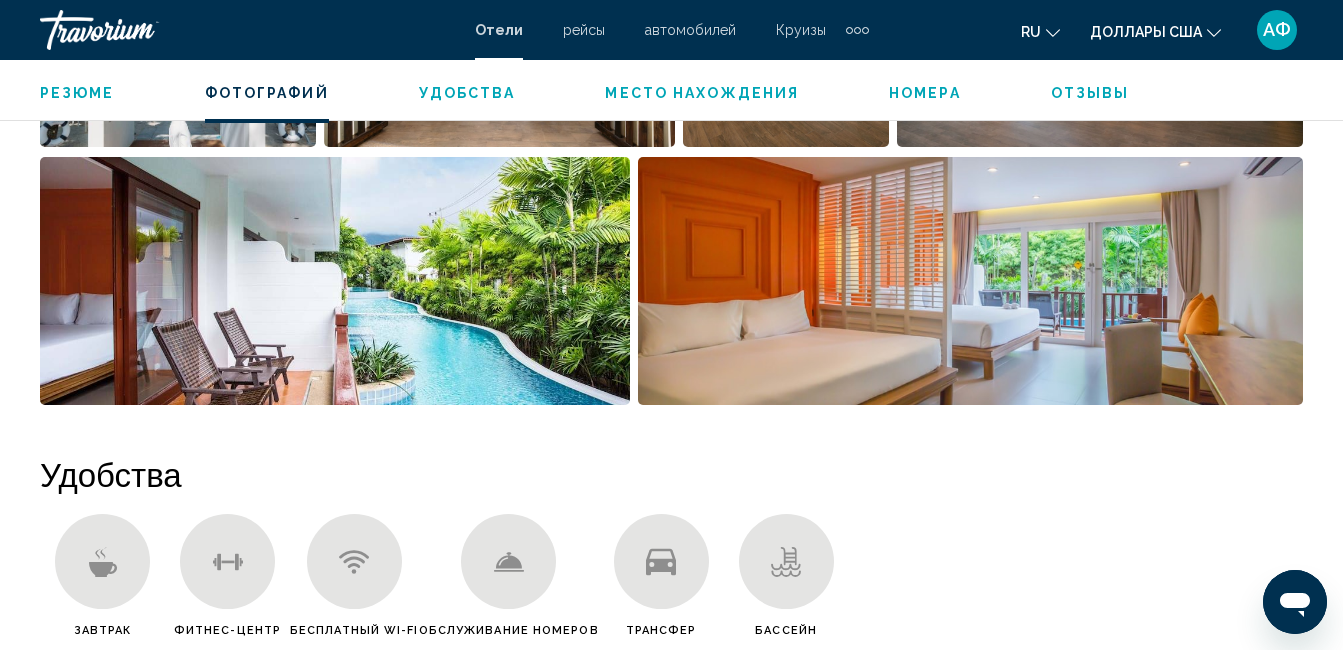 click at bounding box center (970, 281) 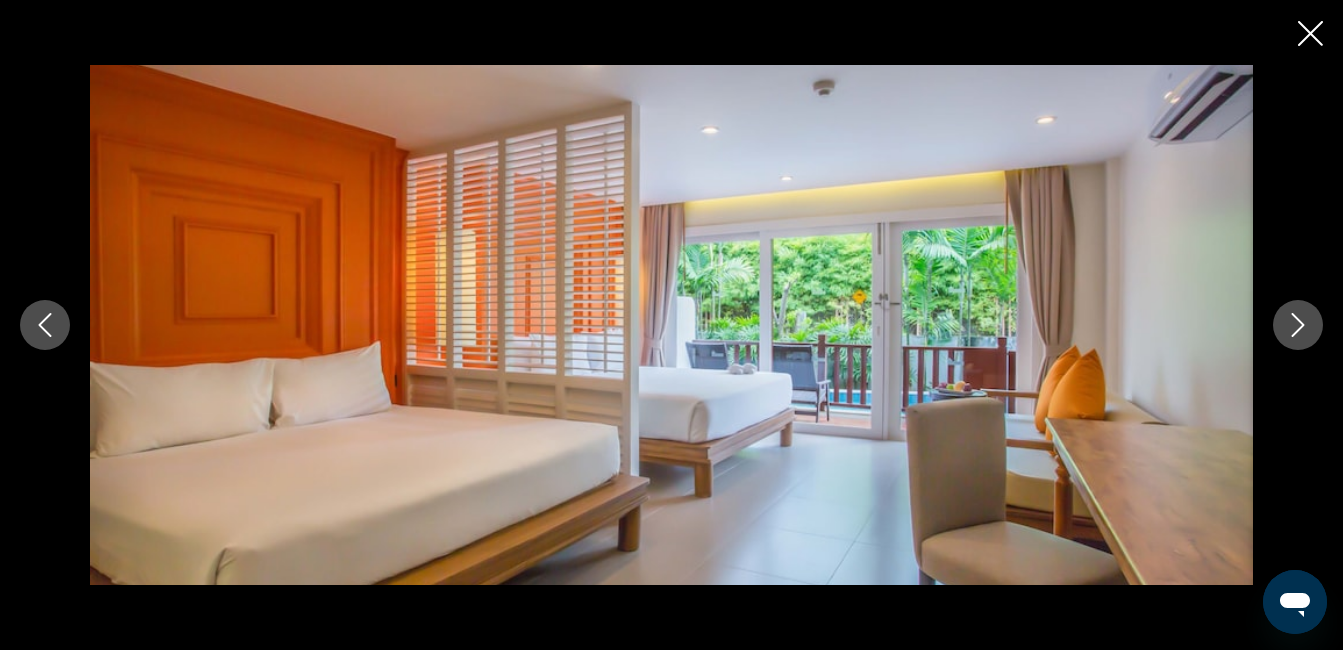 click at bounding box center (1298, 325) 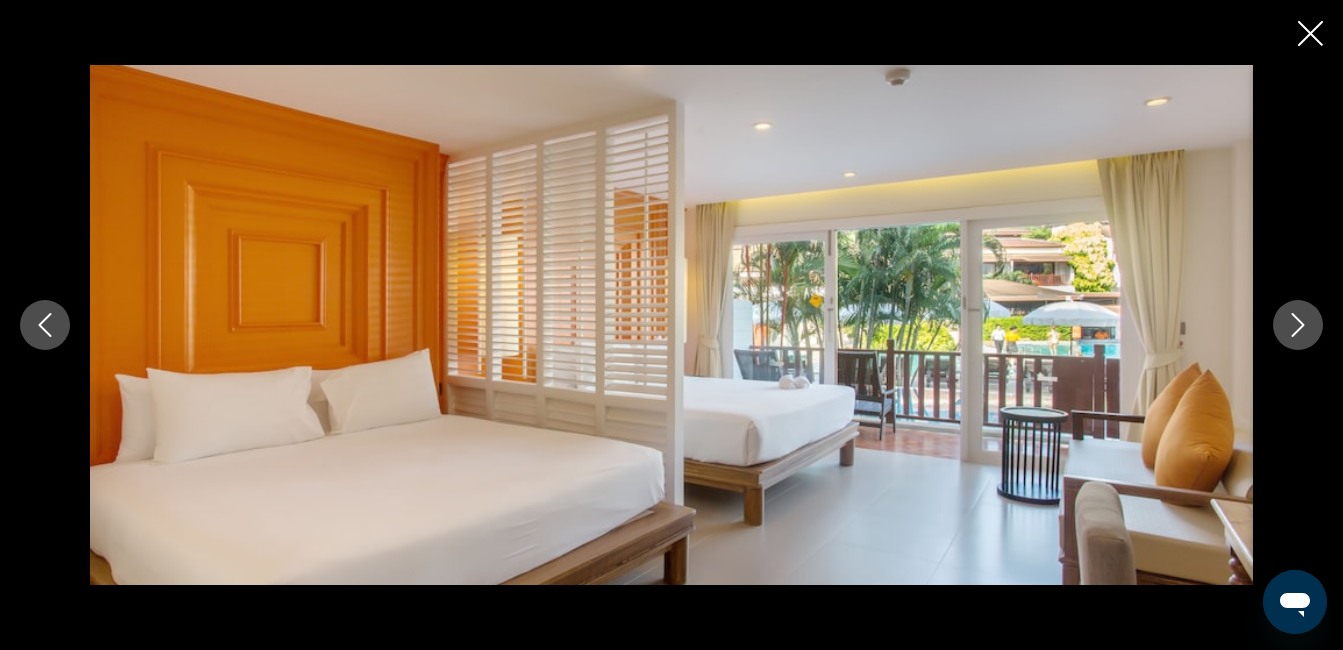 click at bounding box center (1298, 325) 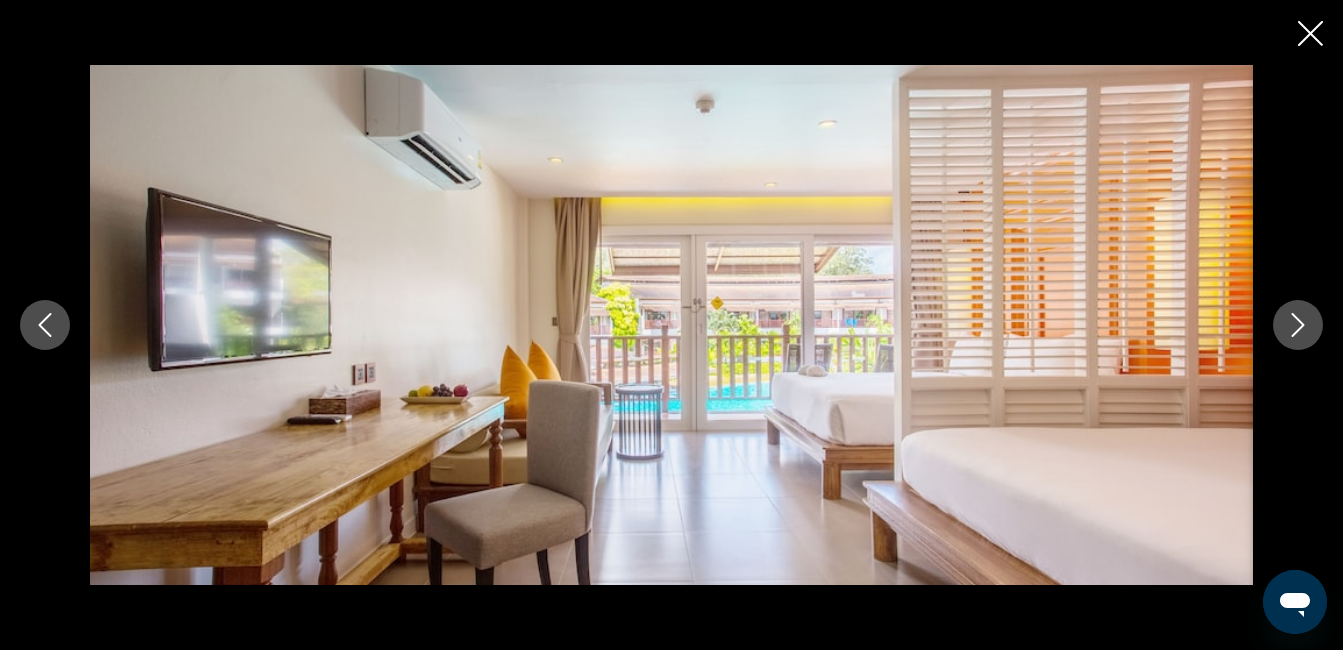 click 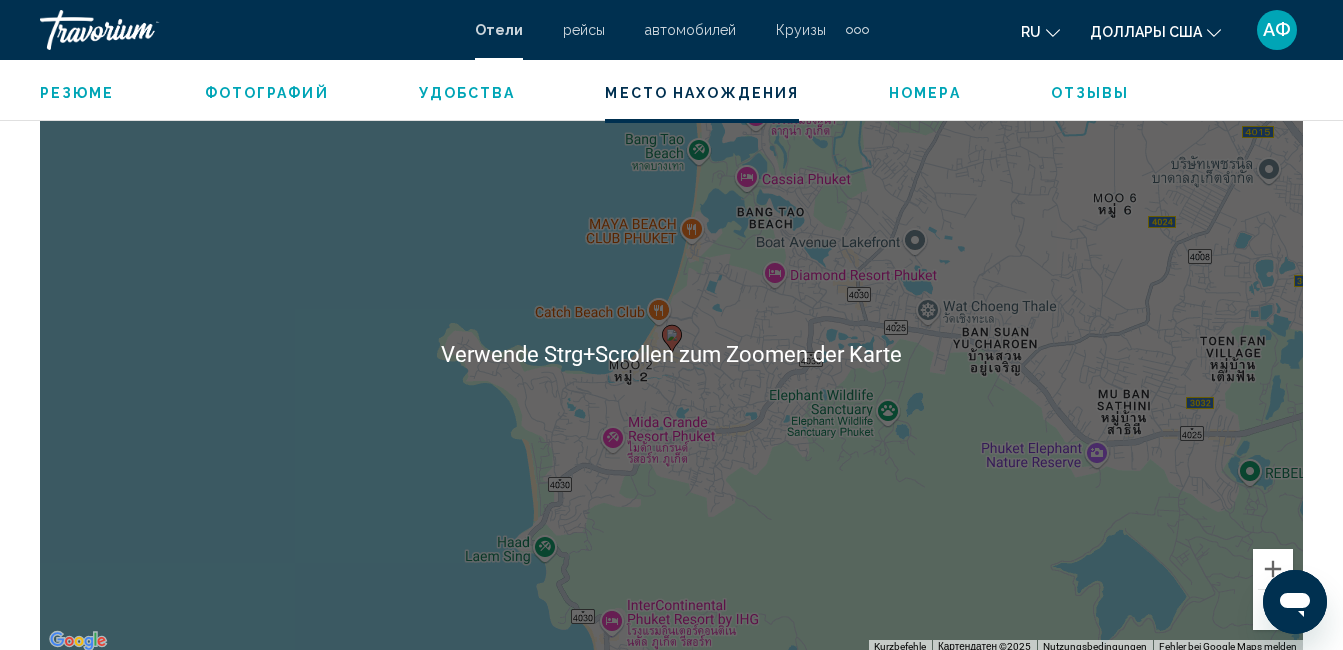 scroll, scrollTop: 2310, scrollLeft: 0, axis: vertical 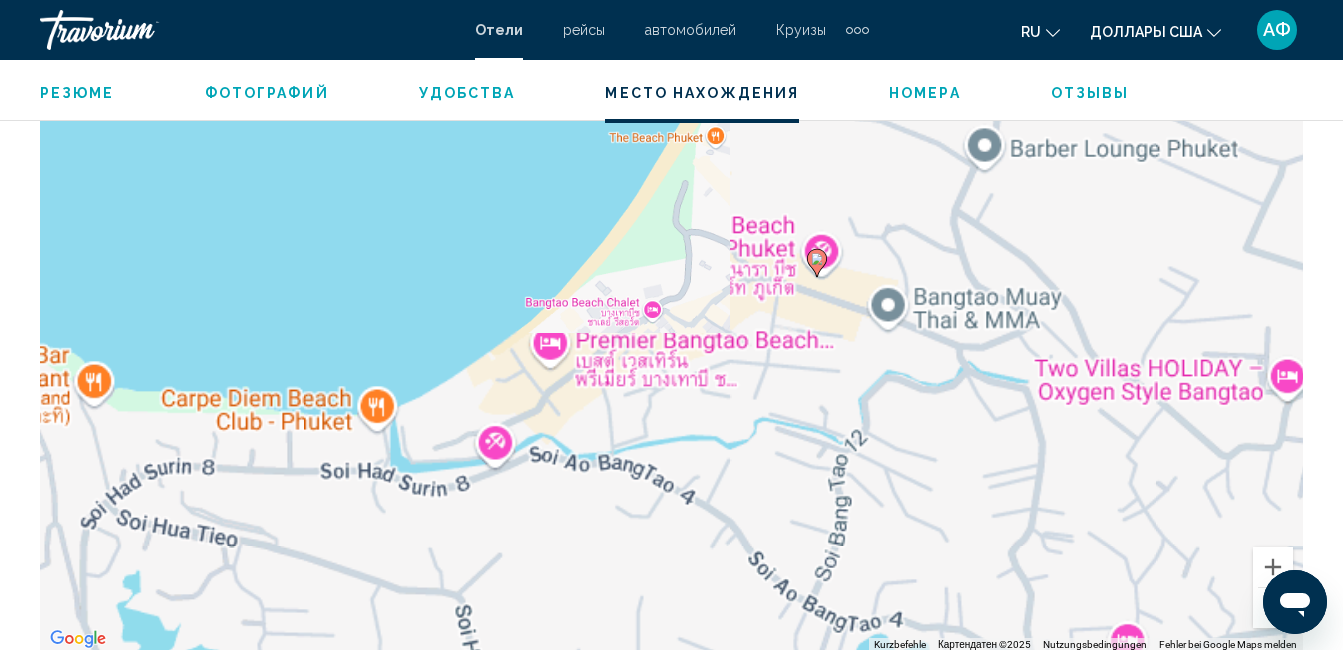 click on "Um den Modus zum Ziehen mit der Tastatur zu aktivieren, drückst du Alt + Eingabetaste. Wenn du den Modus aktiviert hast, kannst du die Markierung mit den Pfeiltasten verschieben. Nachdem du sie an die gewünschte Stelle gezogen bzw. verschoben hast, drückst du einfach die Eingabetaste. Durch Drücken der Esc-Taste kannst du den Vorgang abbrechen." at bounding box center (671, 352) 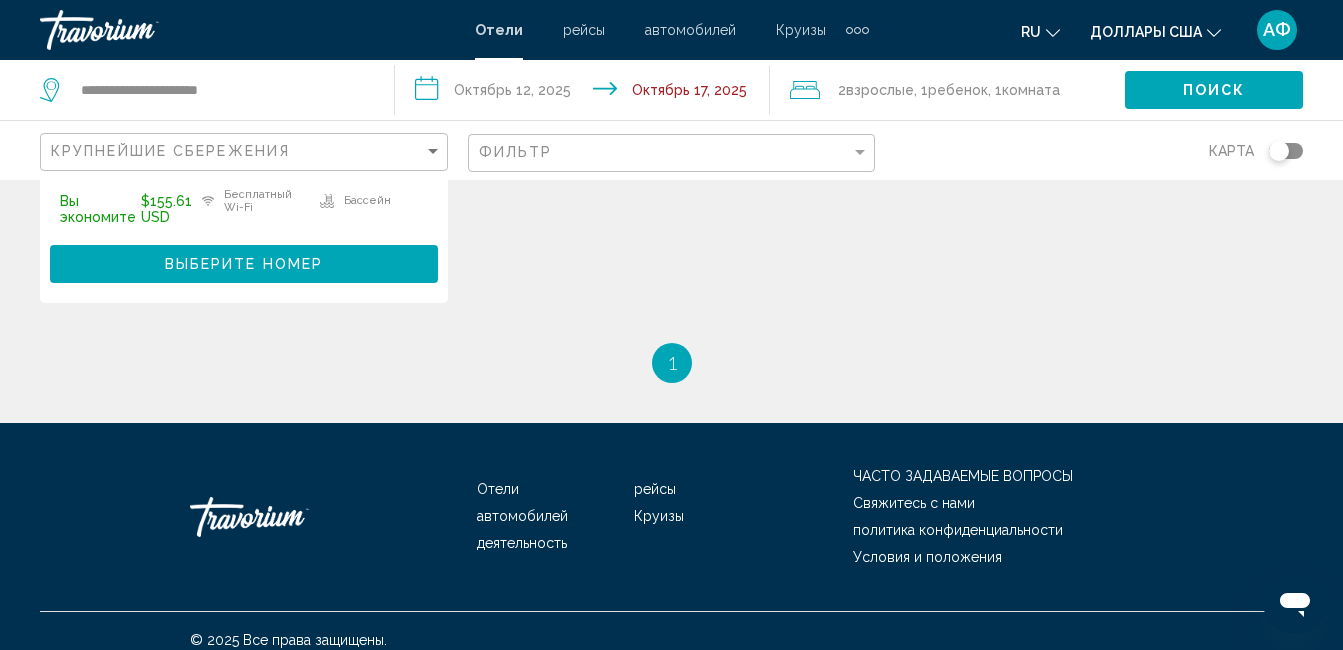 scroll, scrollTop: 700, scrollLeft: 0, axis: vertical 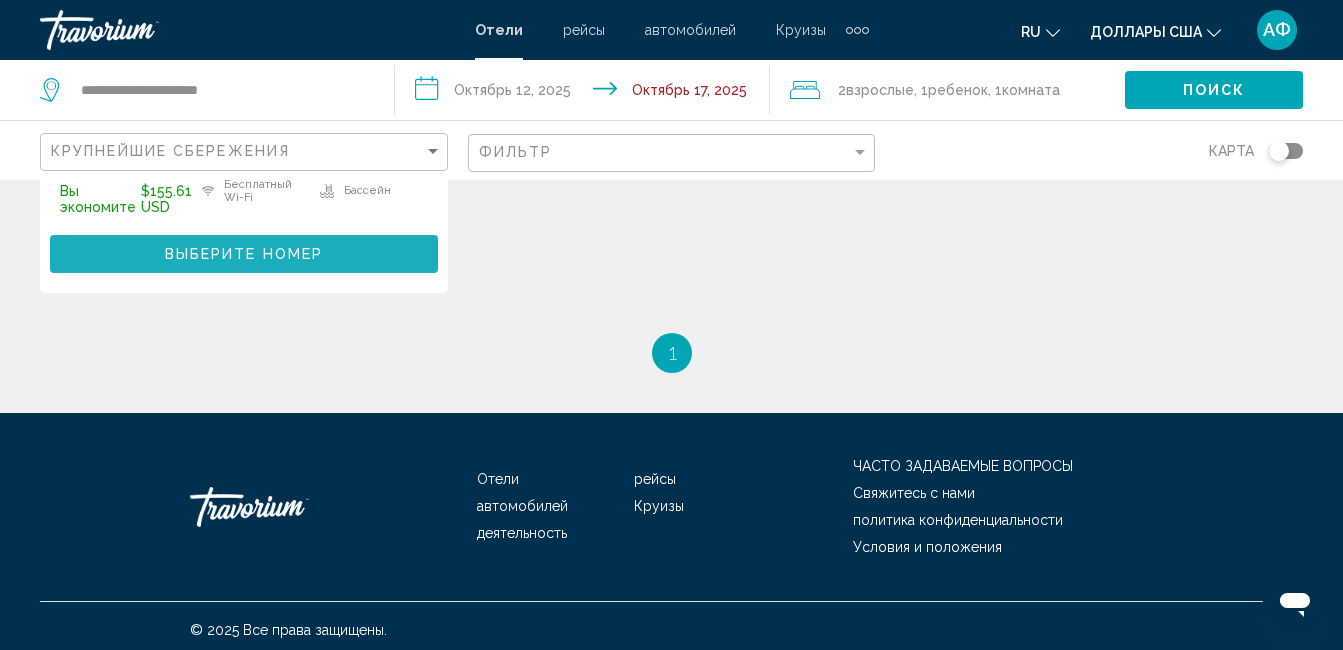 click on "Выберите номер" at bounding box center (244, 253) 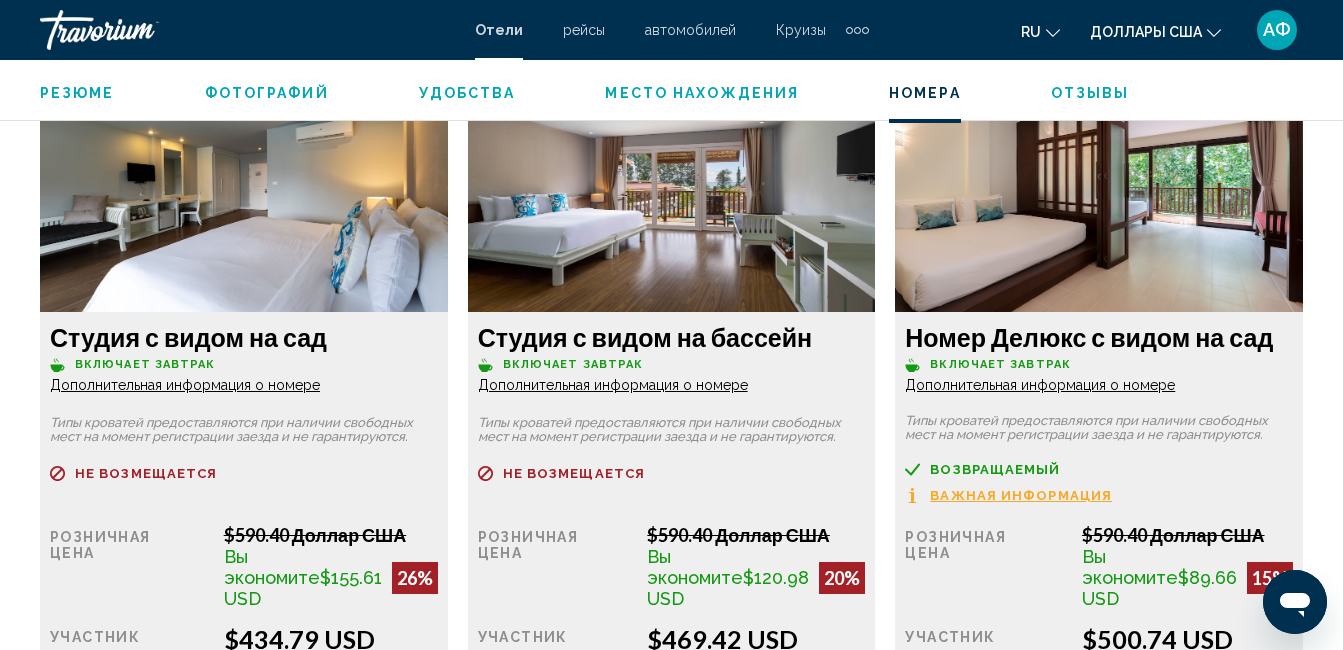 scroll, scrollTop: 3111, scrollLeft: 0, axis: vertical 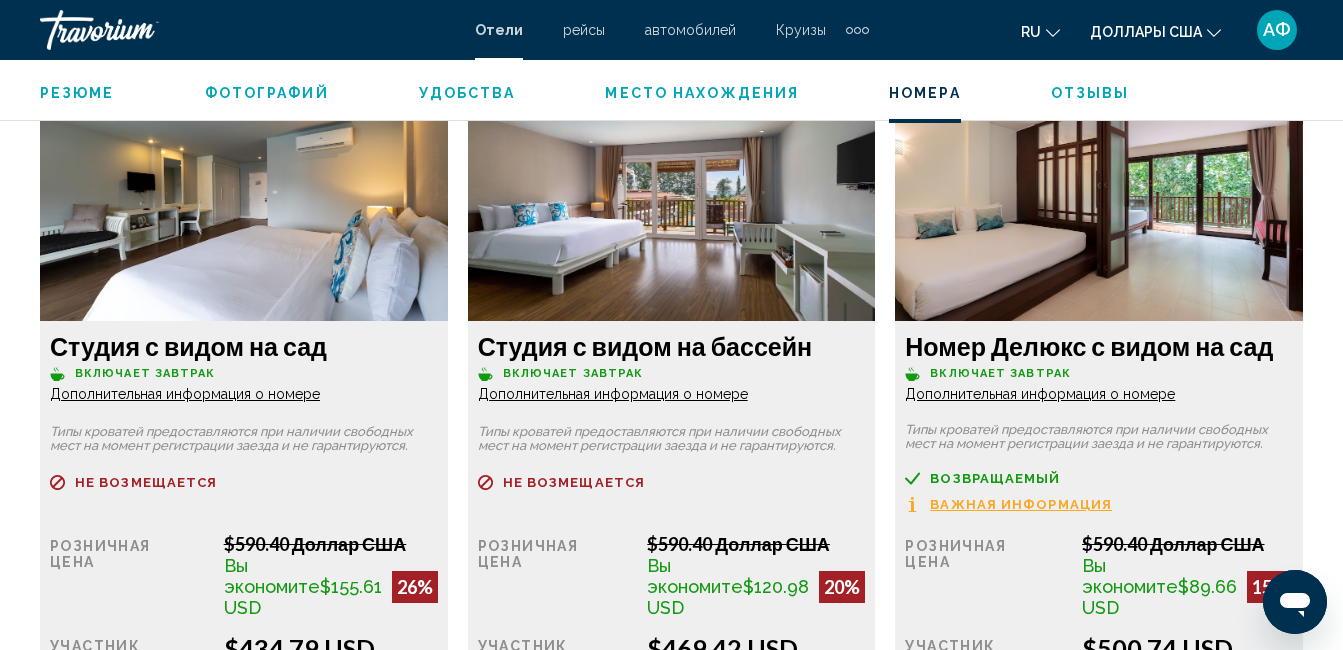click on "Дополнительная информация о номере" at bounding box center (185, 394) 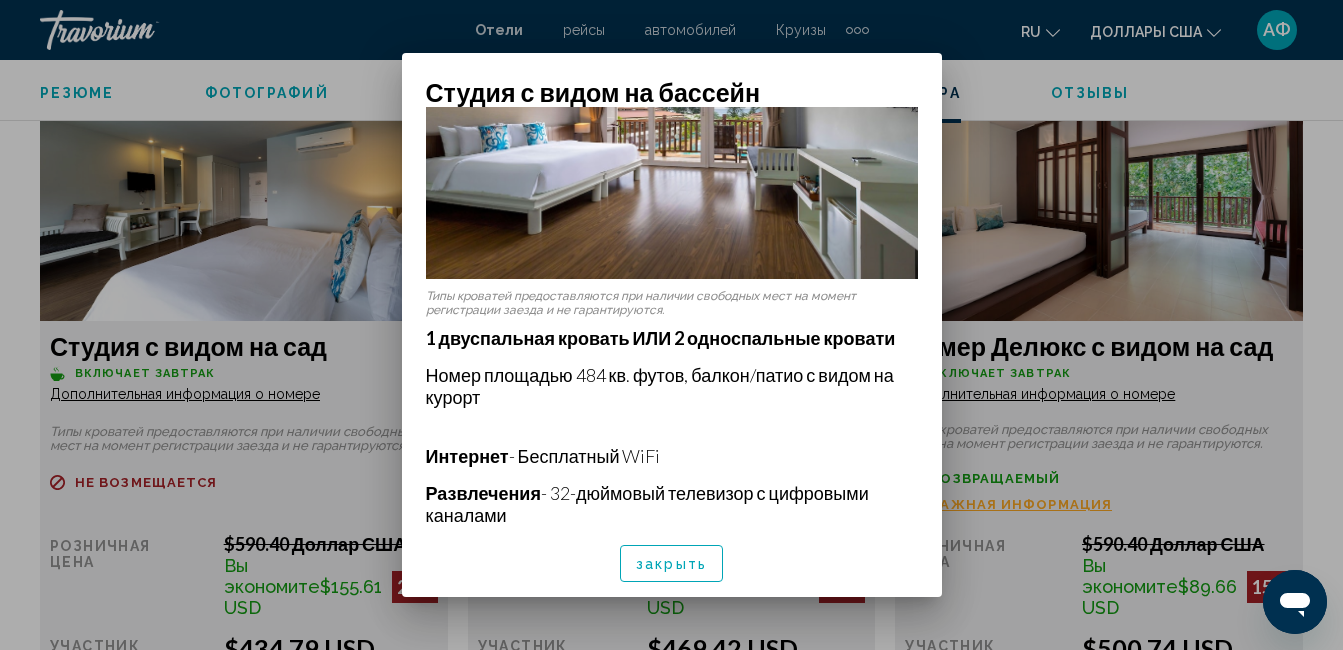 scroll, scrollTop: 200, scrollLeft: 0, axis: vertical 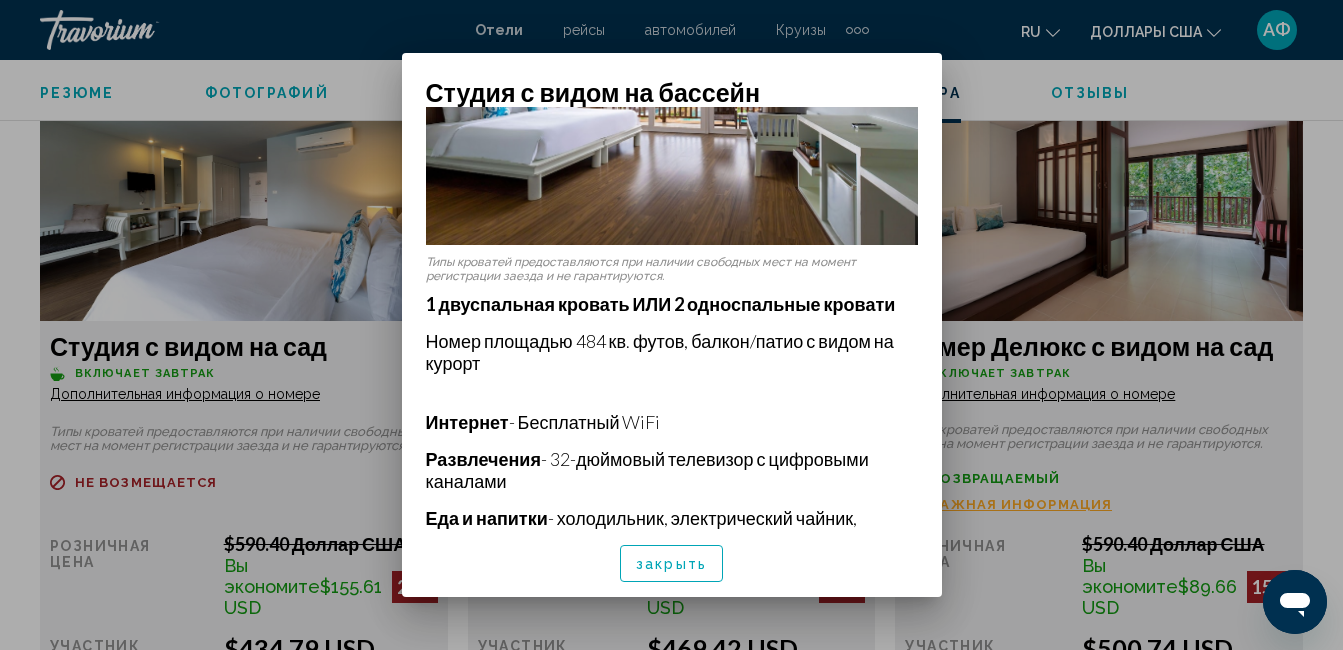 click on "закрыть" at bounding box center (671, 564) 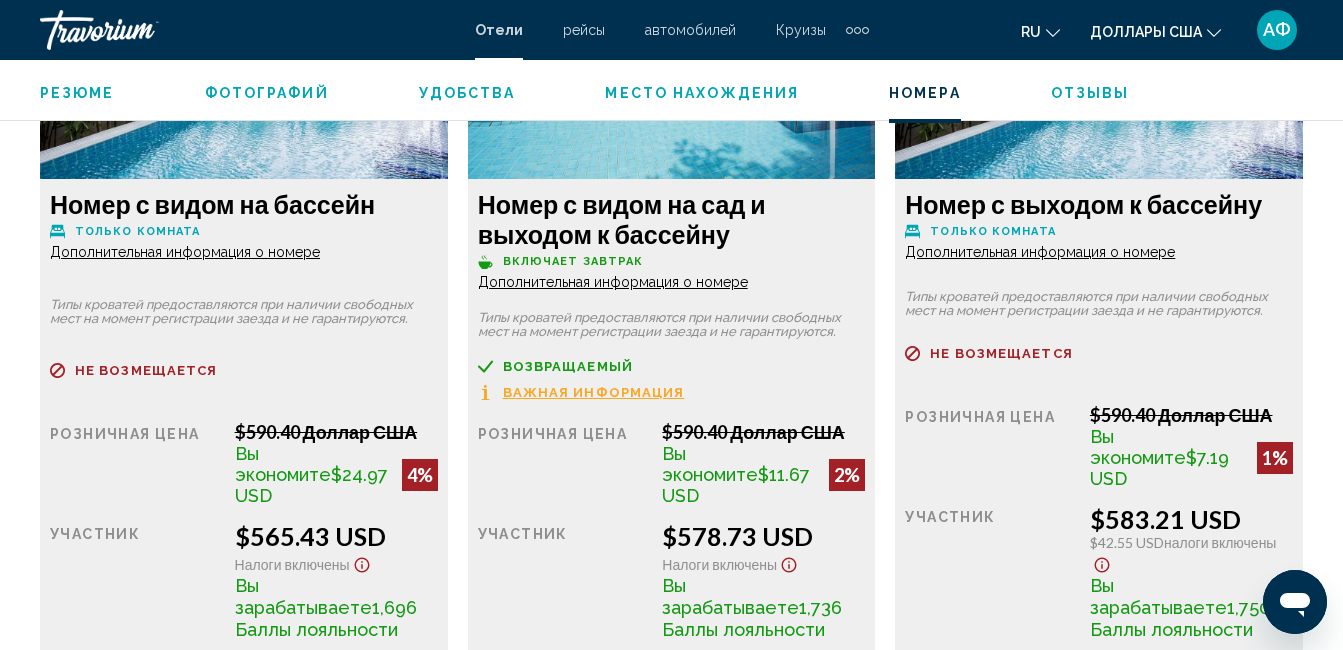 scroll, scrollTop: 5511, scrollLeft: 0, axis: vertical 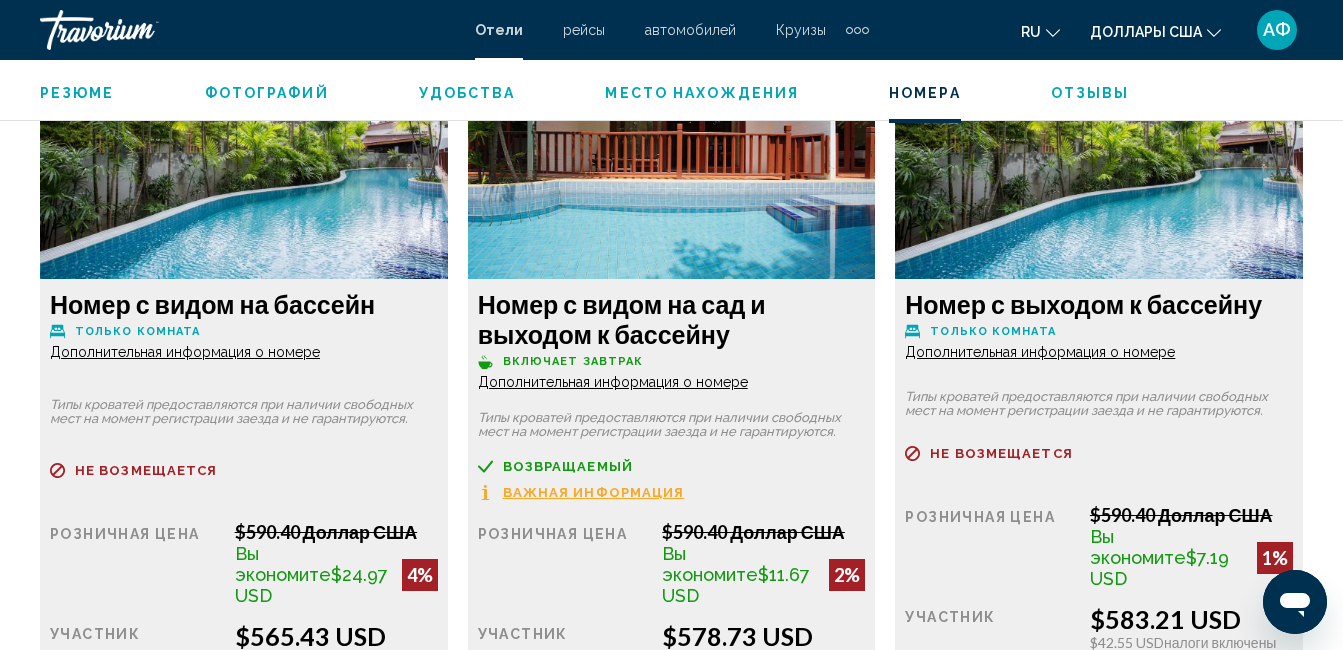 click on "Дополнительная информация о номере" at bounding box center (185, -2006) 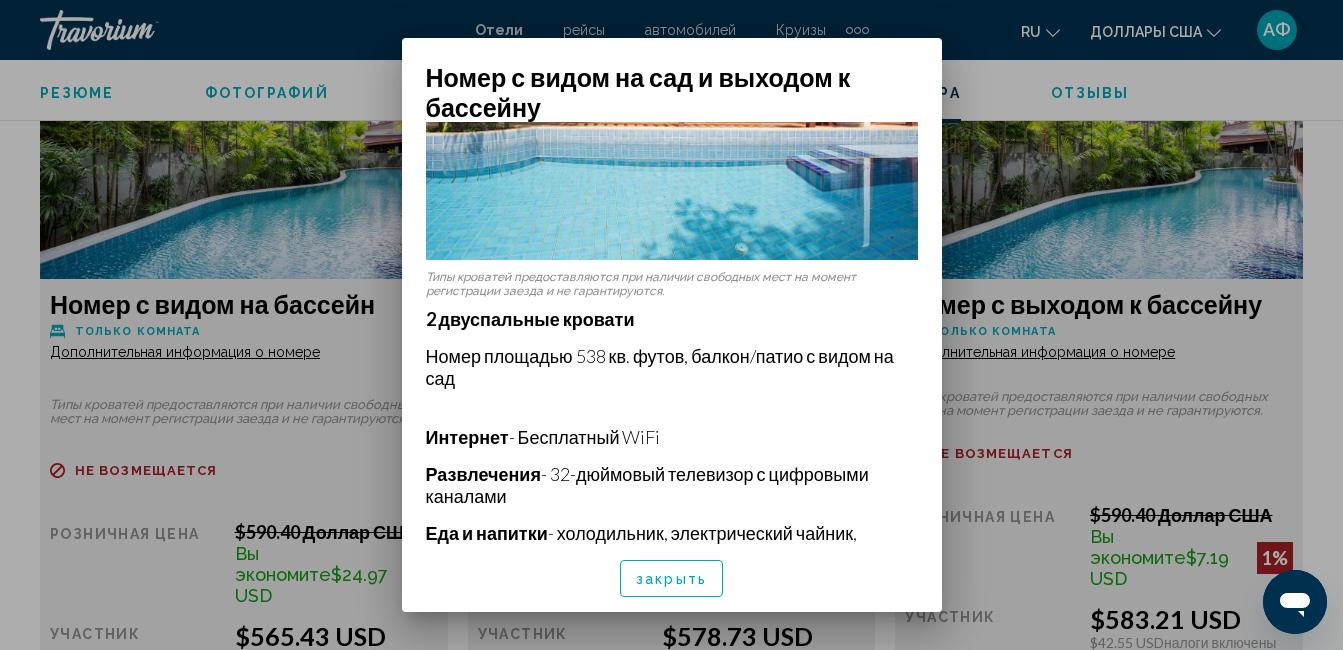 scroll, scrollTop: 199, scrollLeft: 0, axis: vertical 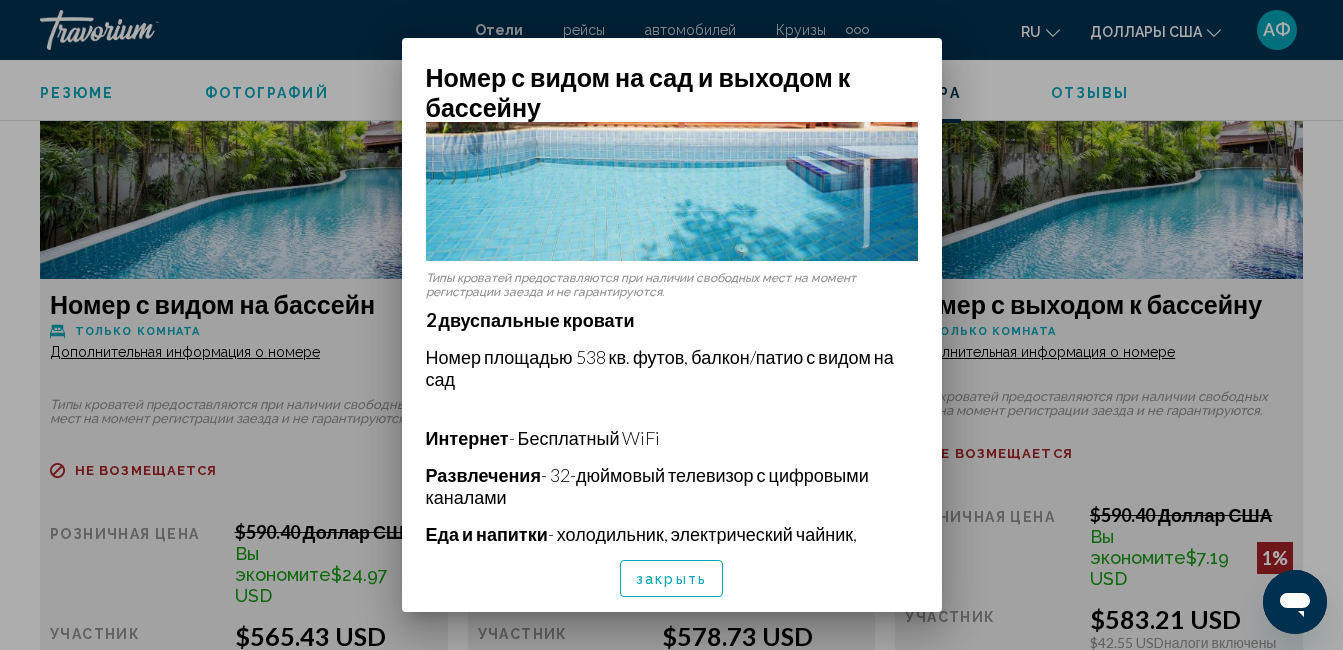 click on "закрыть" at bounding box center [671, 579] 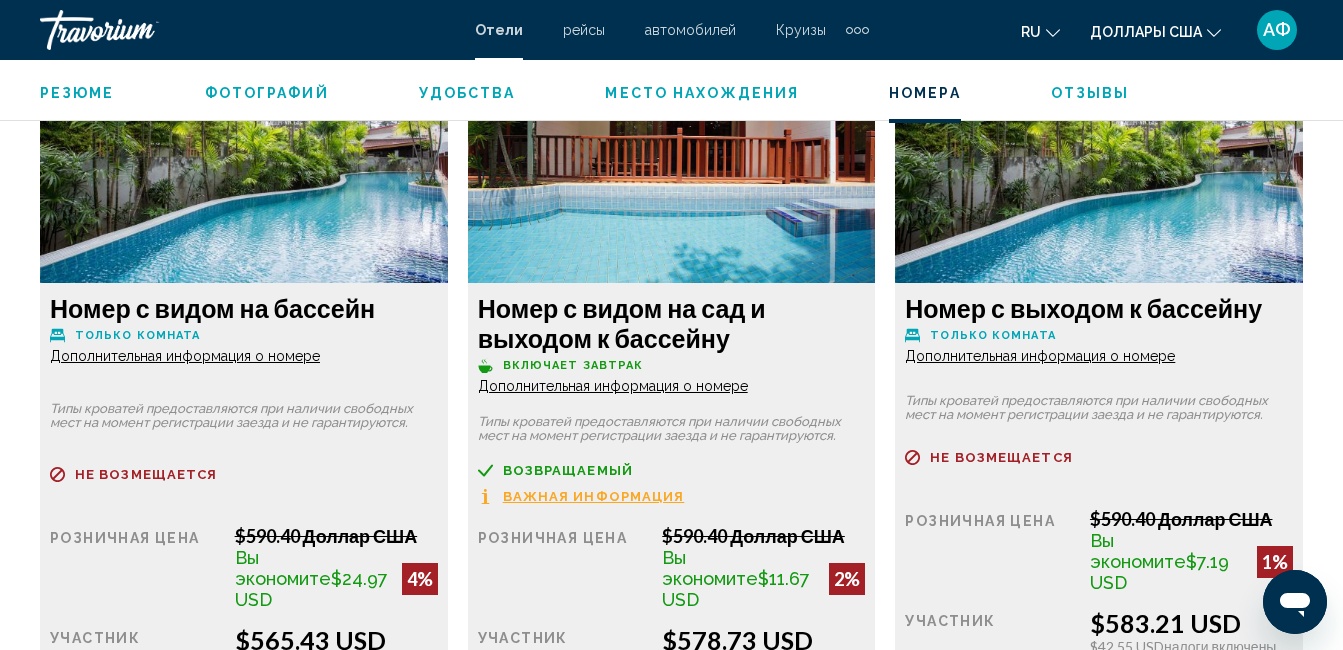 scroll, scrollTop: 5211, scrollLeft: 0, axis: vertical 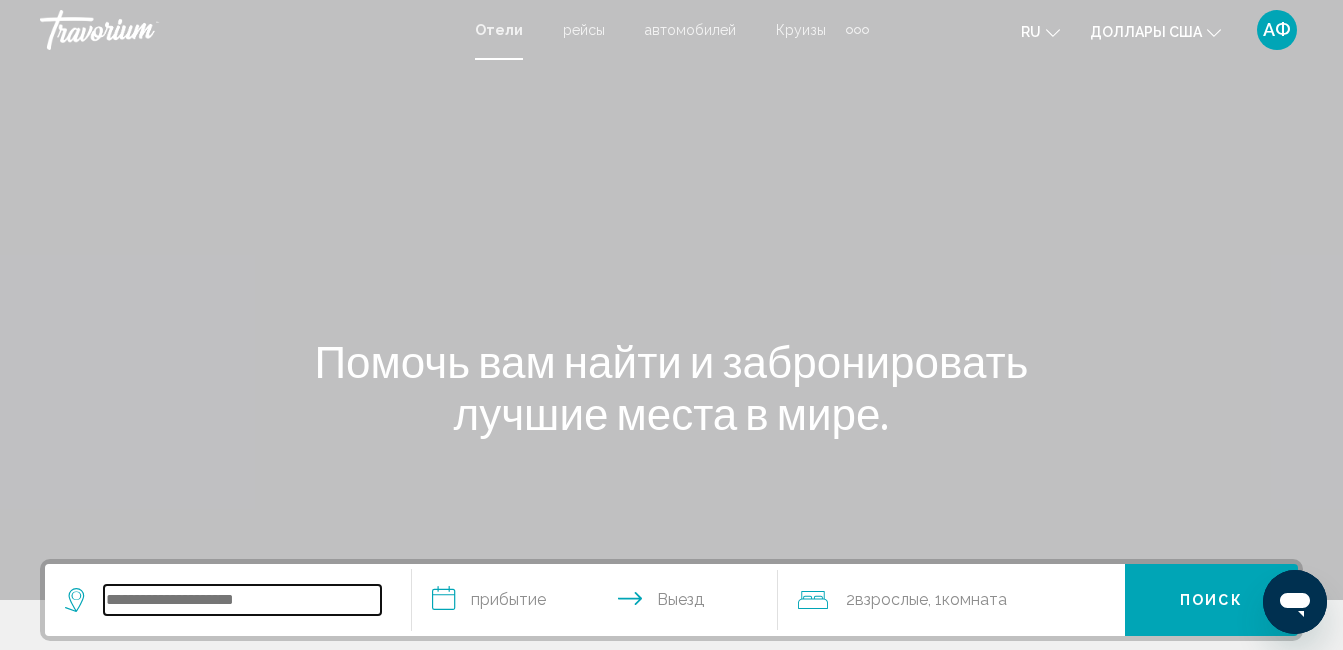 click at bounding box center [242, 600] 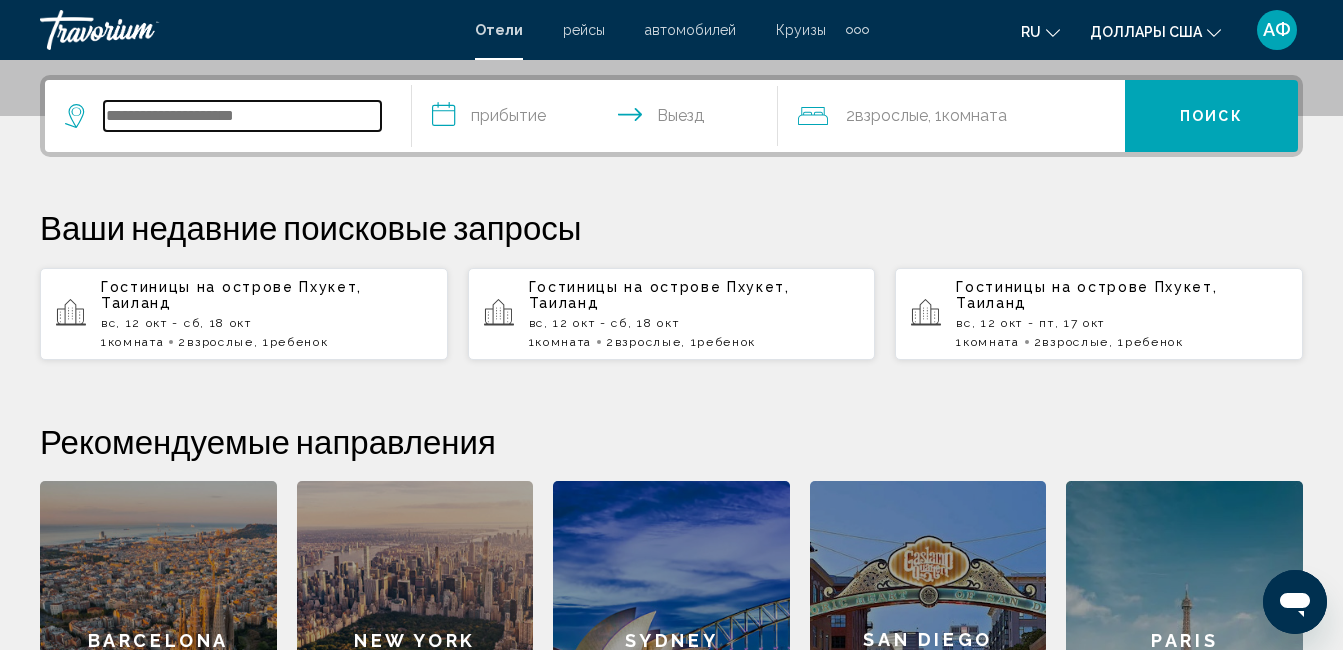 scroll, scrollTop: 494, scrollLeft: 0, axis: vertical 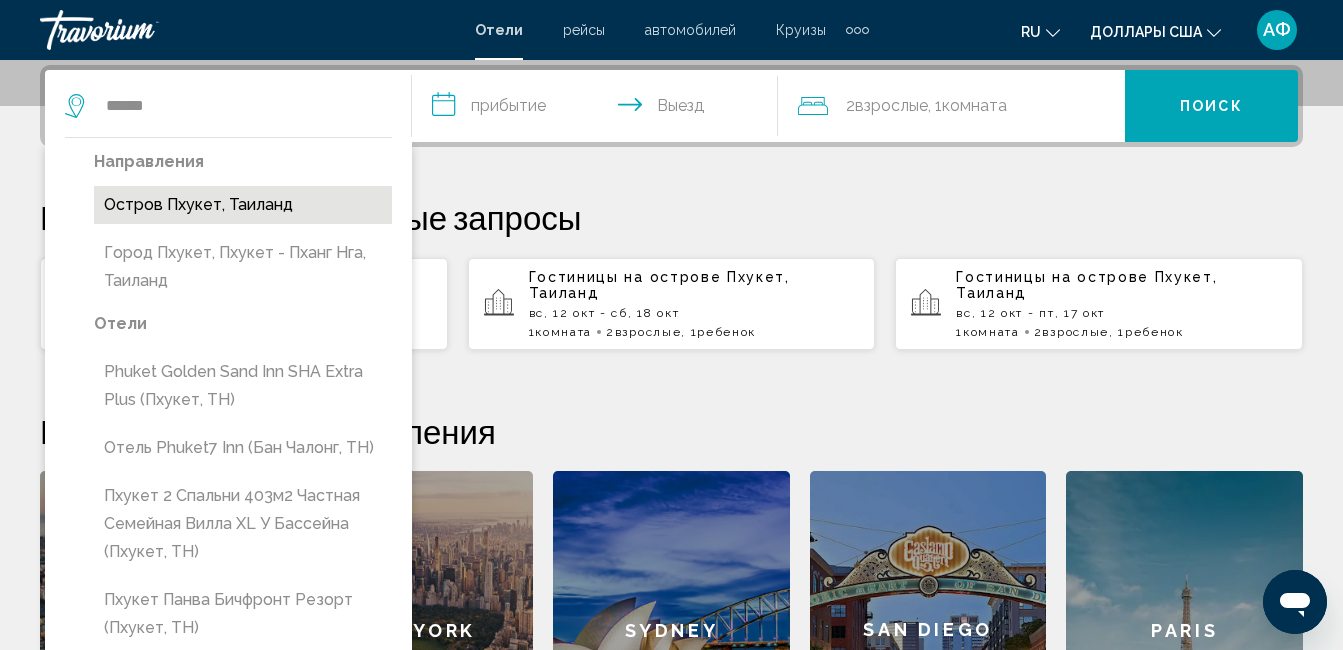 click on "Остров Пхукет, Таиланд" at bounding box center [243, 205] 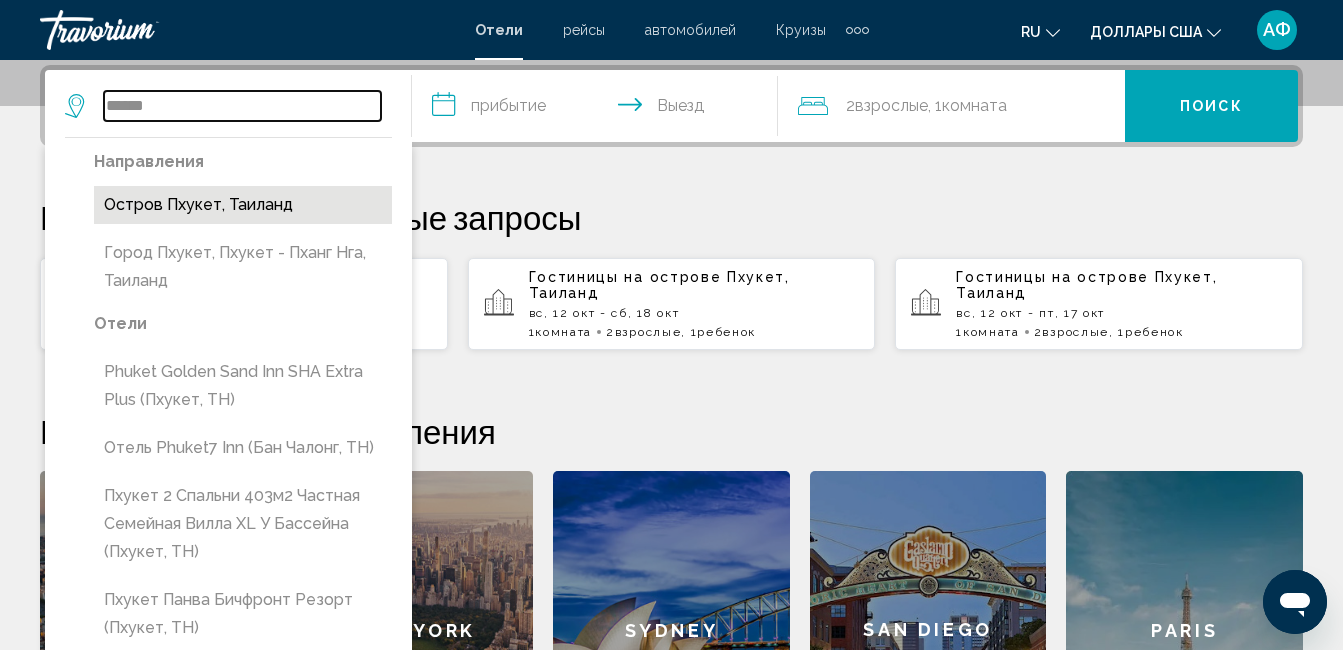 type on "**********" 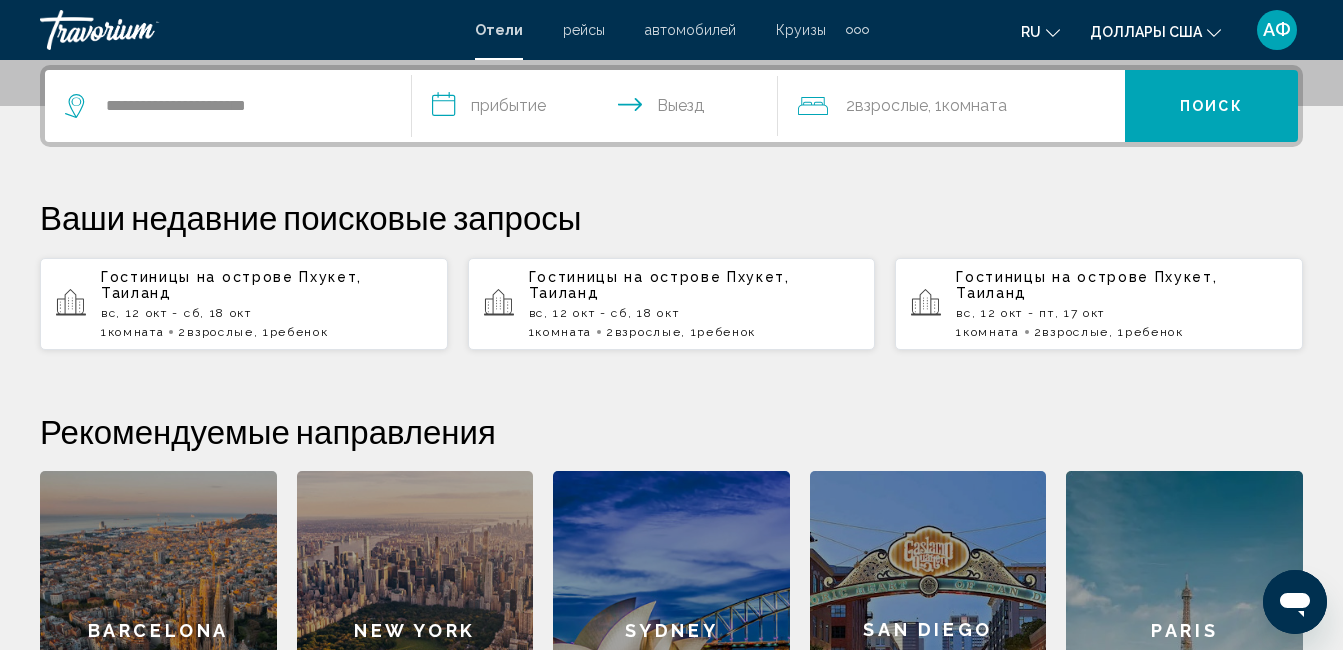 click on "**********" at bounding box center [599, 109] 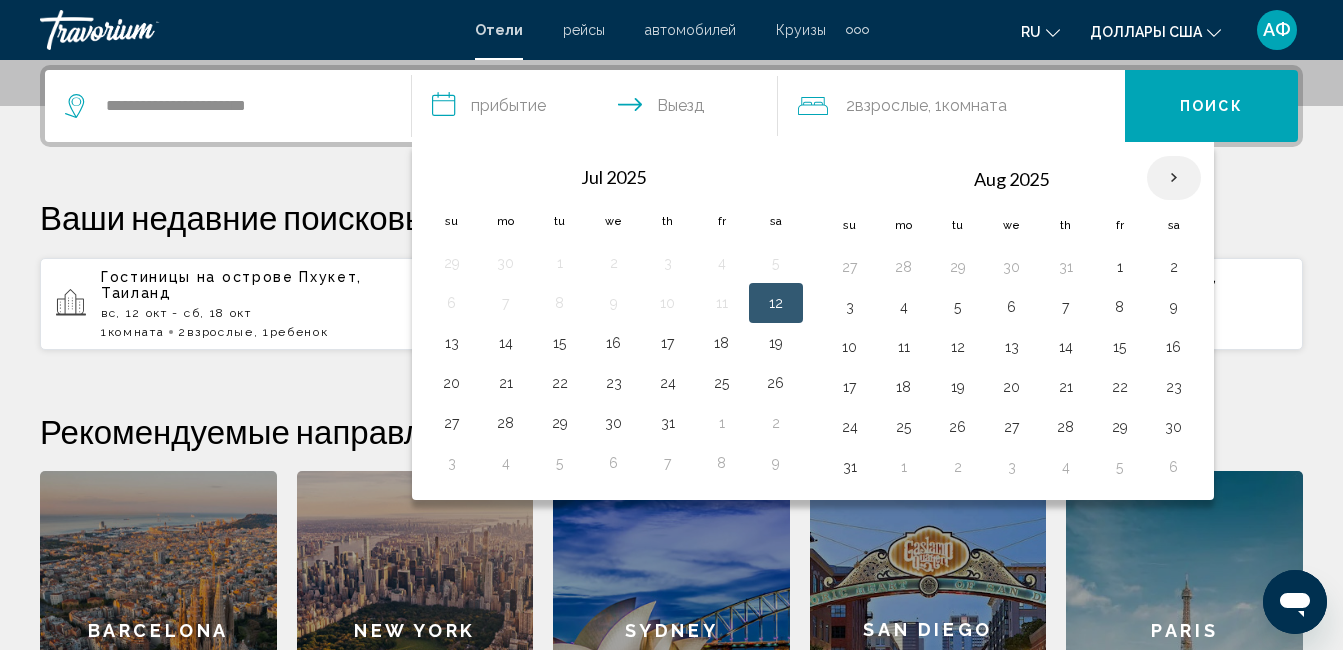 click at bounding box center [1174, 178] 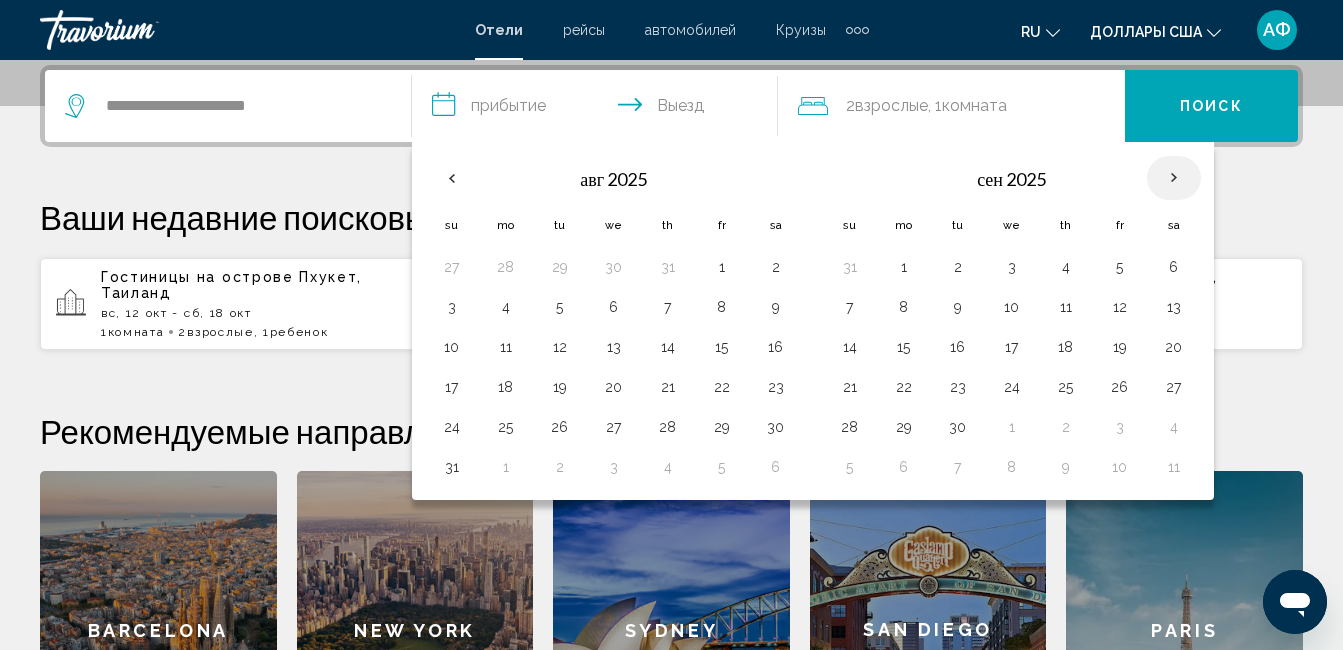 click at bounding box center [1174, 178] 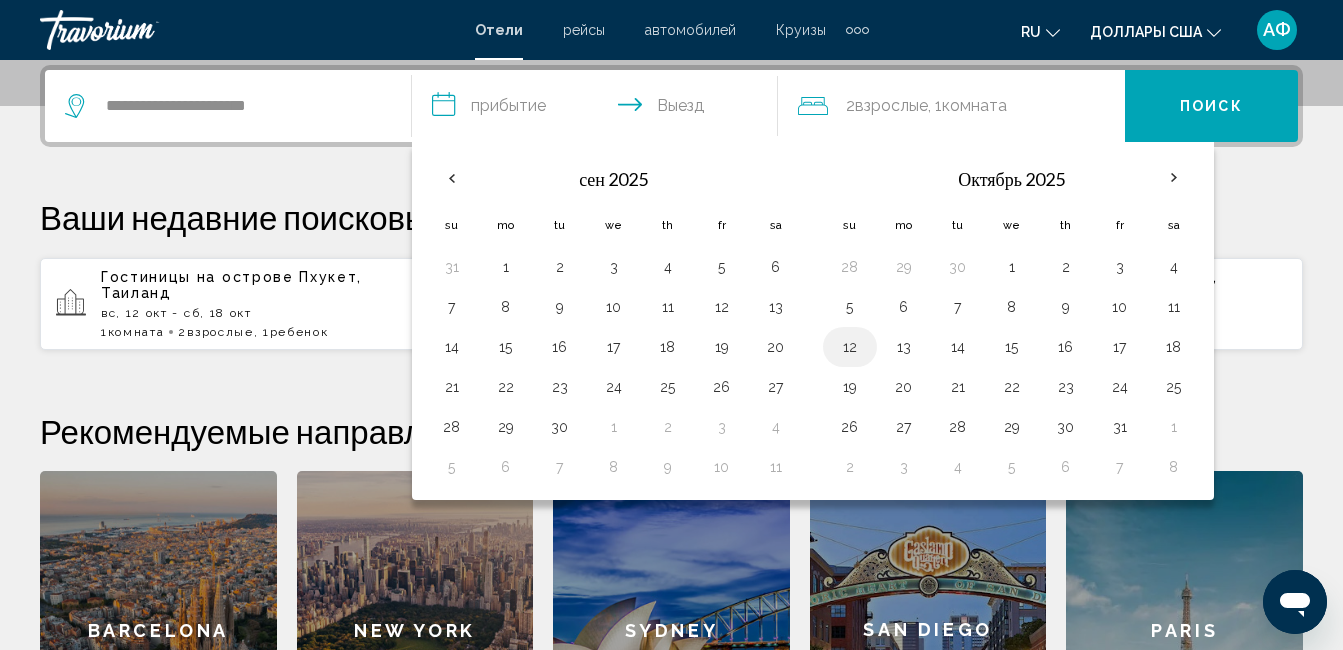 click on "12" at bounding box center [850, 347] 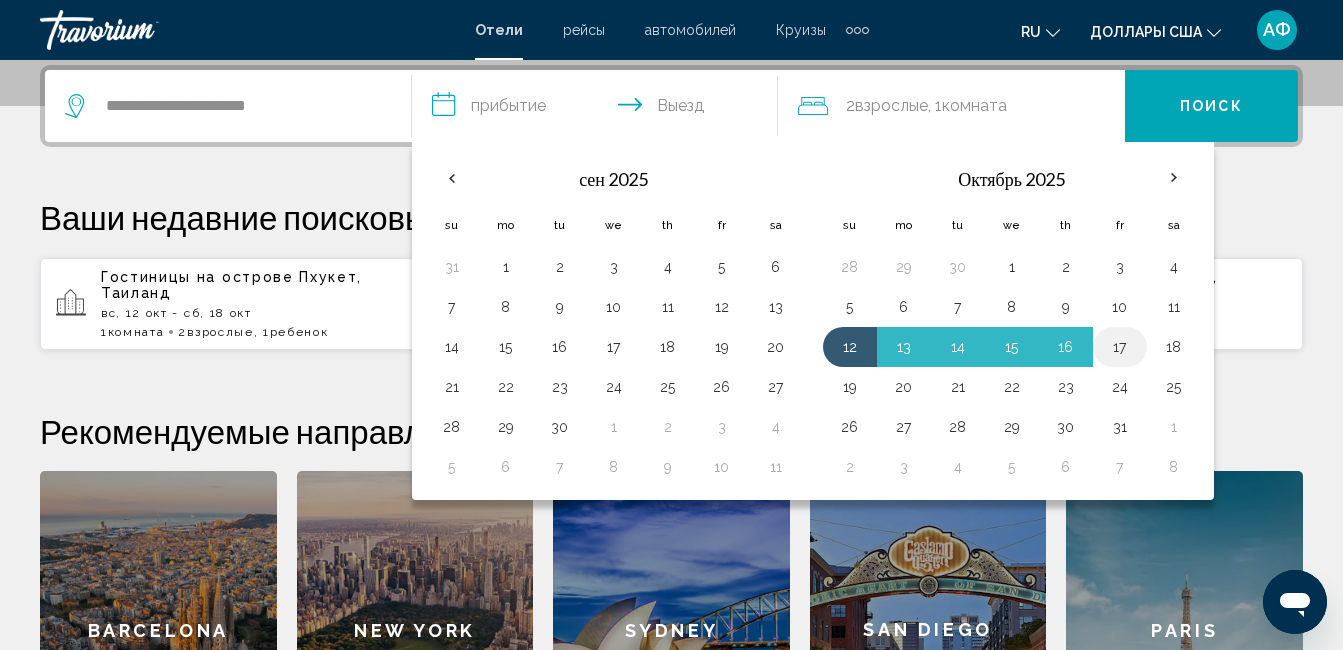 click on "17" at bounding box center (1120, 347) 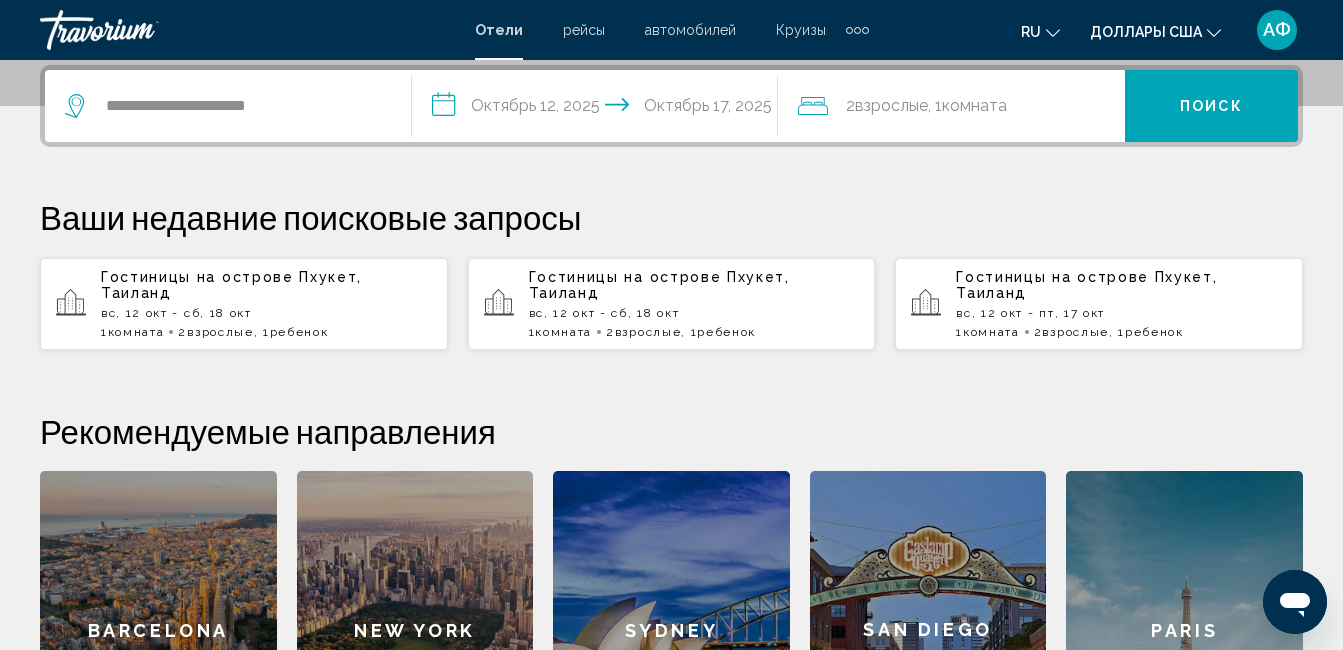 click on "2  Взрослый Взрослые , 1  Комната номера" 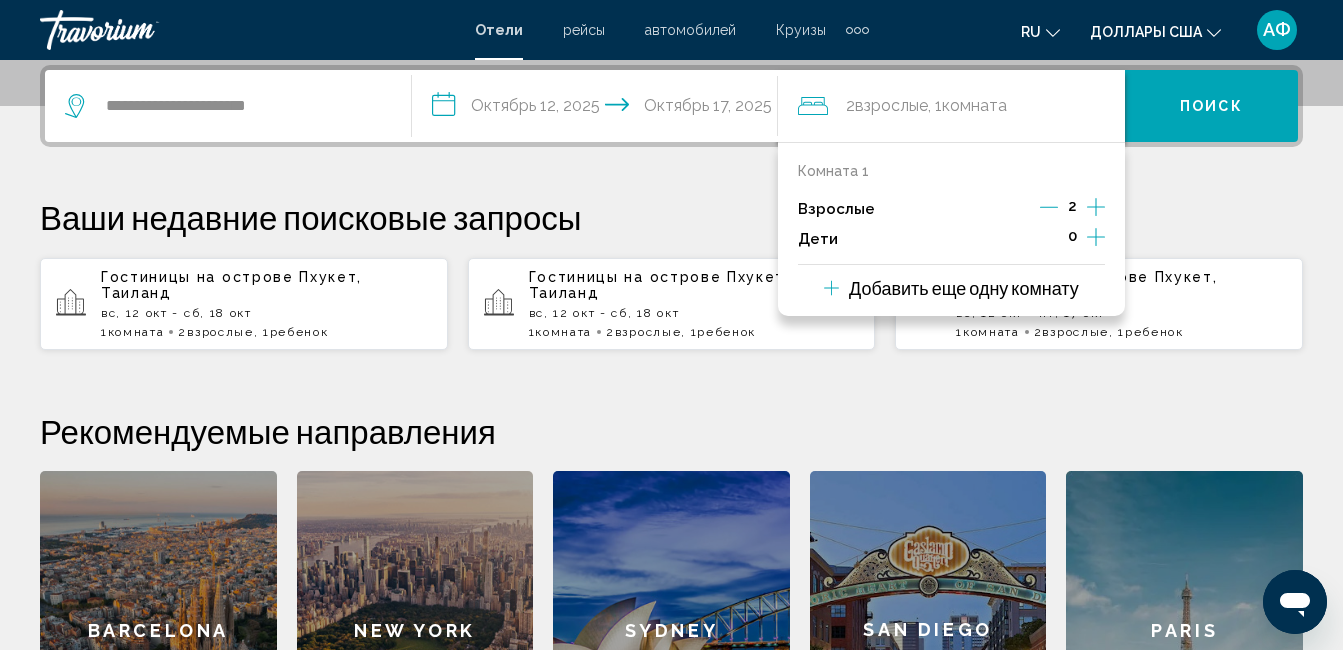 click 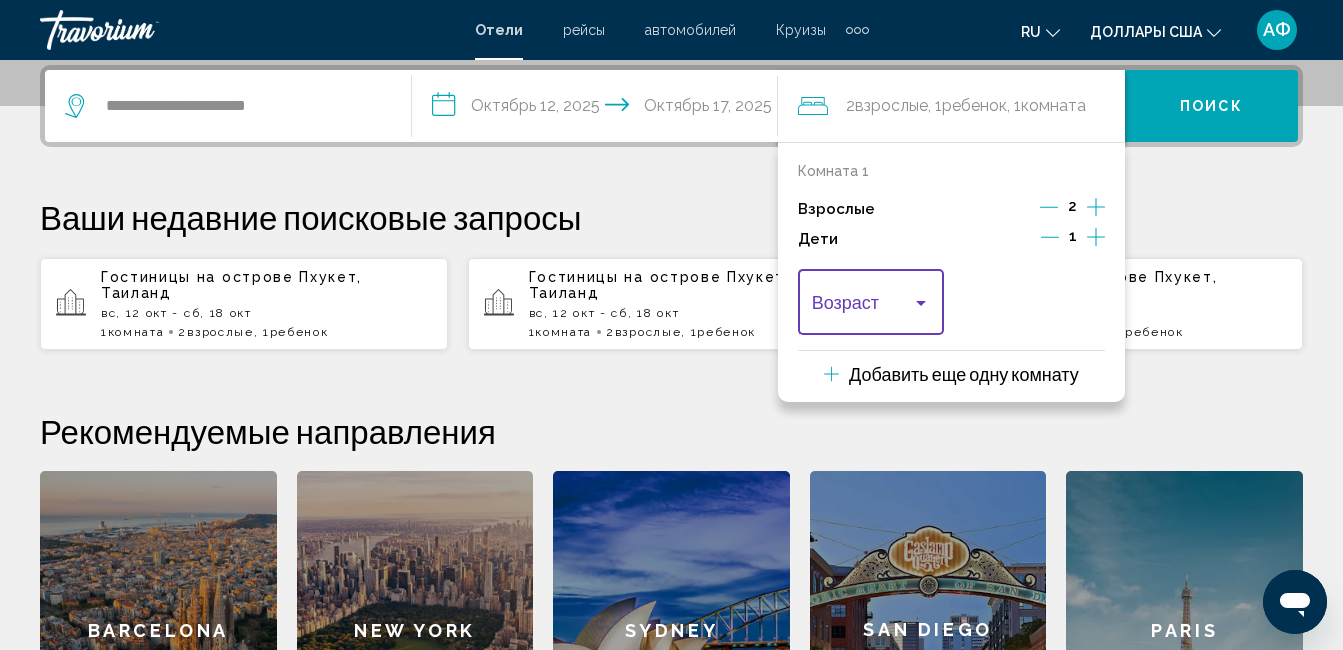 click at bounding box center (921, 303) 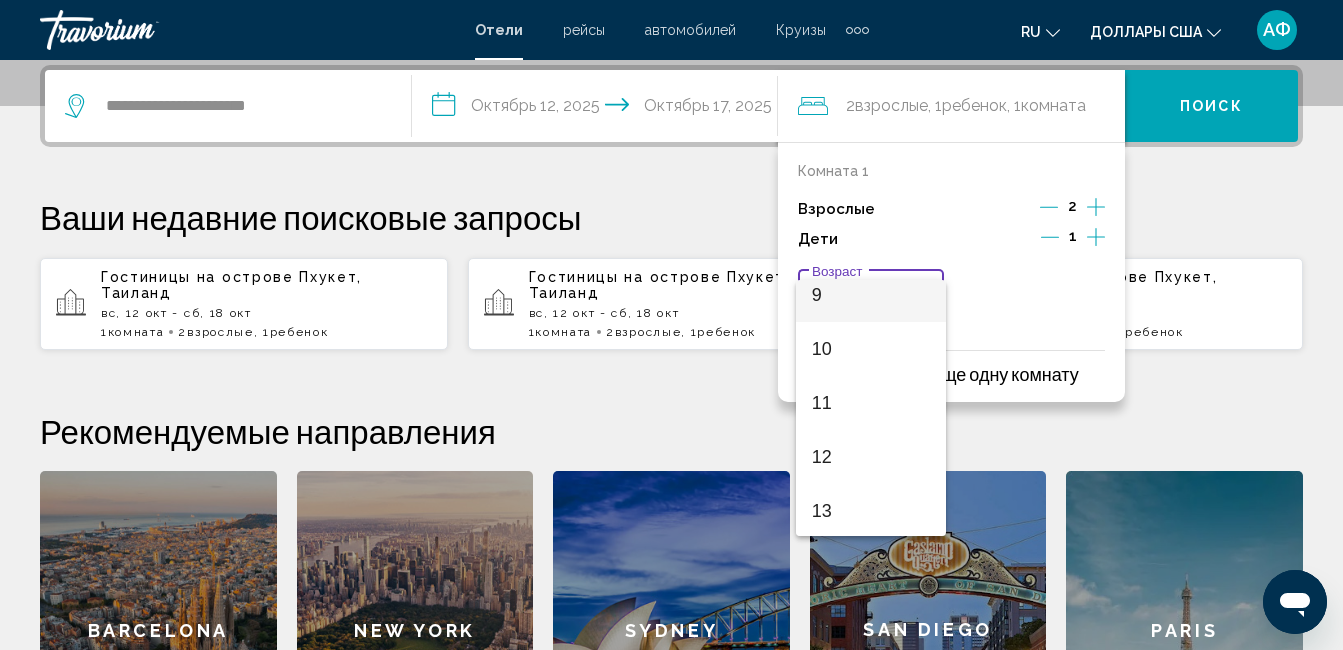 scroll, scrollTop: 500, scrollLeft: 0, axis: vertical 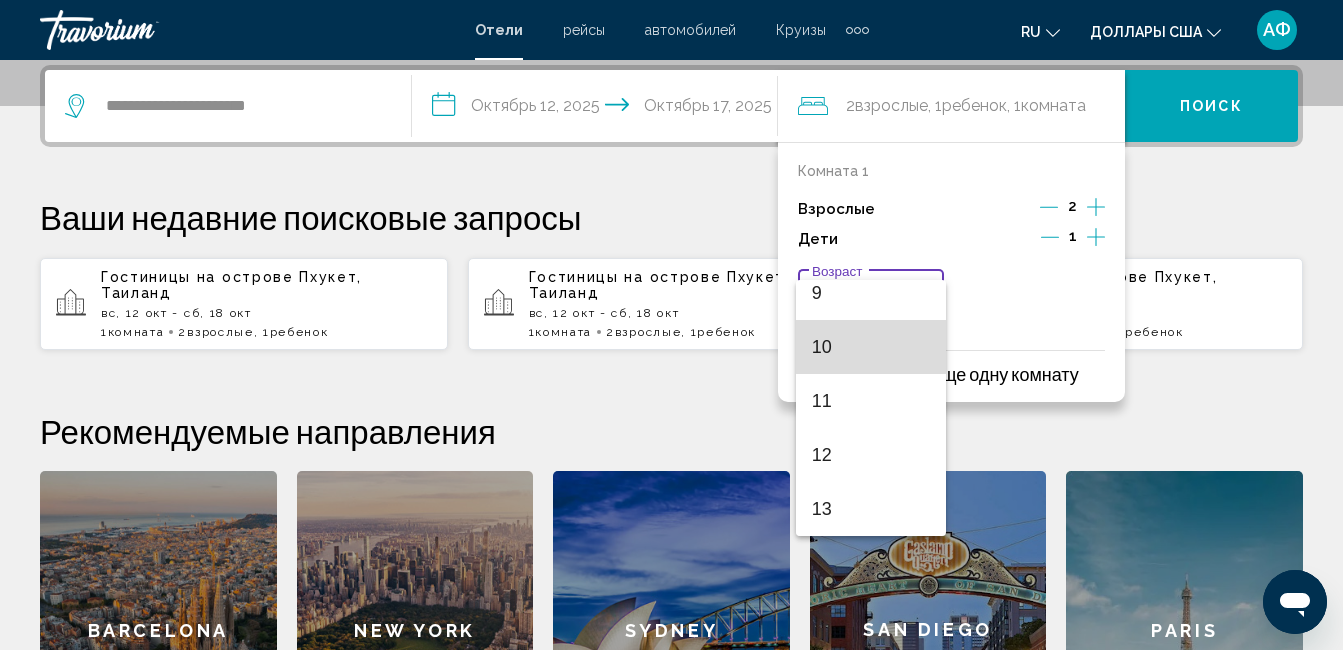 click on "10" at bounding box center (871, 347) 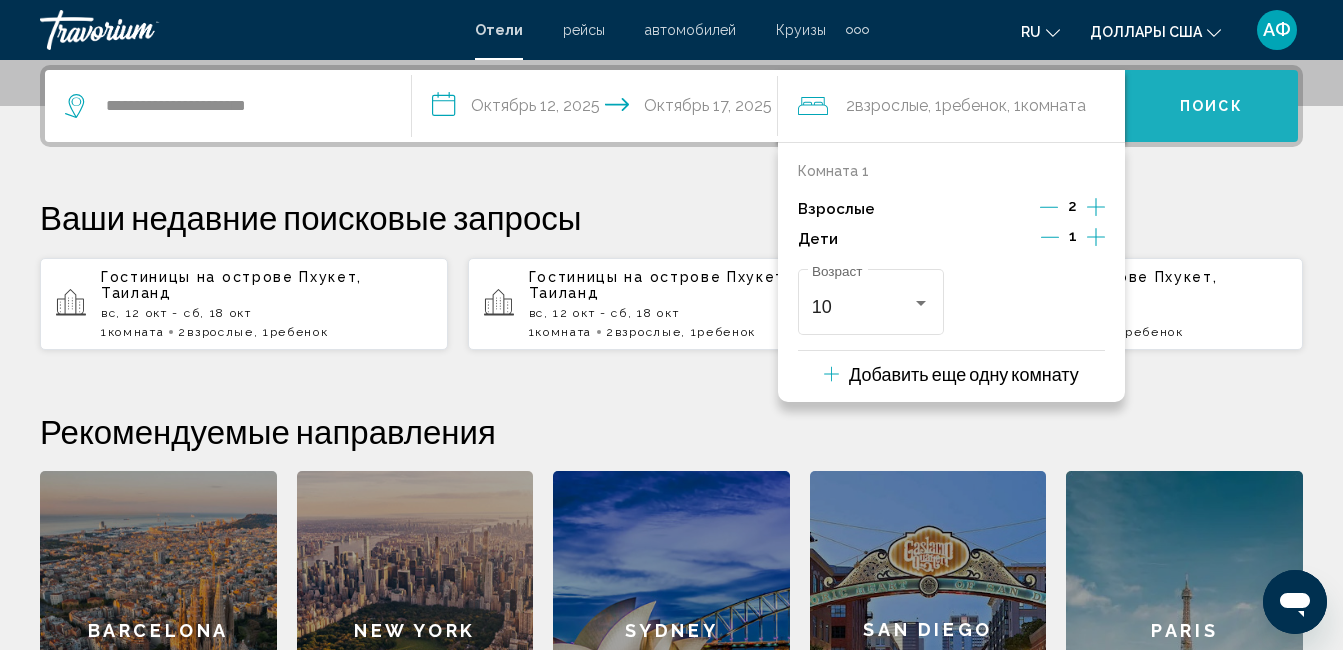 click on "Поиск" at bounding box center [1211, 107] 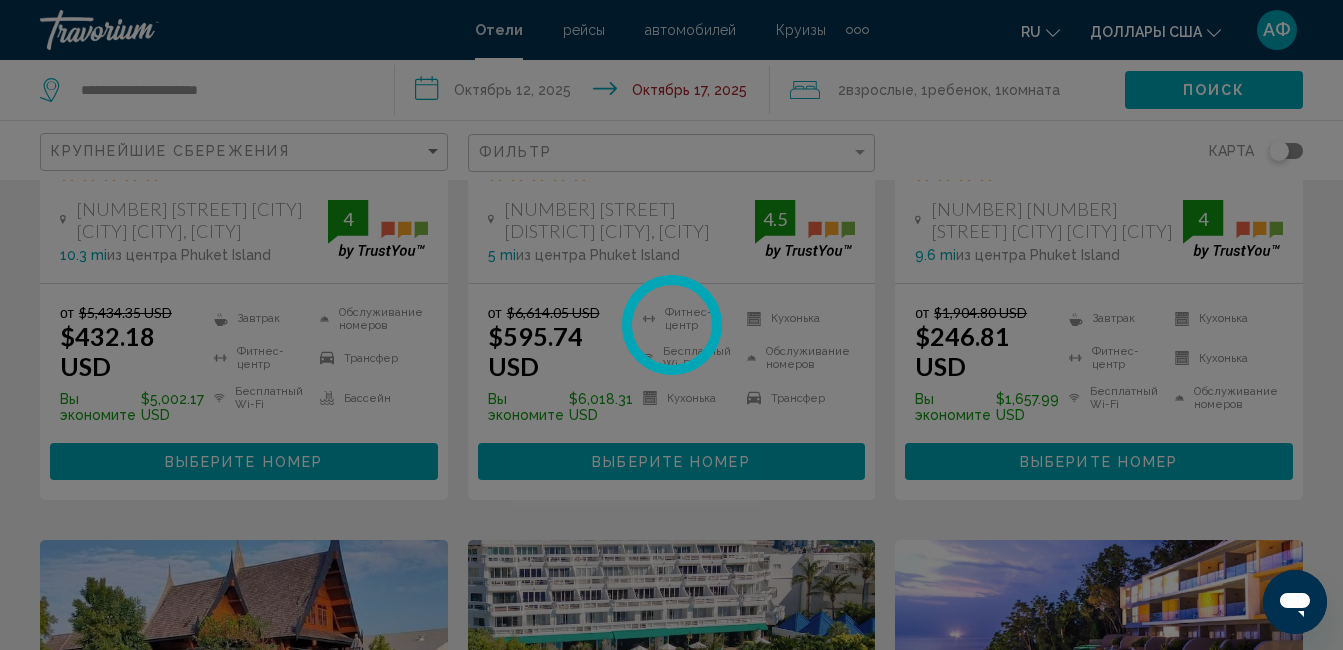 scroll, scrollTop: 0, scrollLeft: 0, axis: both 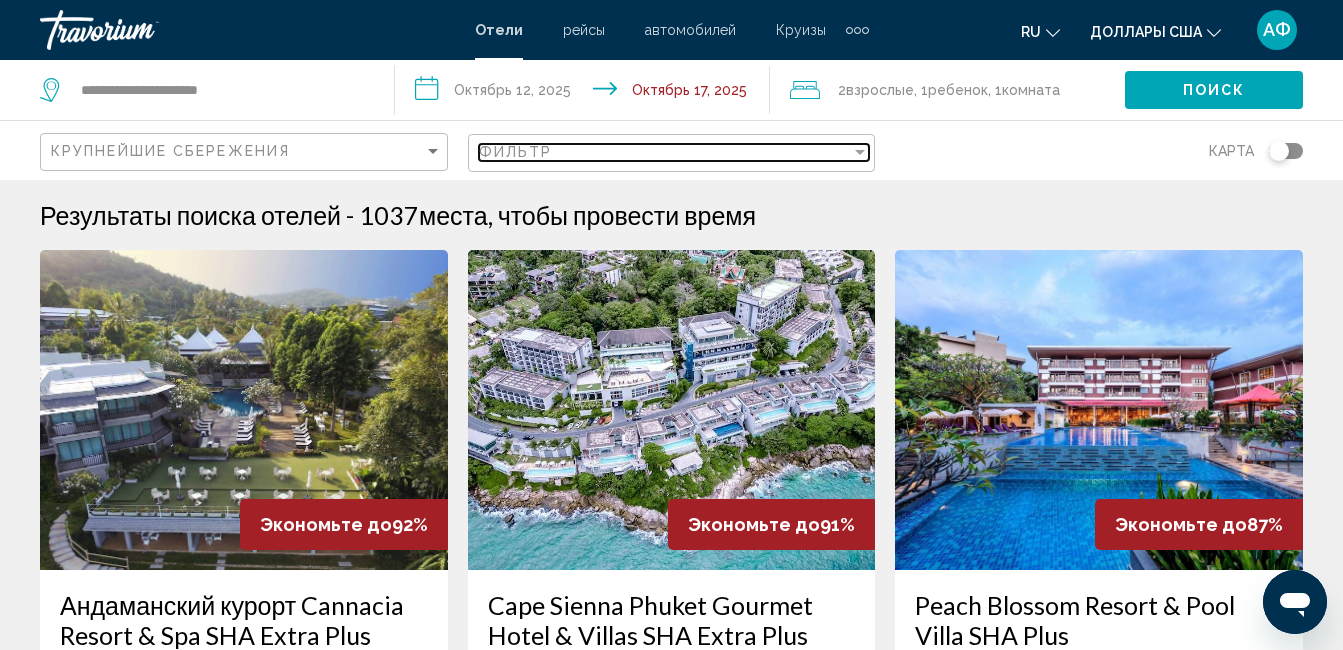 click at bounding box center (860, 152) 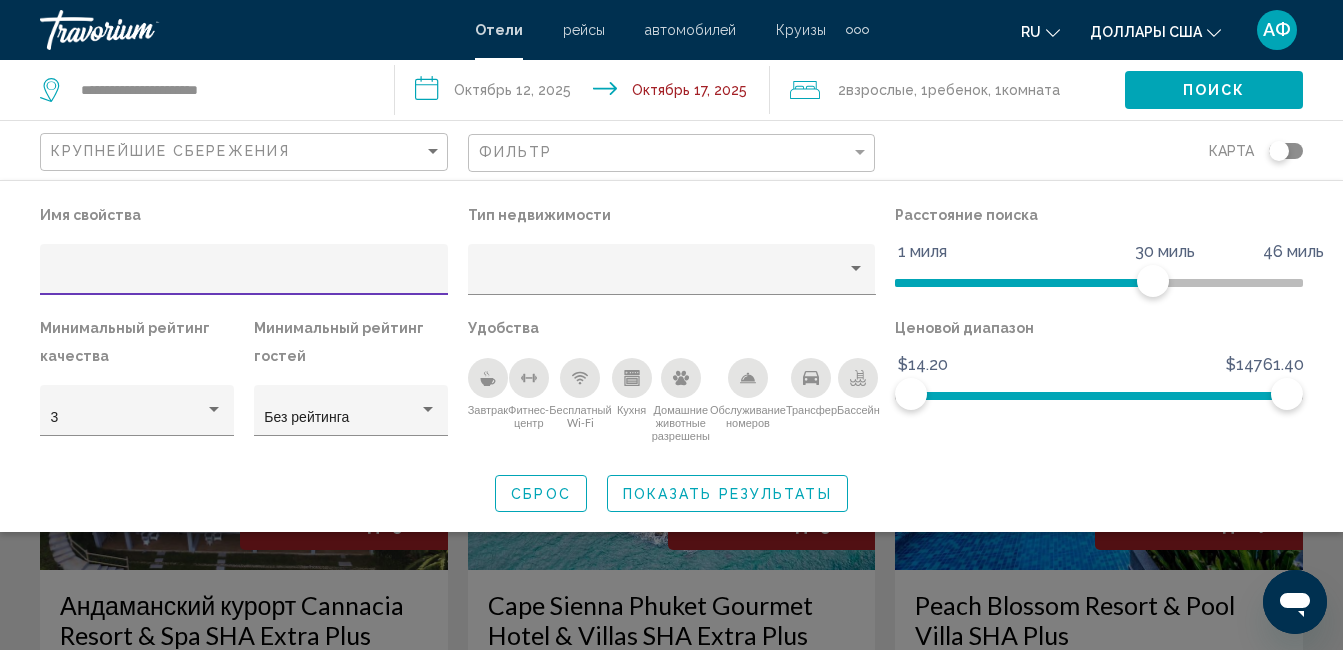 click at bounding box center (244, 277) 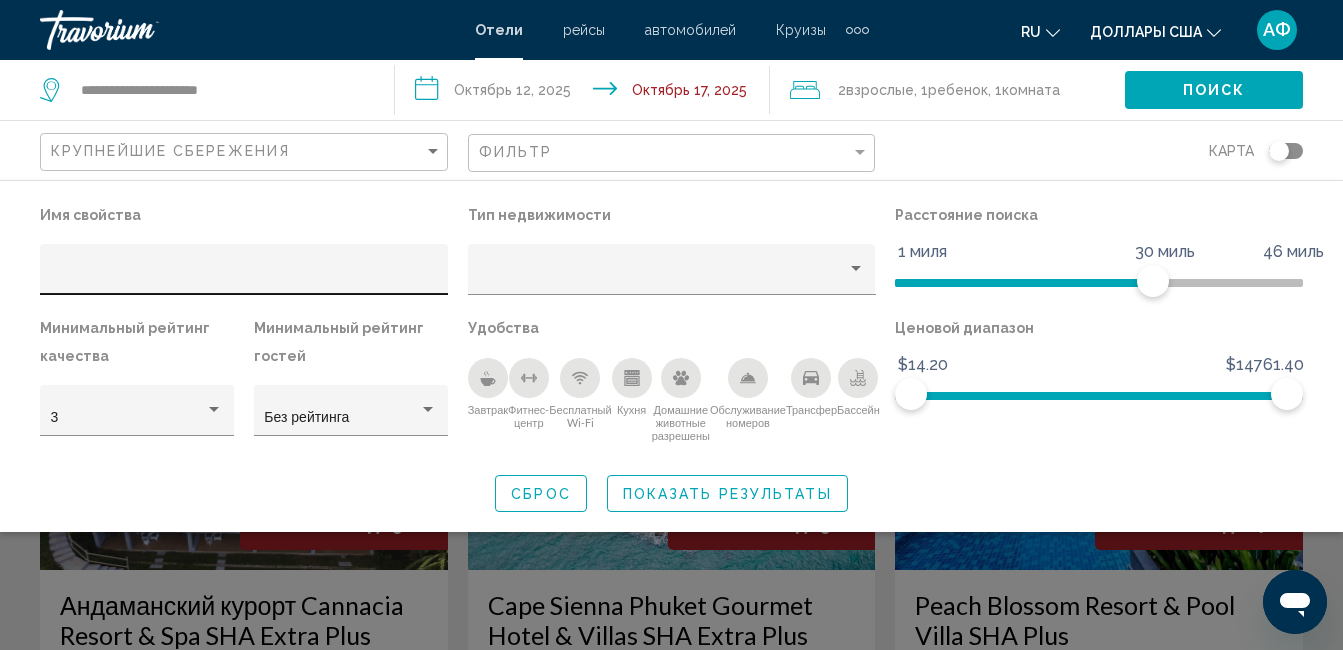 click 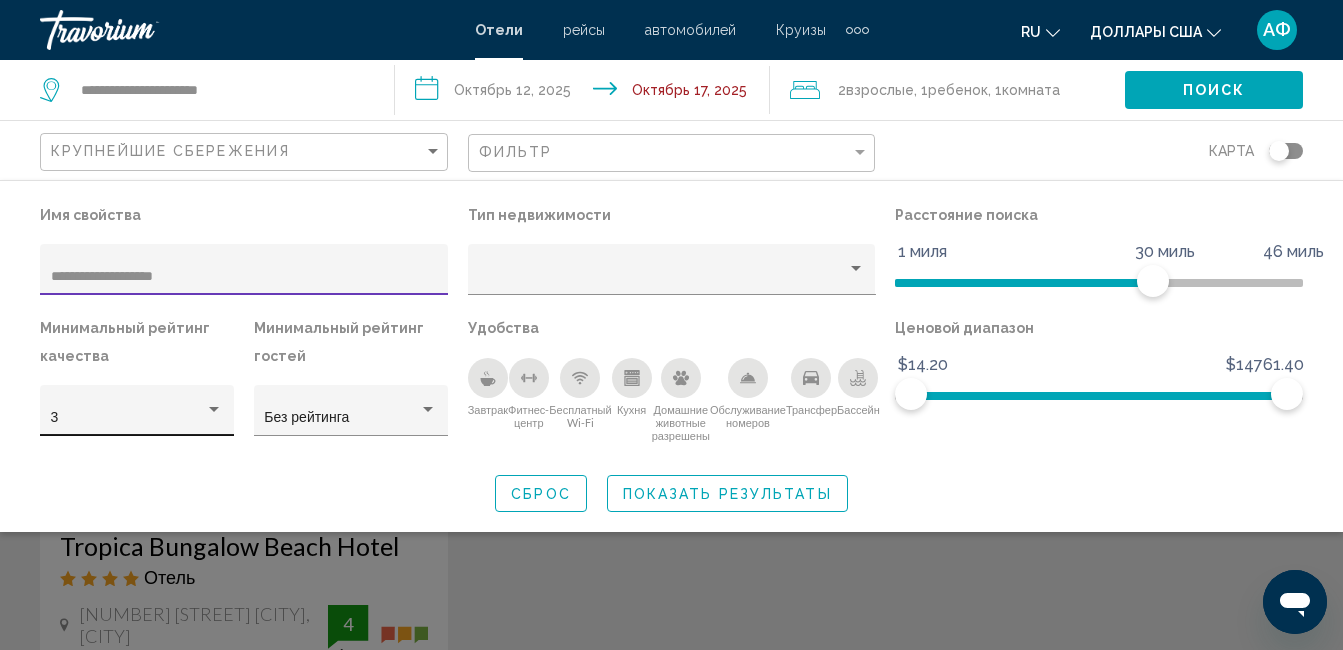 scroll, scrollTop: 0, scrollLeft: 0, axis: both 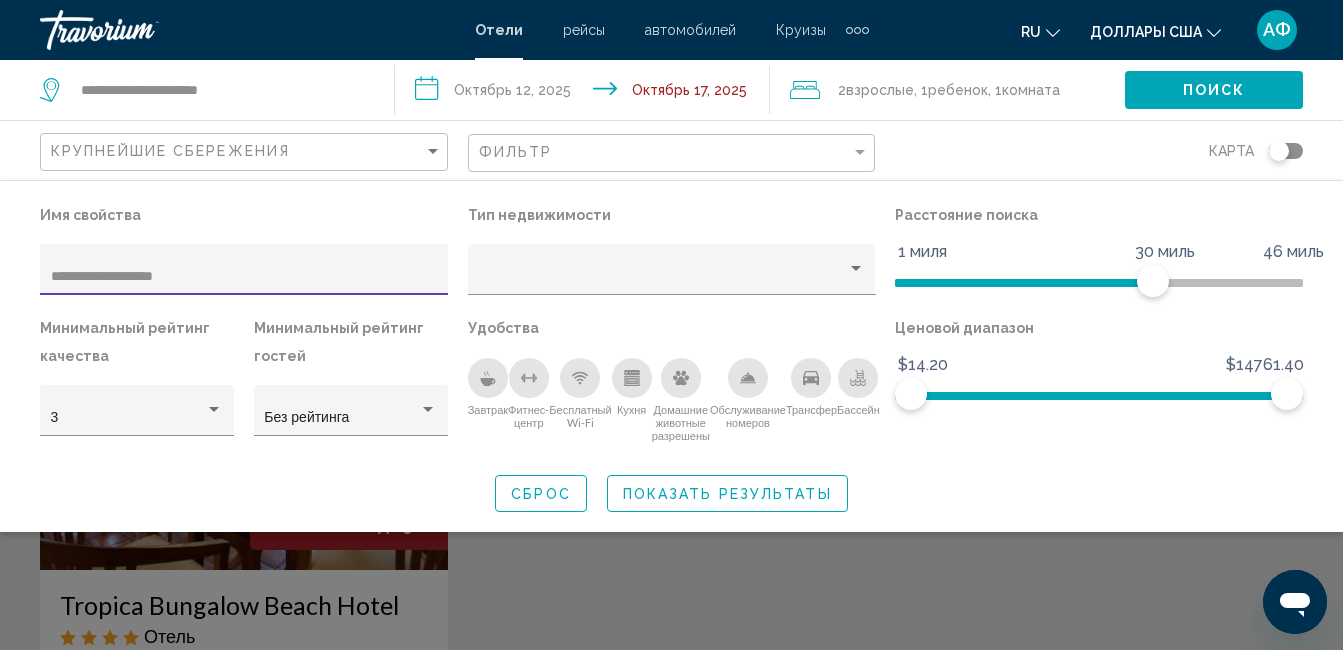 type on "**********" 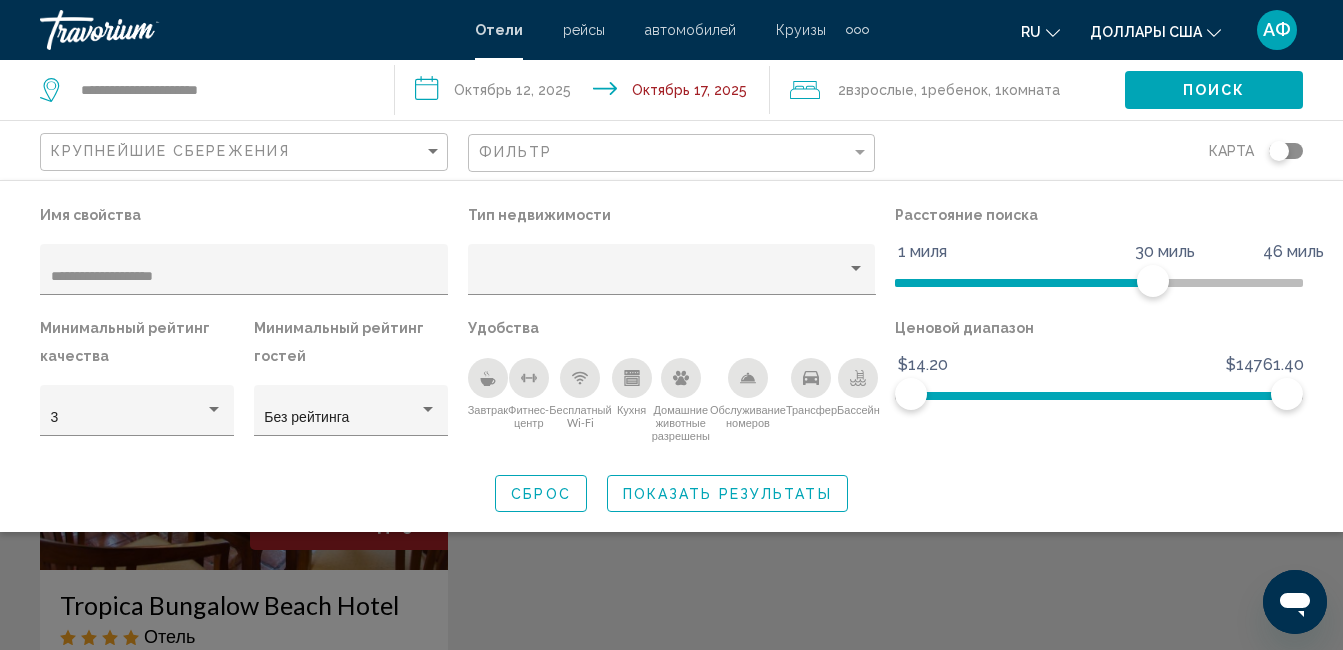 click 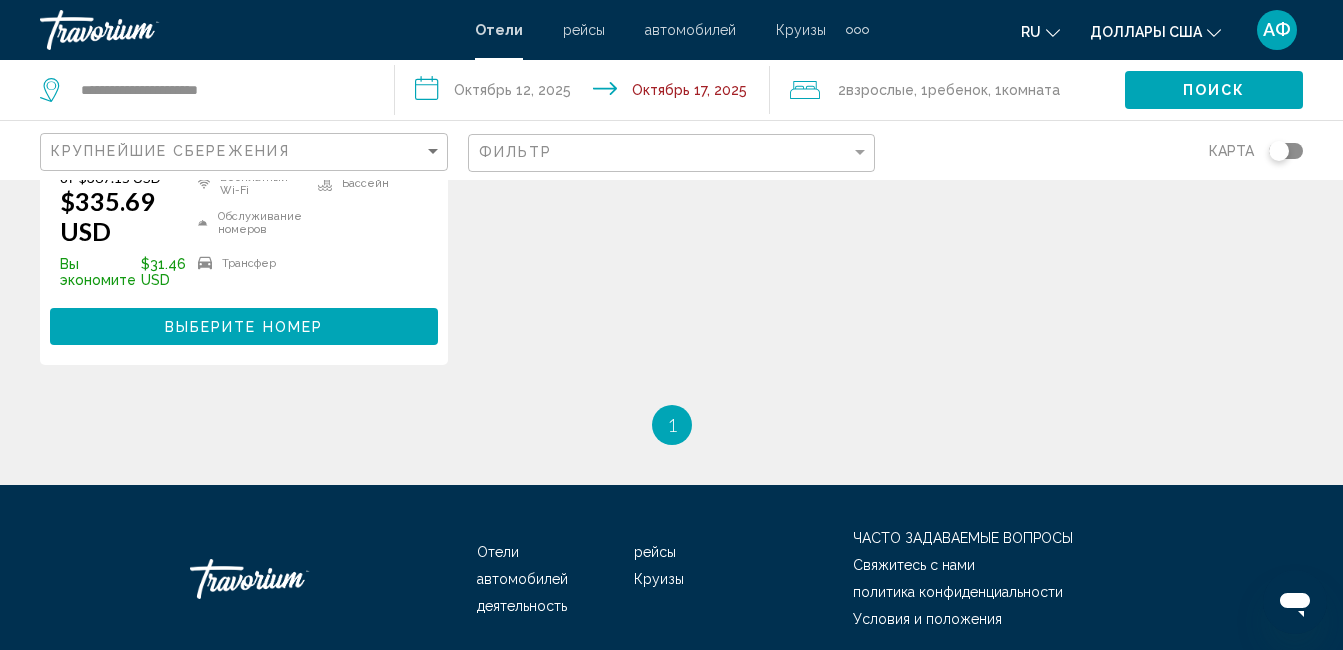 scroll, scrollTop: 600, scrollLeft: 0, axis: vertical 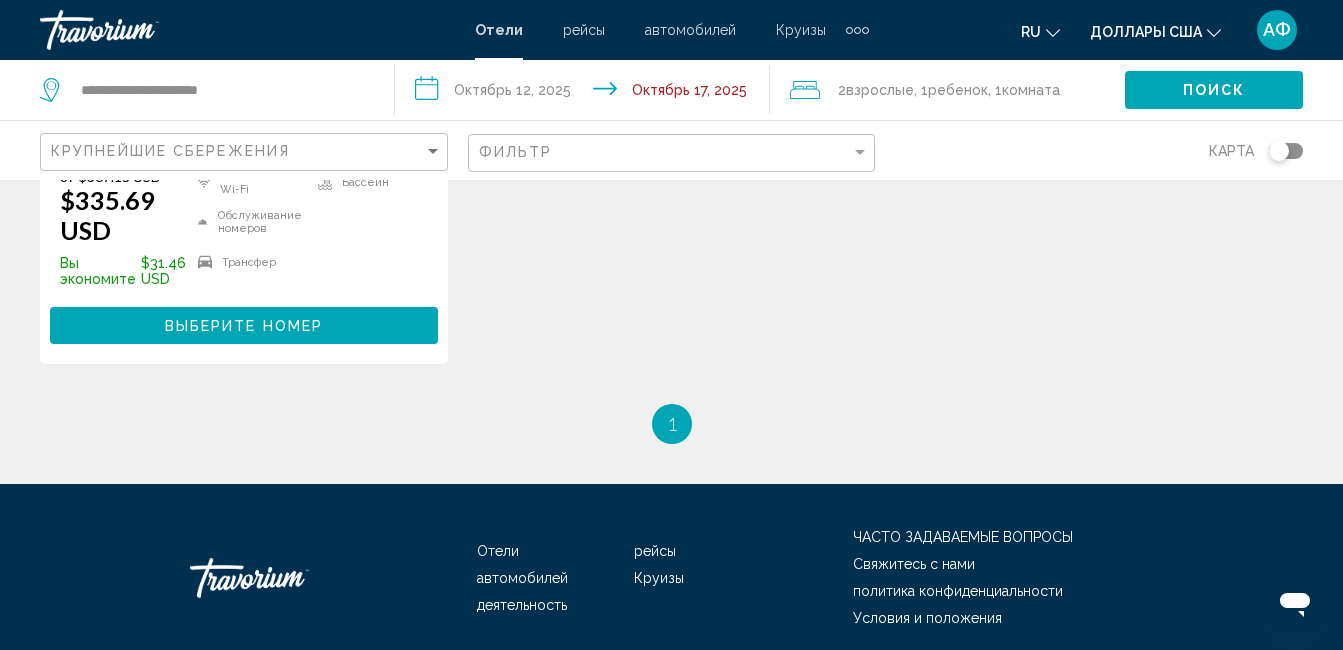 click on "Выберите номер" at bounding box center (244, 325) 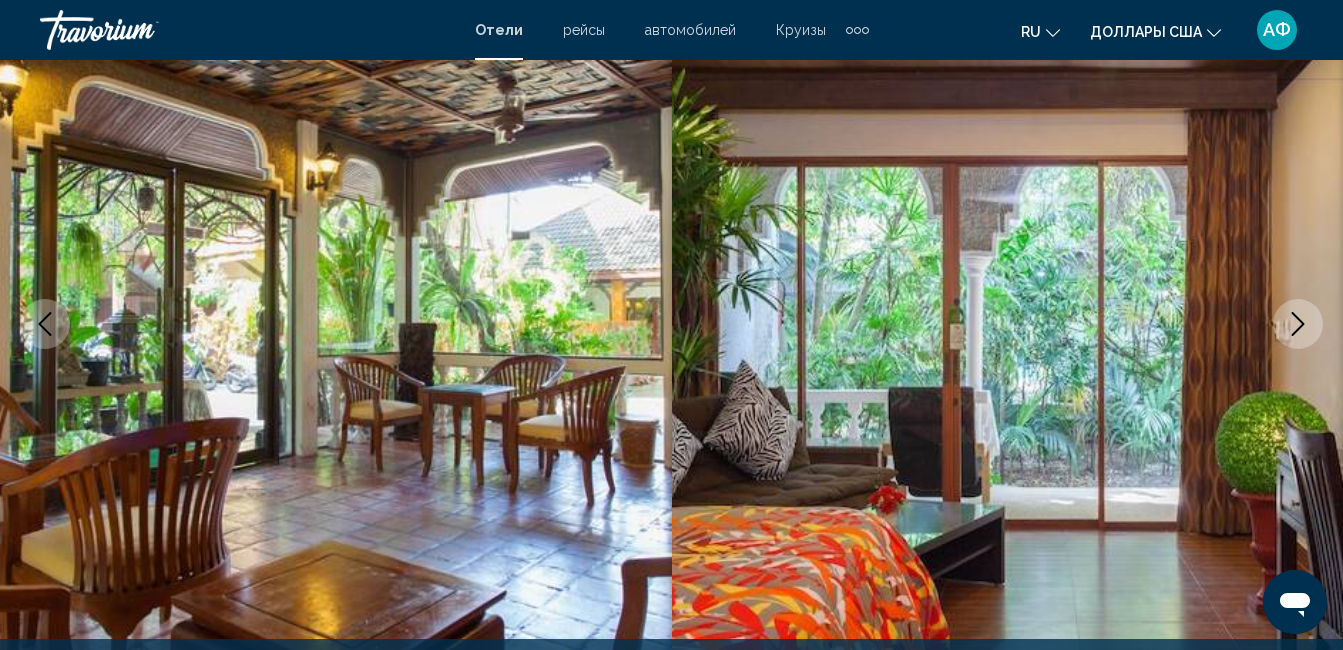 scroll, scrollTop: 210, scrollLeft: 0, axis: vertical 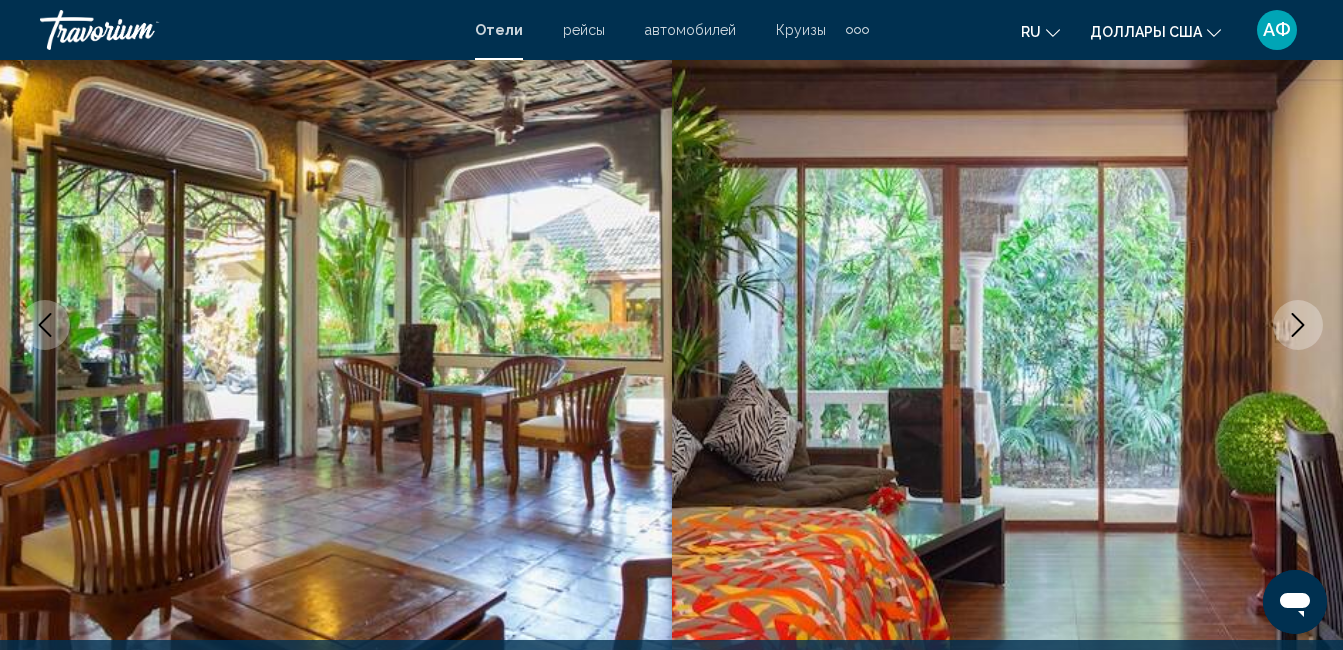 click 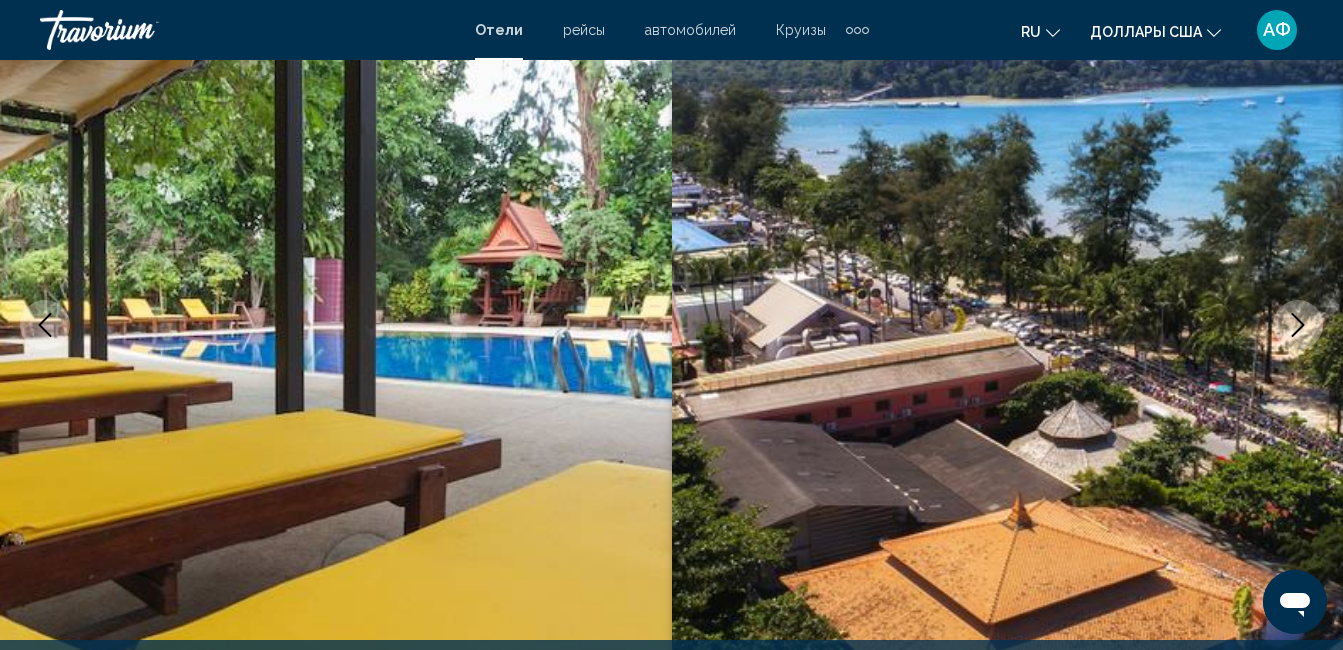 click 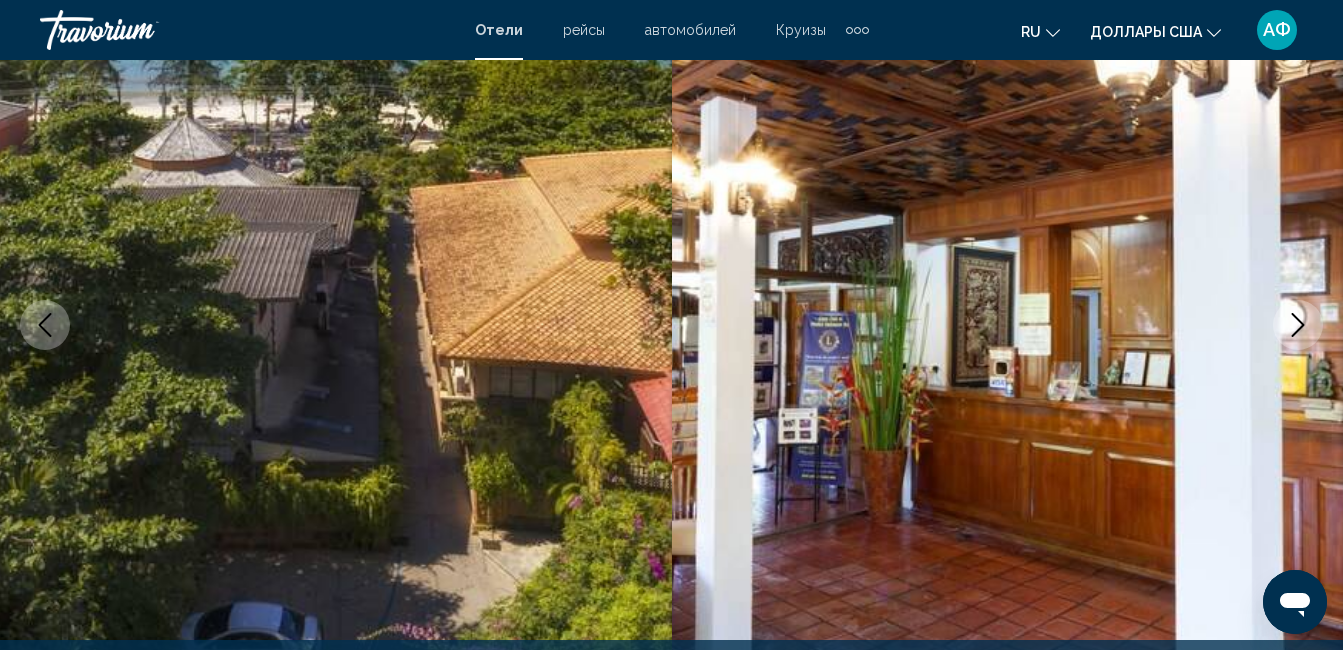 click 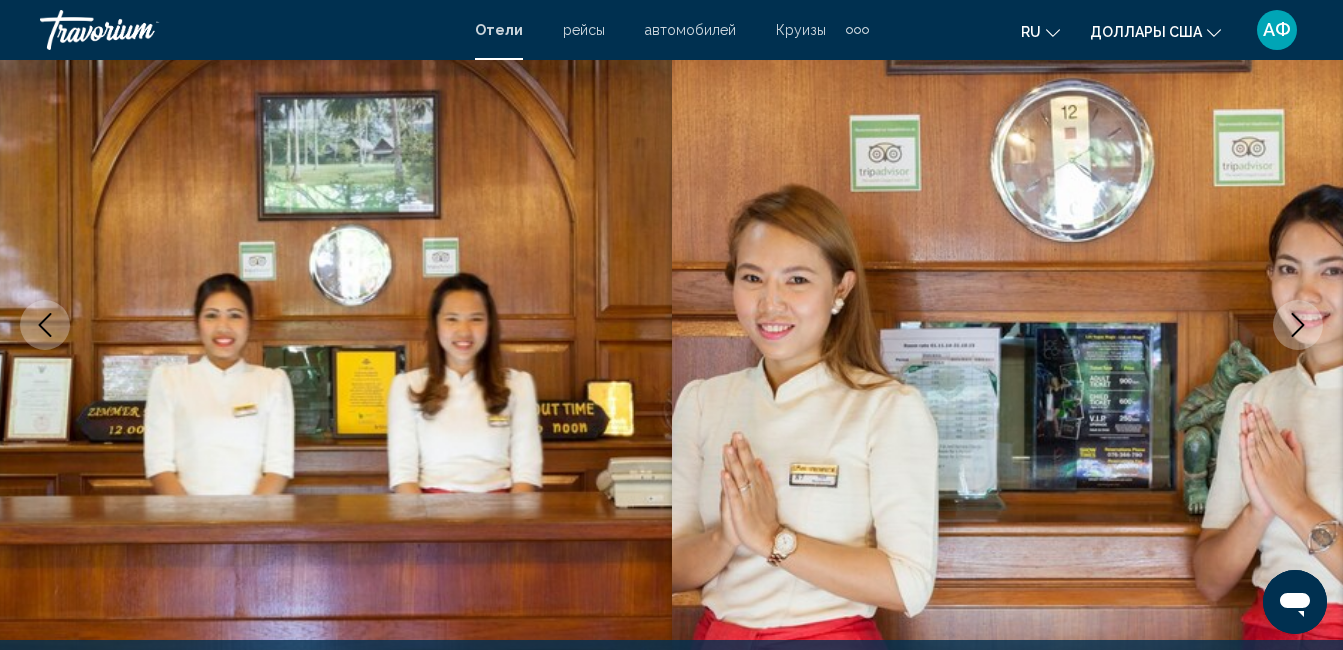 click 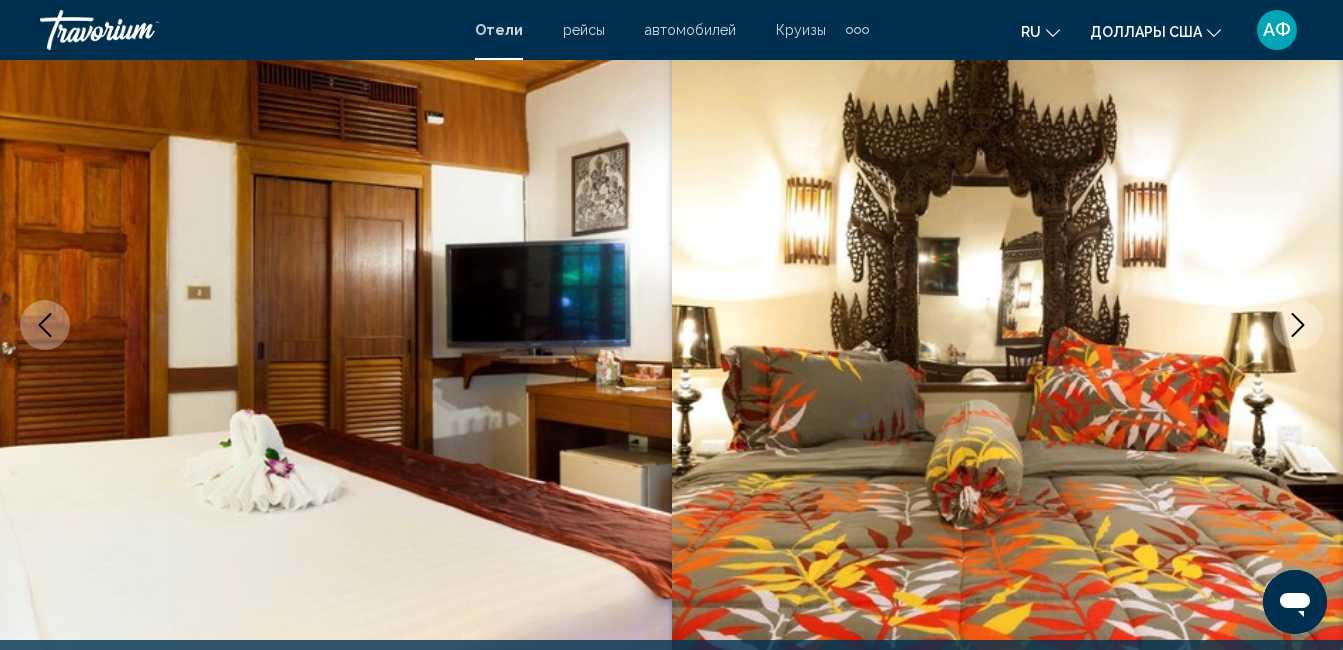 click 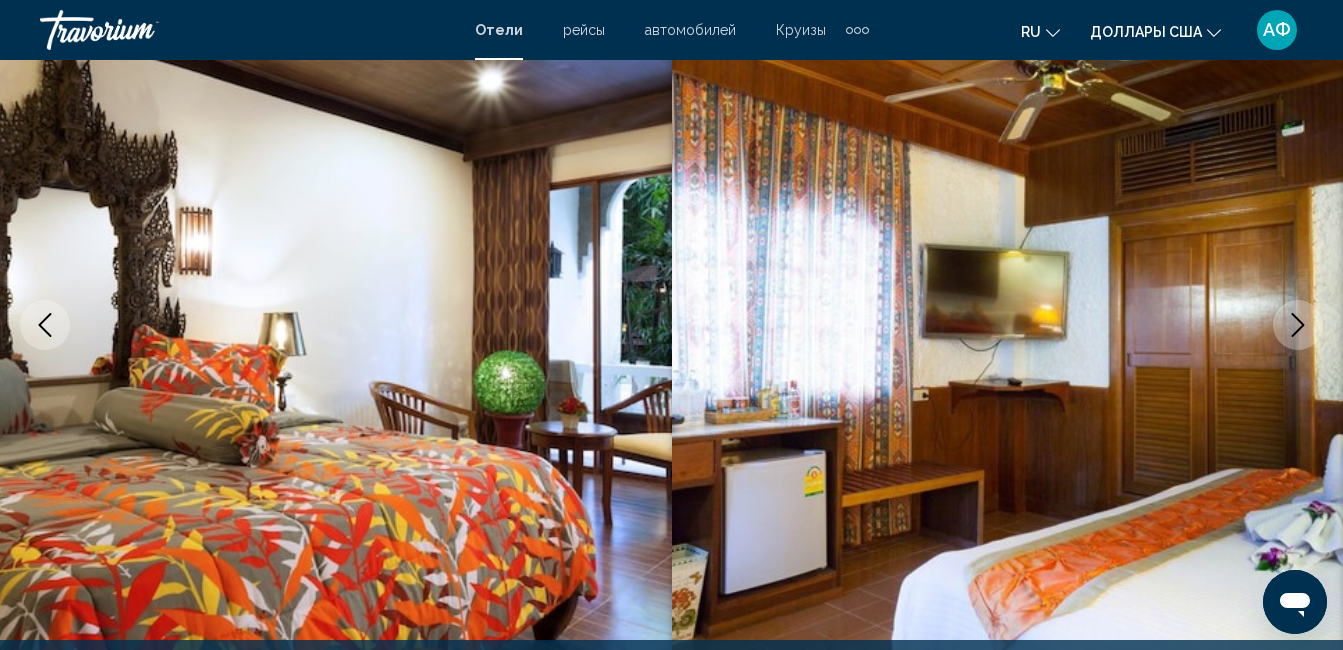 click 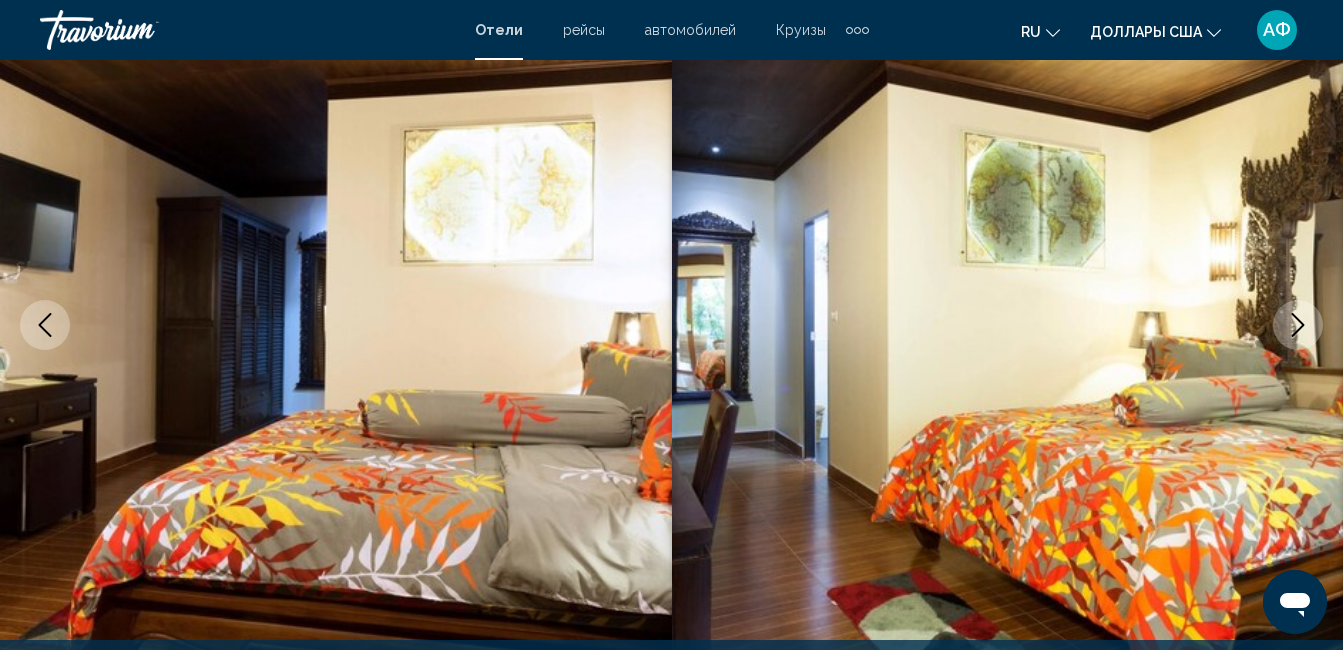 click 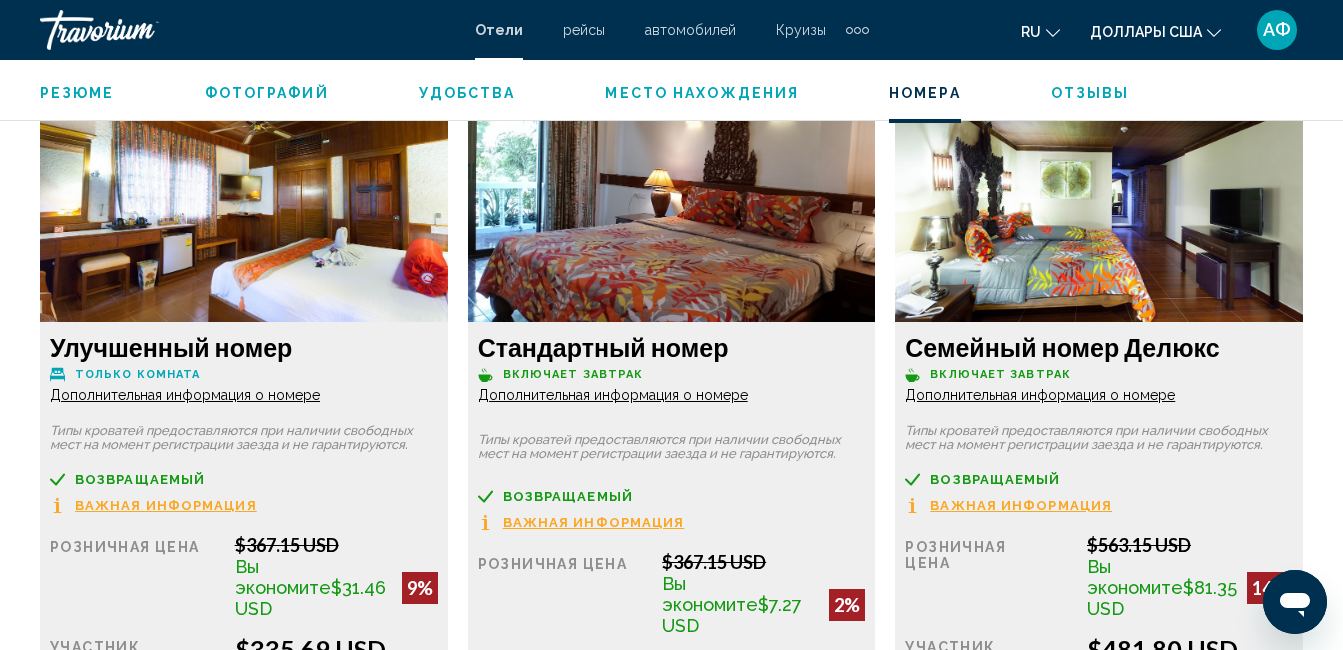 scroll, scrollTop: 3010, scrollLeft: 0, axis: vertical 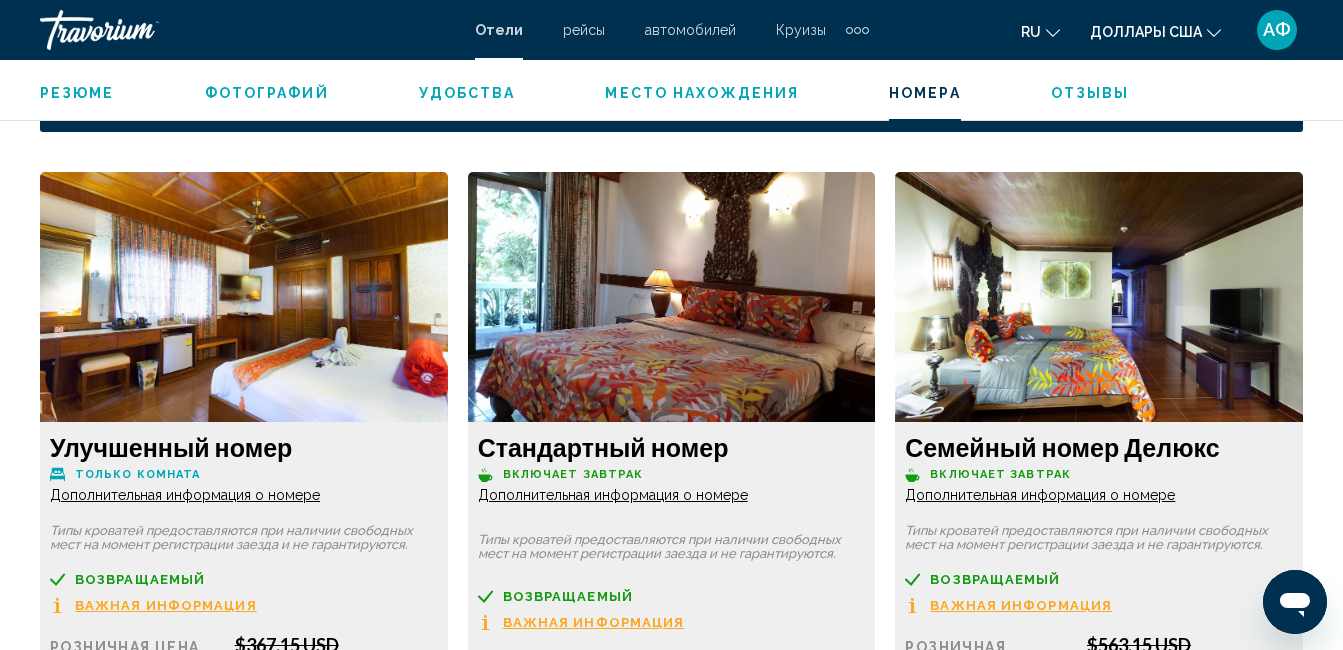 click on "Дополнительная информация о номере" at bounding box center [185, 495] 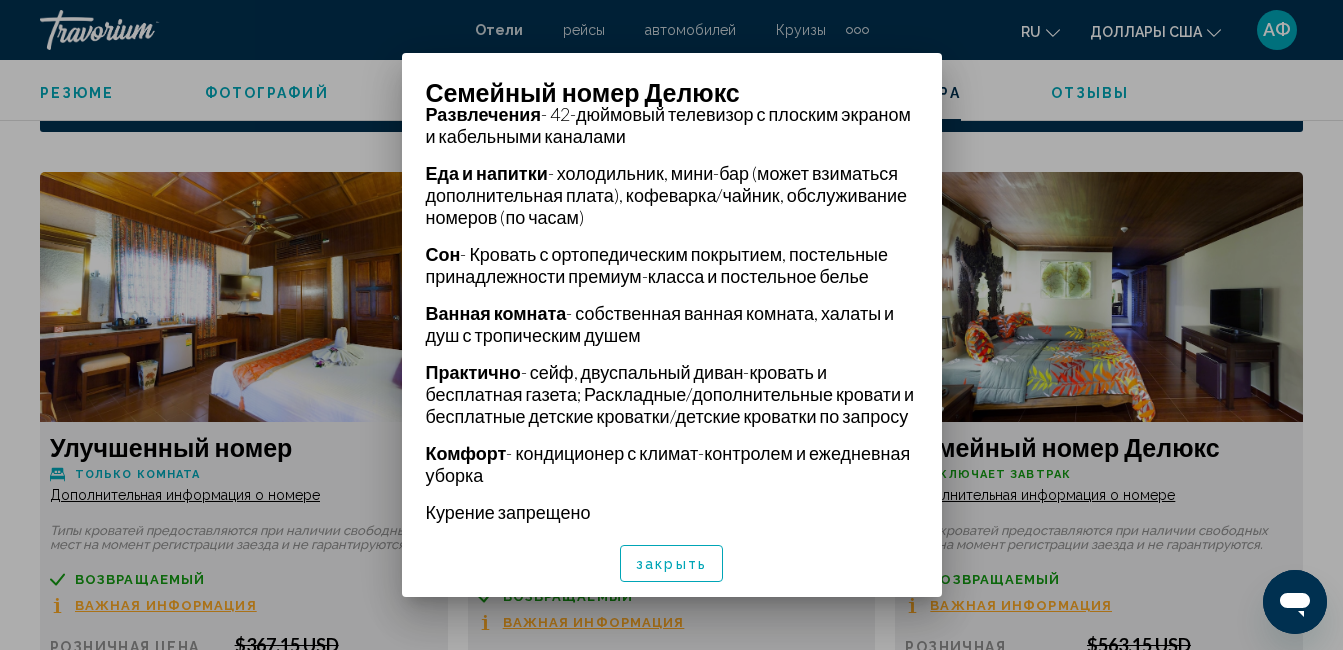 scroll, scrollTop: 543, scrollLeft: 0, axis: vertical 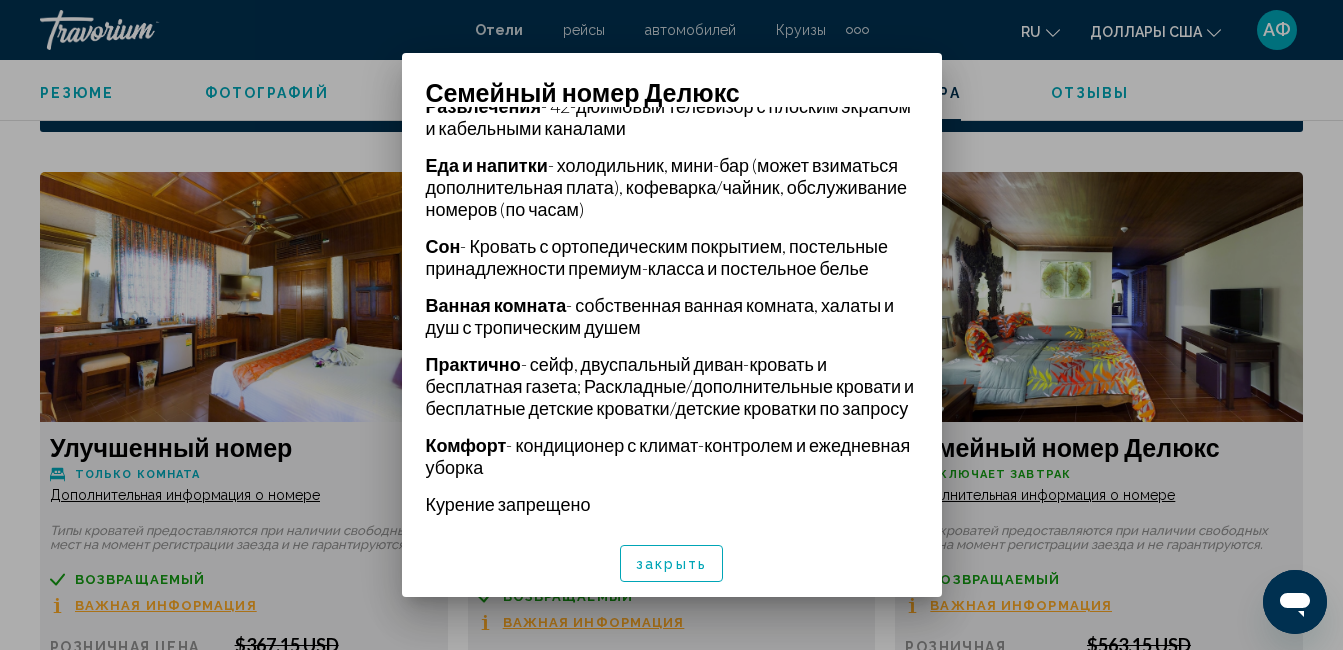 click on "закрыть" at bounding box center [671, 564] 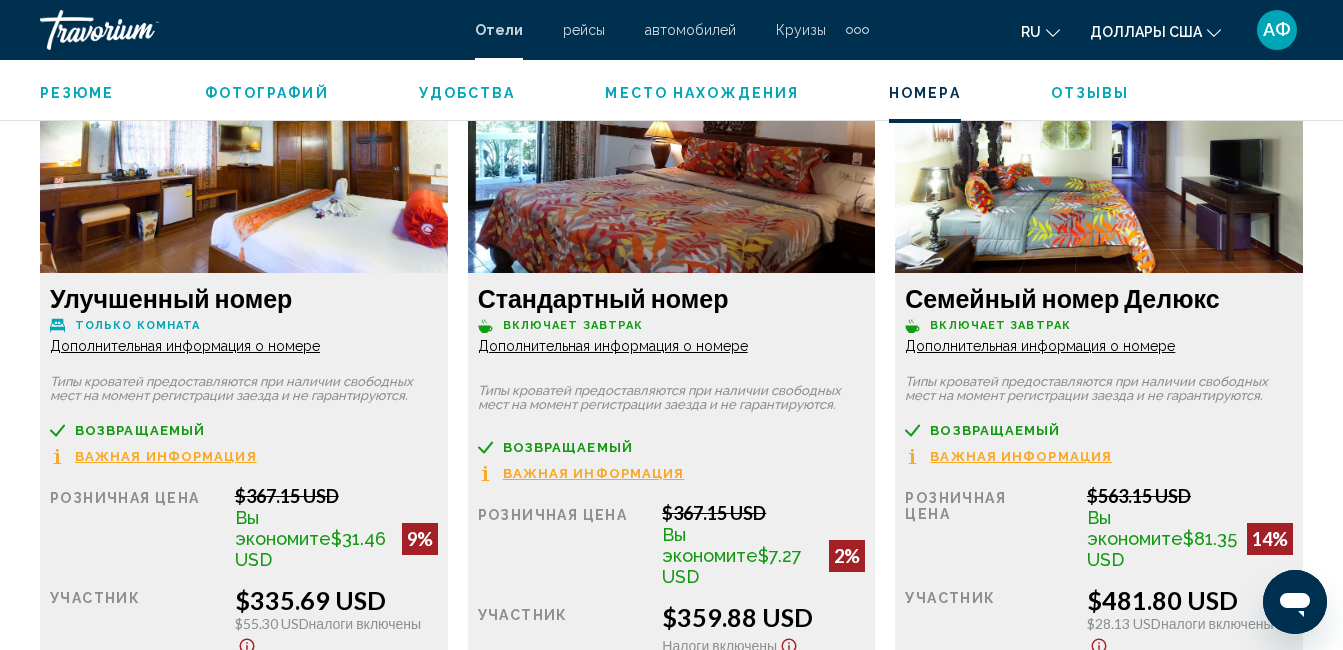 scroll, scrollTop: 3110, scrollLeft: 0, axis: vertical 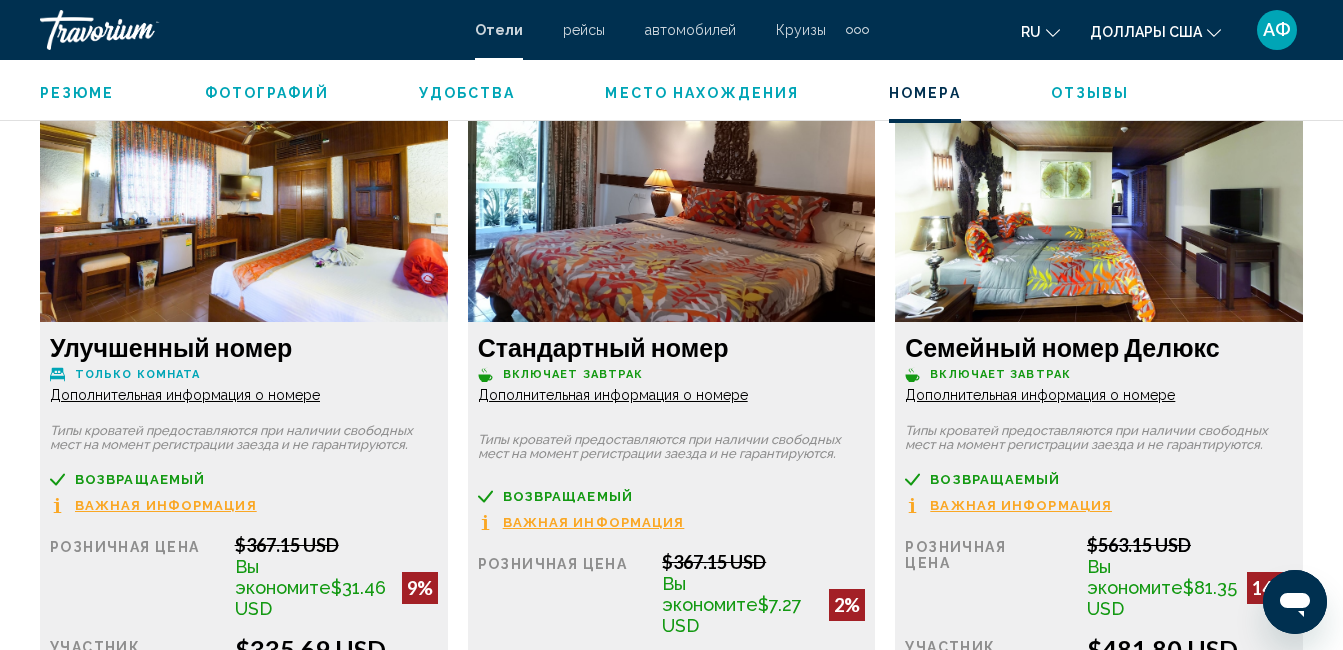 click on "Дополнительная информация о номере" at bounding box center (185, 395) 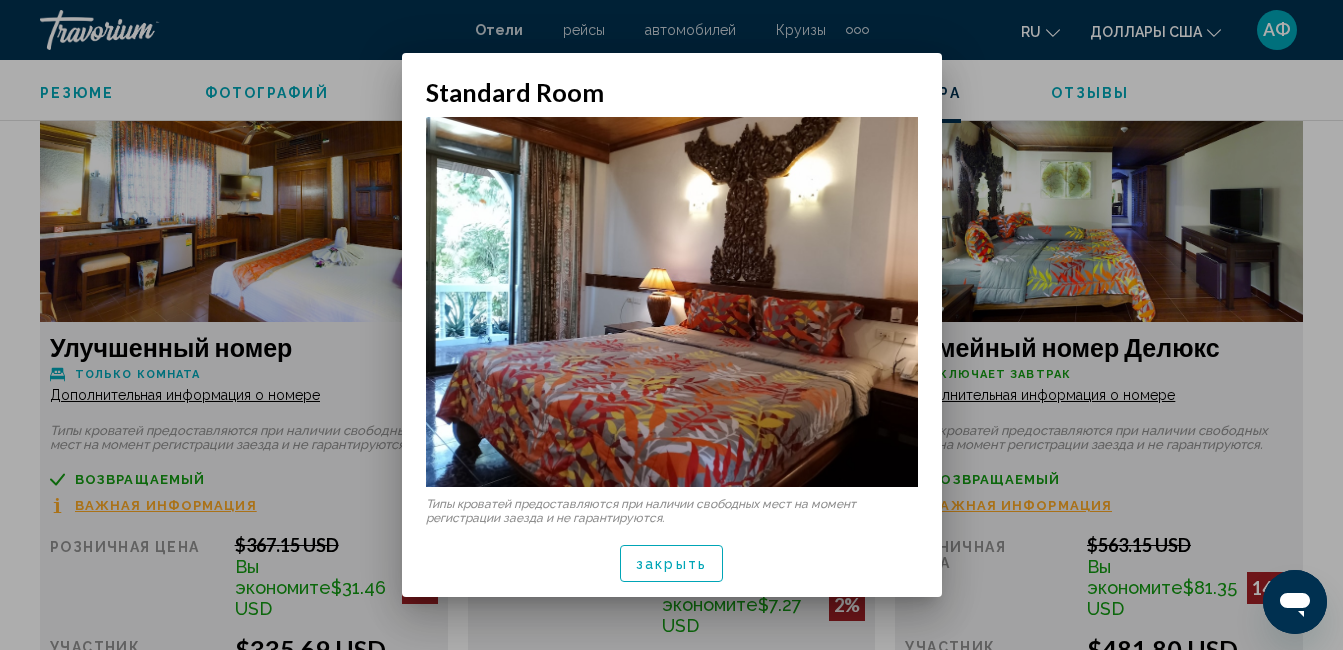 scroll, scrollTop: 0, scrollLeft: 0, axis: both 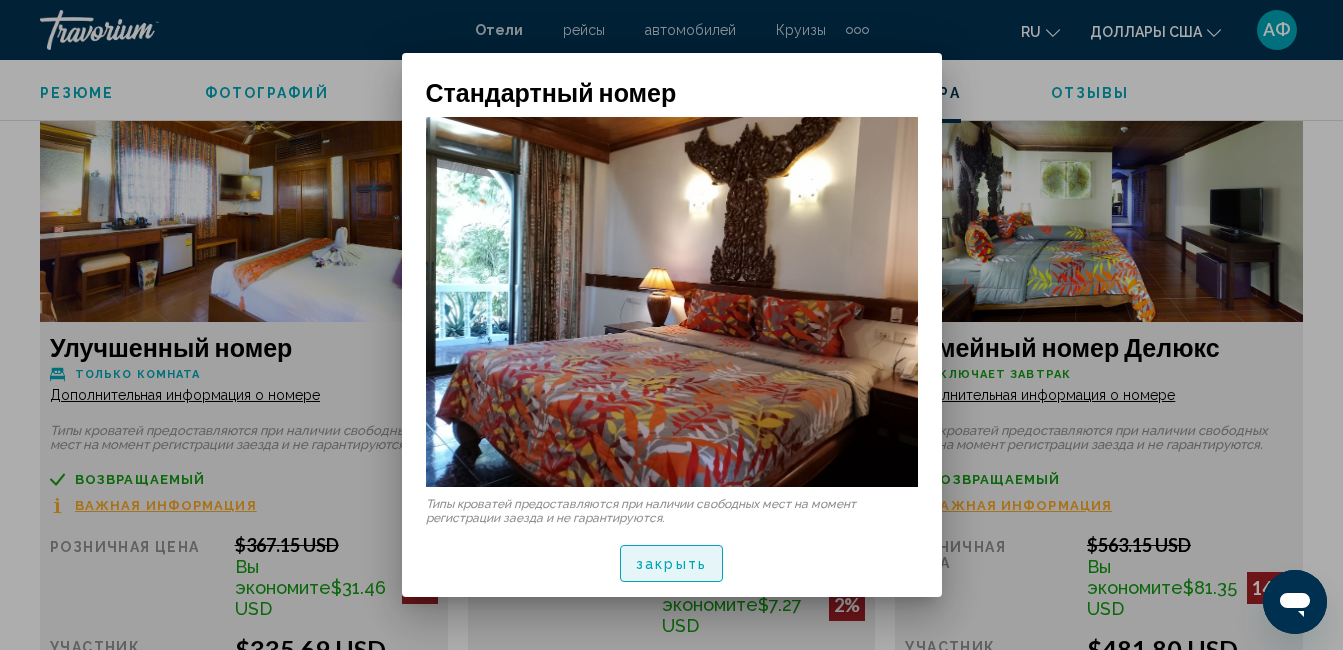 click on "закрыть" at bounding box center [671, 564] 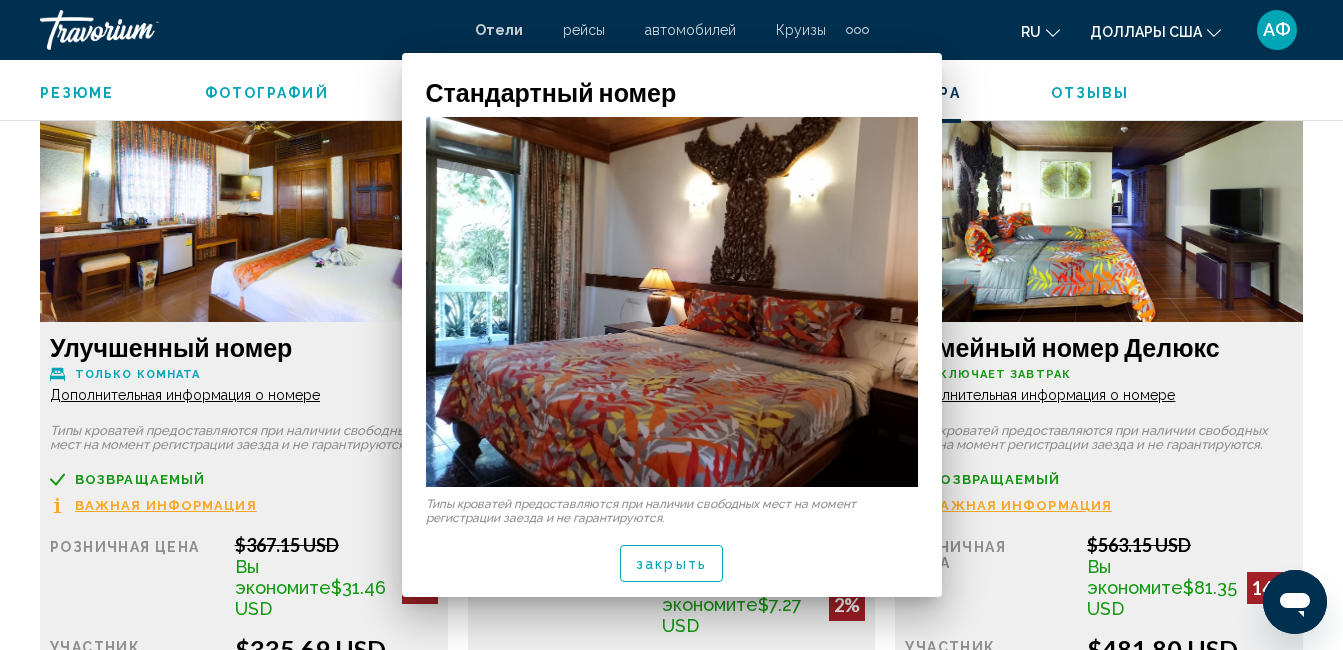 scroll, scrollTop: 3110, scrollLeft: 0, axis: vertical 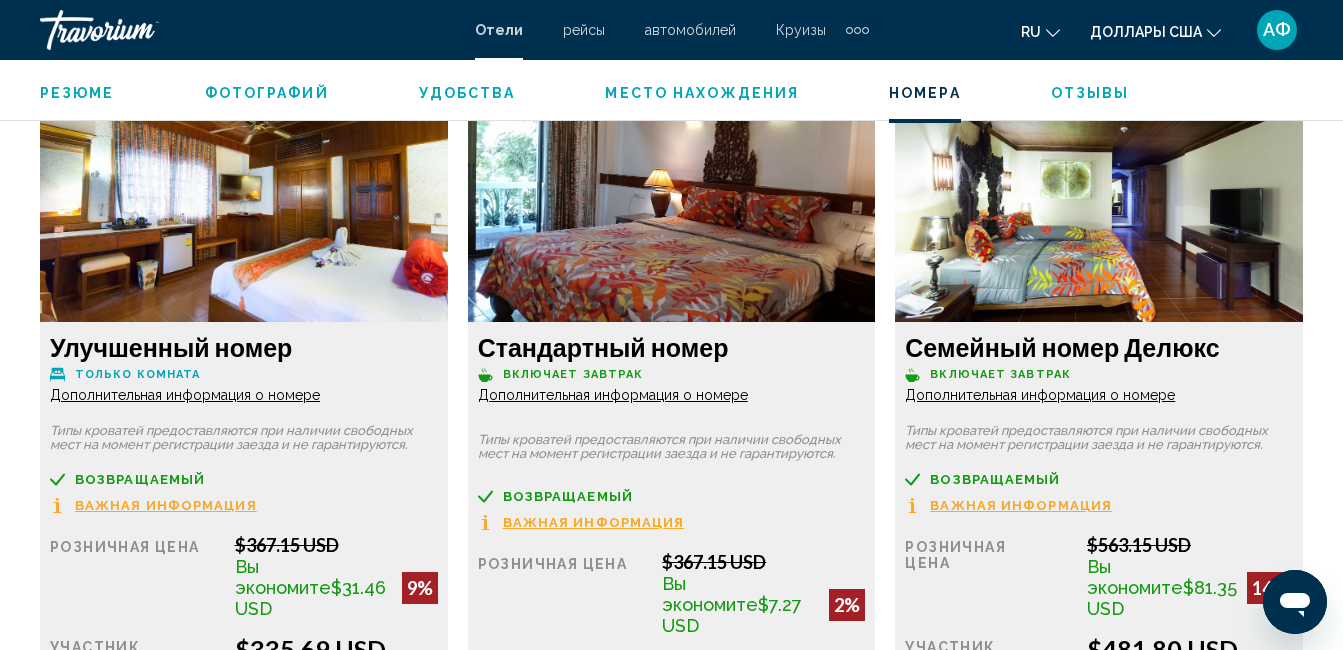 click on "Дополнительная информация о номере" at bounding box center (185, 395) 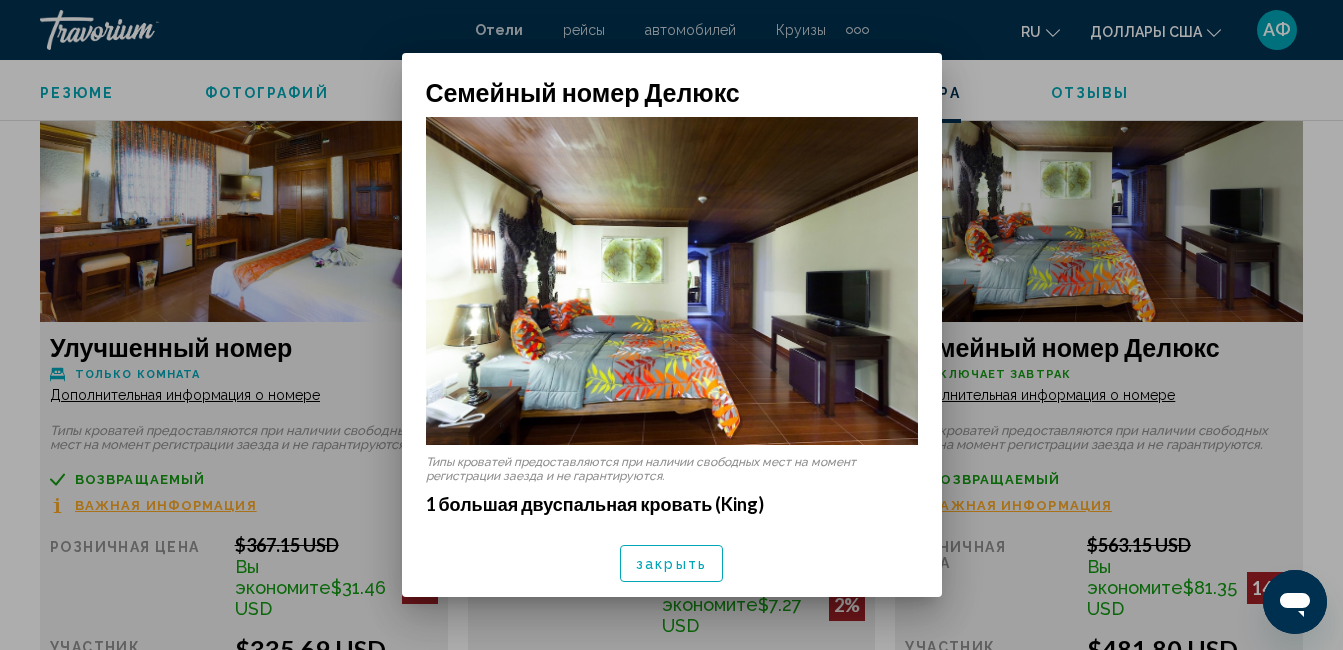 scroll, scrollTop: 100, scrollLeft: 0, axis: vertical 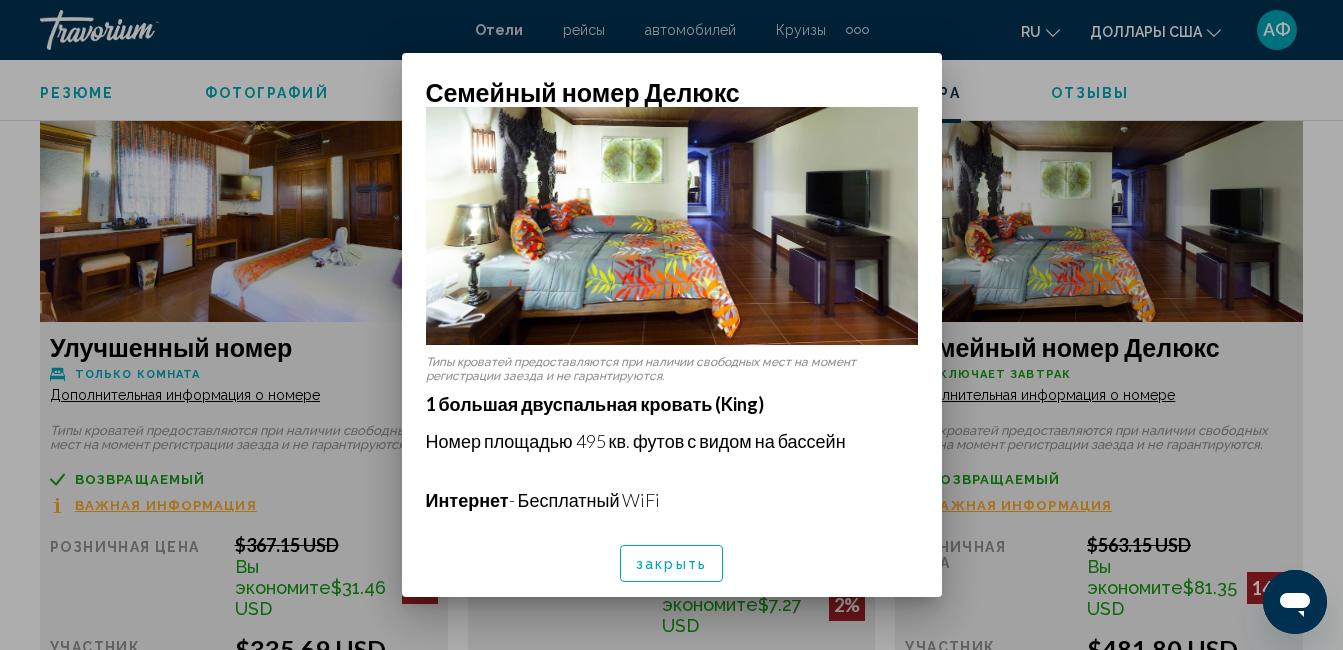 click at bounding box center [671, 325] 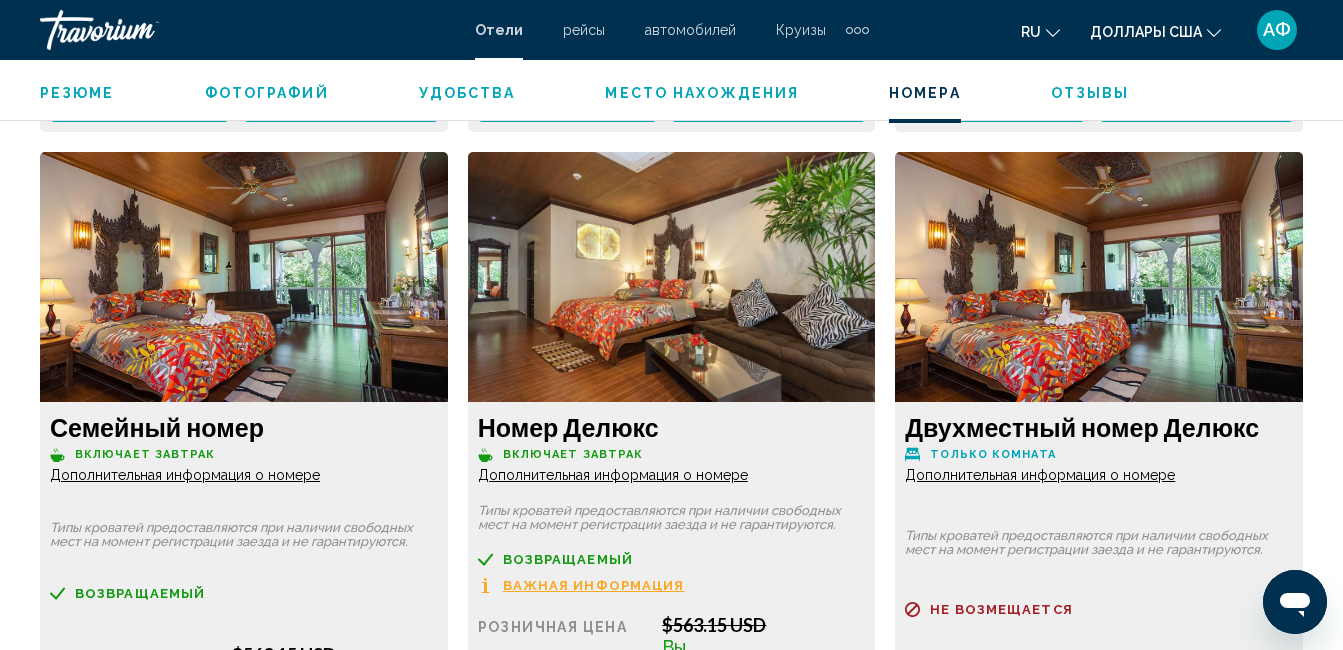 scroll, scrollTop: 3910, scrollLeft: 0, axis: vertical 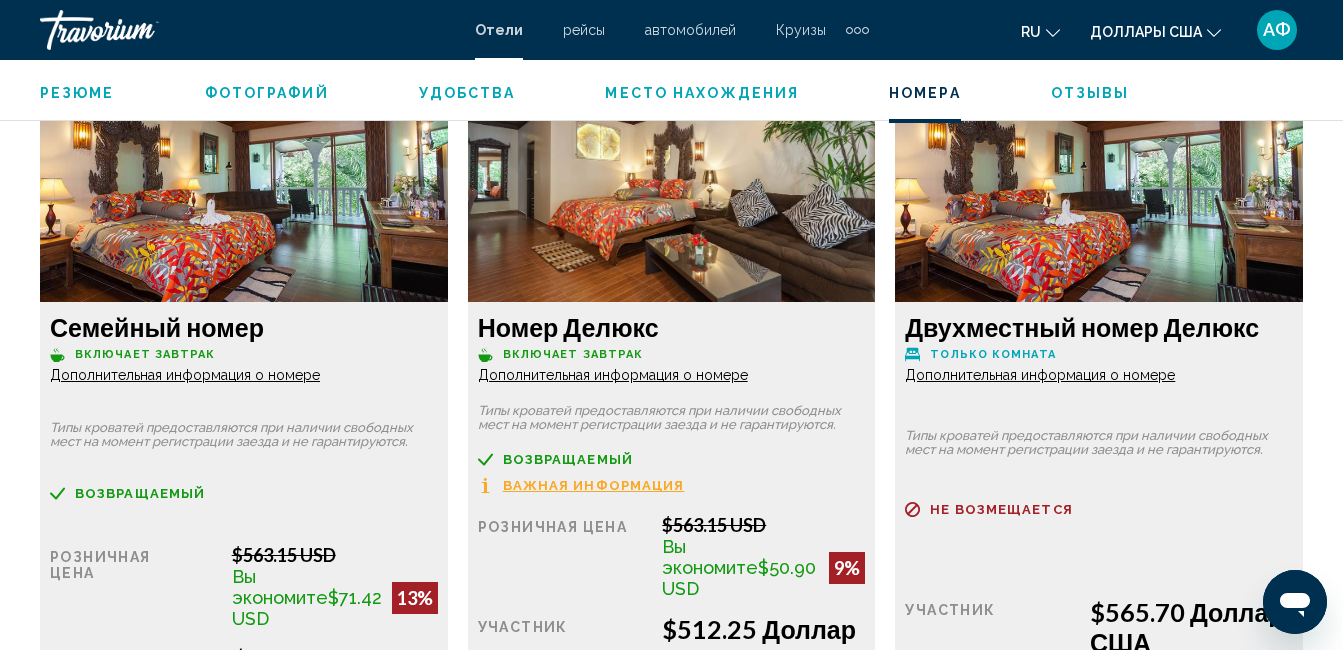 click on "Дополнительная информация о номере" at bounding box center [185, -405] 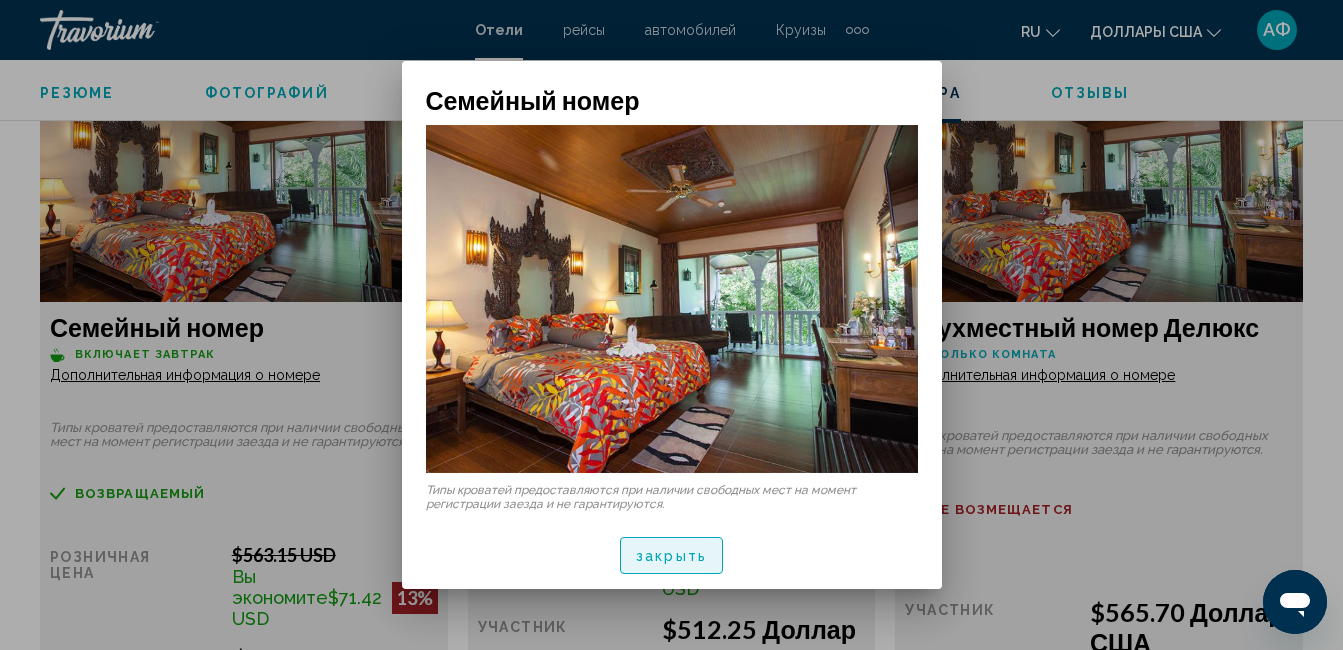 click on "закрыть" at bounding box center [671, 556] 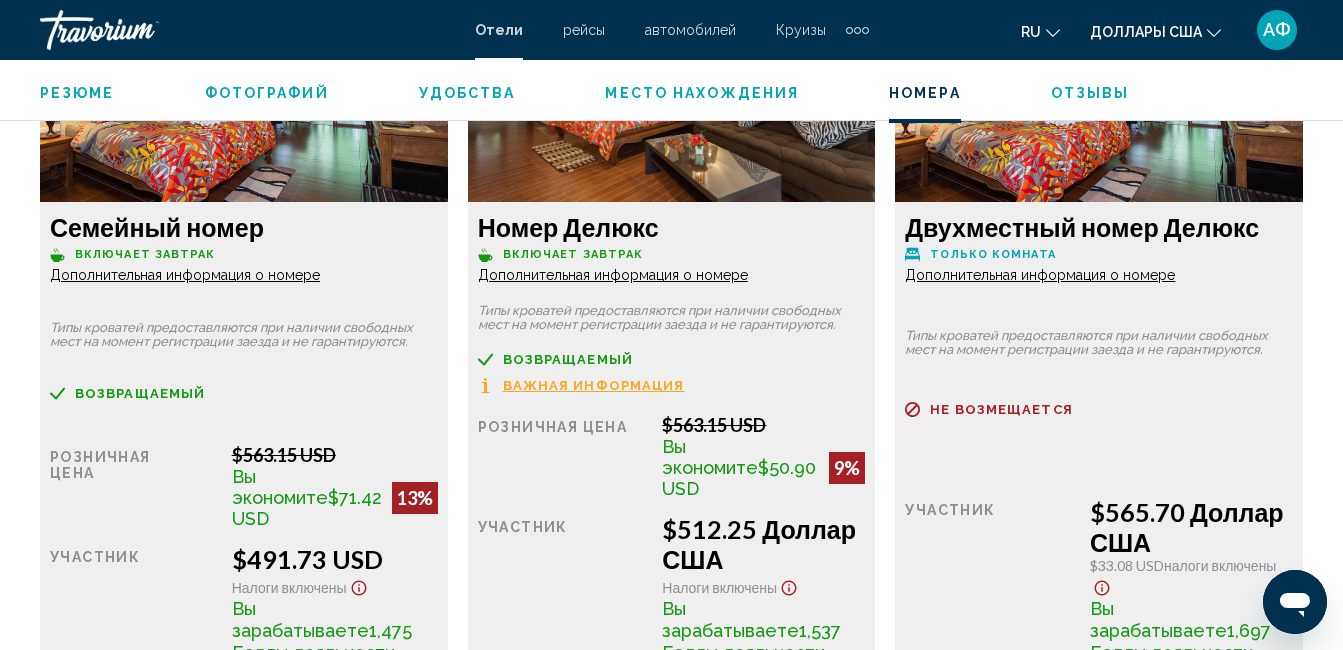 scroll, scrollTop: 3910, scrollLeft: 0, axis: vertical 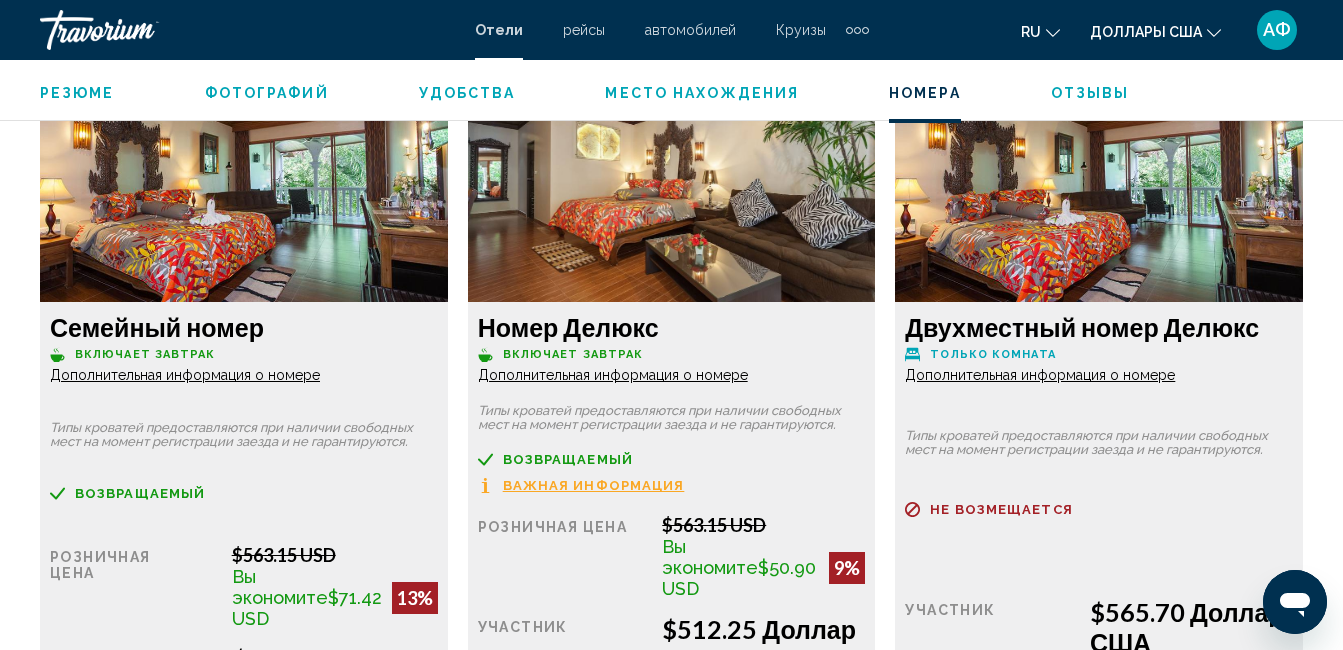 click on "Дополнительная информация о номере" at bounding box center [185, -405] 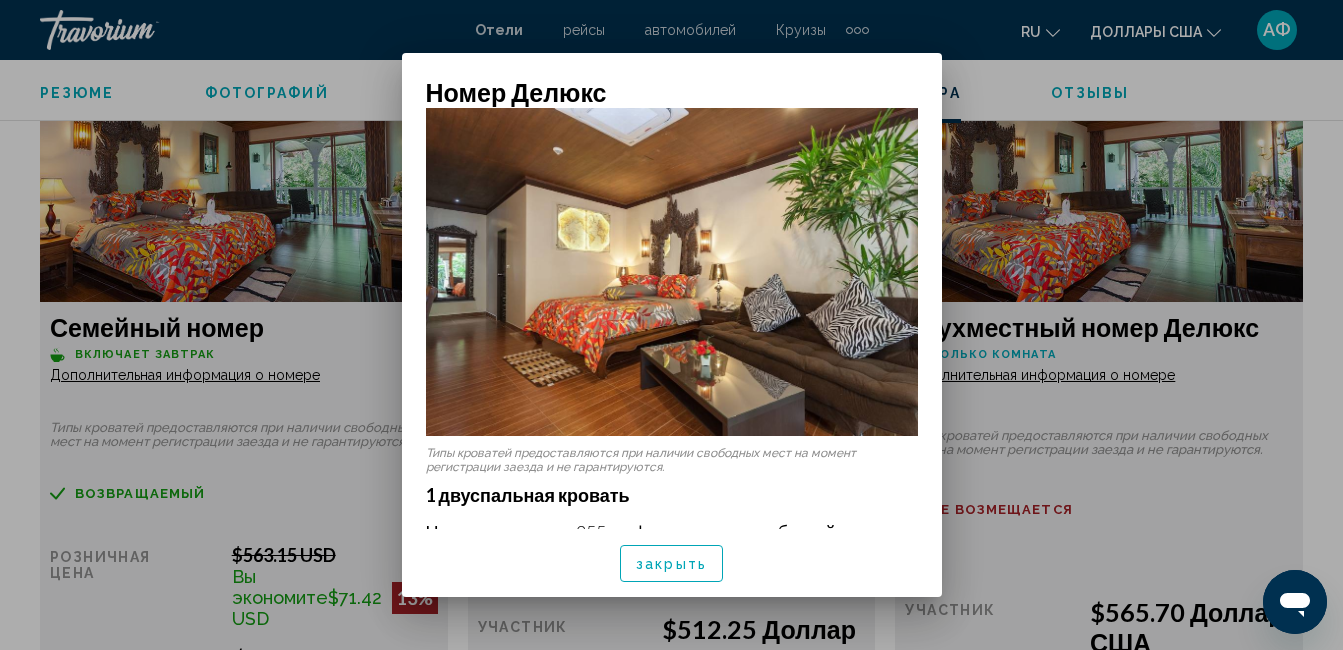 scroll, scrollTop: 0, scrollLeft: 0, axis: both 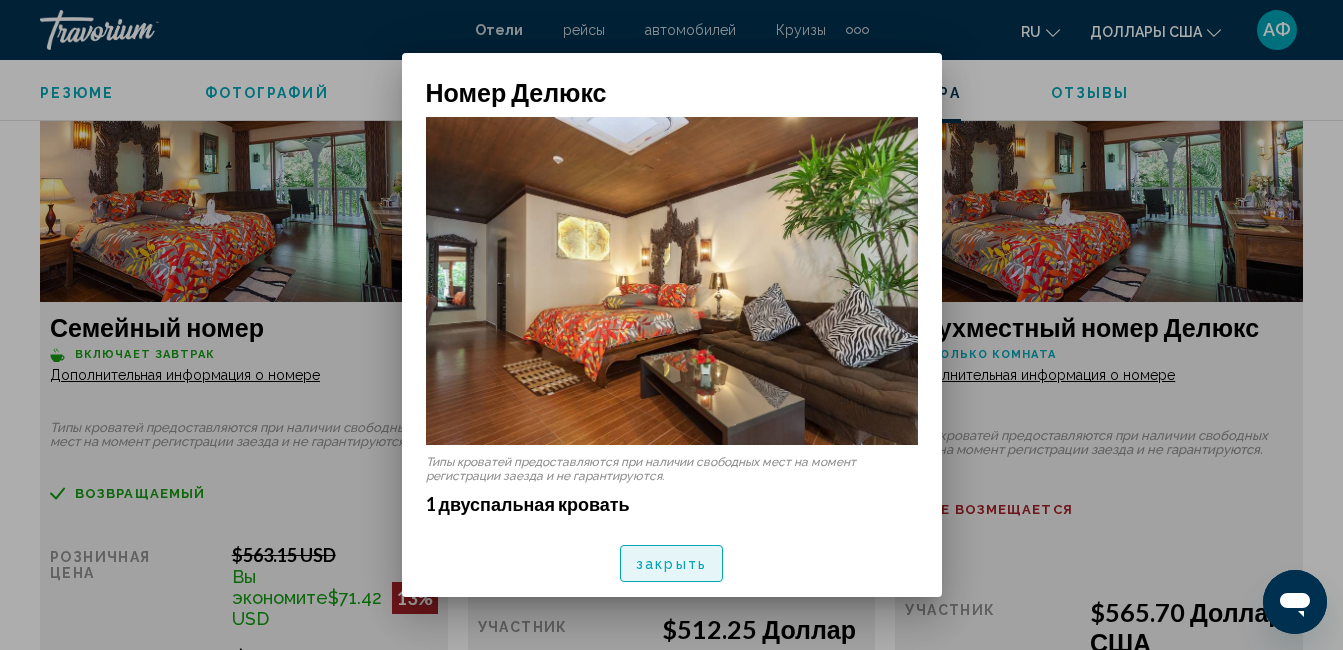 click on "закрыть" at bounding box center [671, 564] 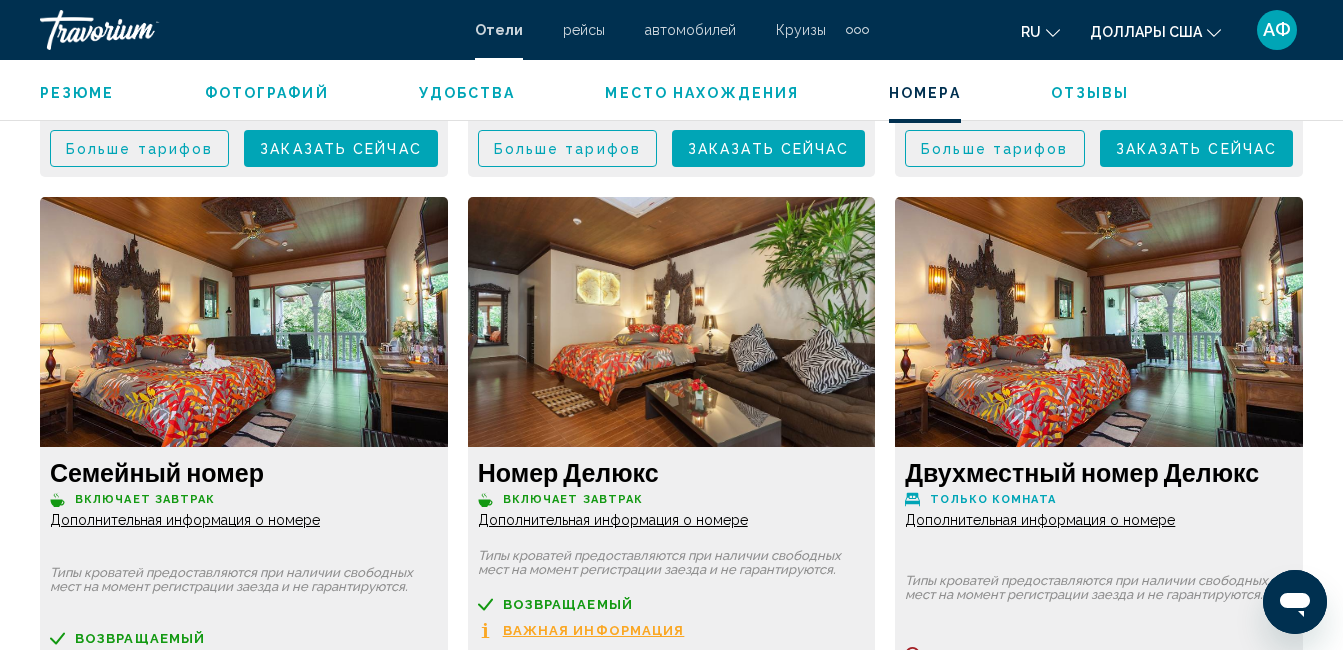 scroll, scrollTop: 3710, scrollLeft: 0, axis: vertical 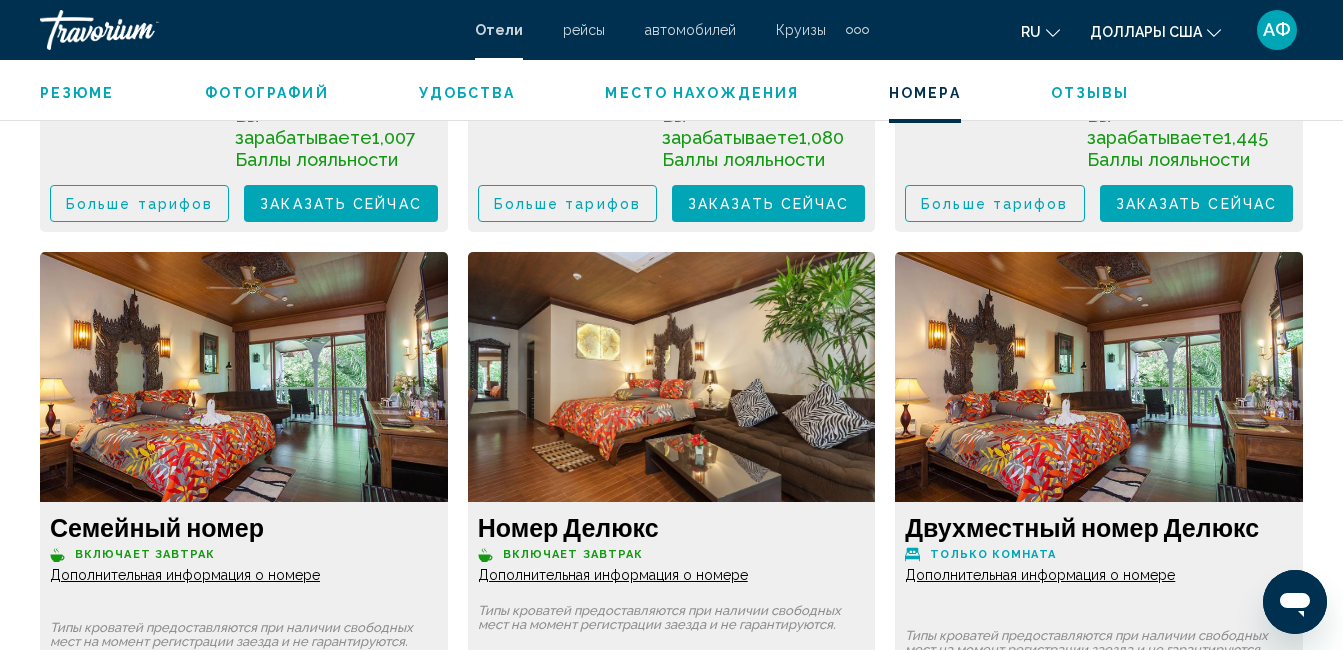 click on "Дополнительная информация о номере" at bounding box center (185, -205) 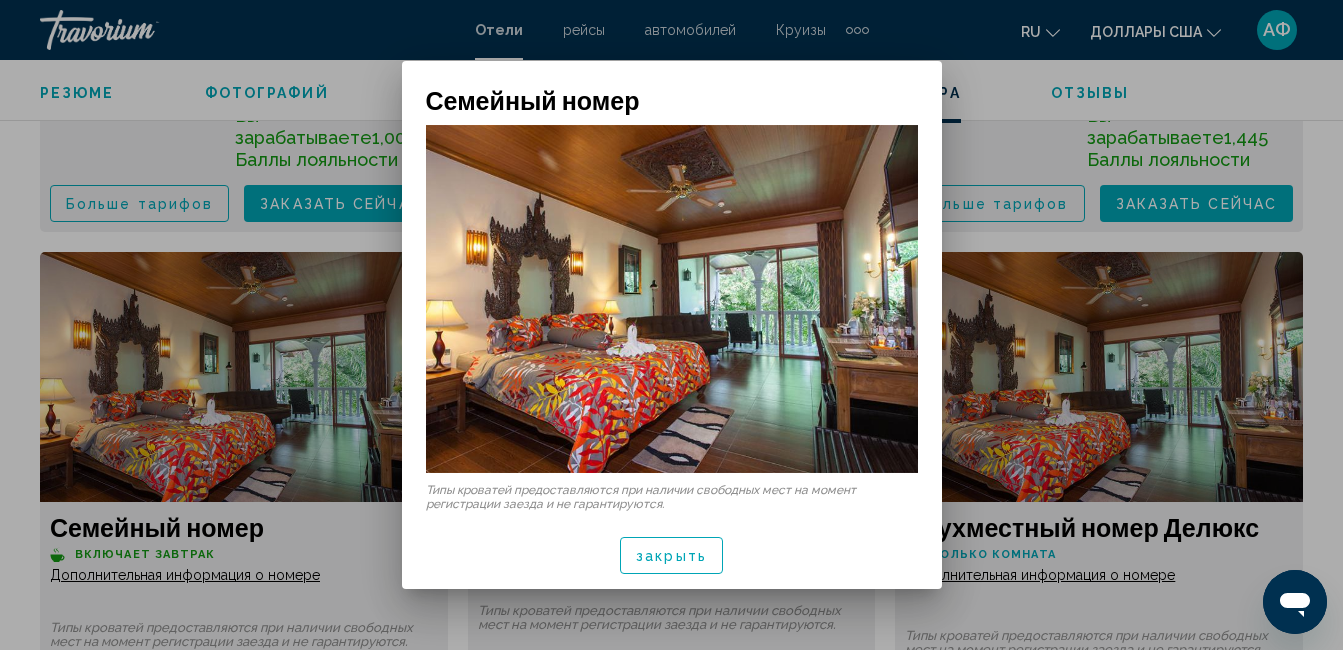 scroll, scrollTop: 0, scrollLeft: 0, axis: both 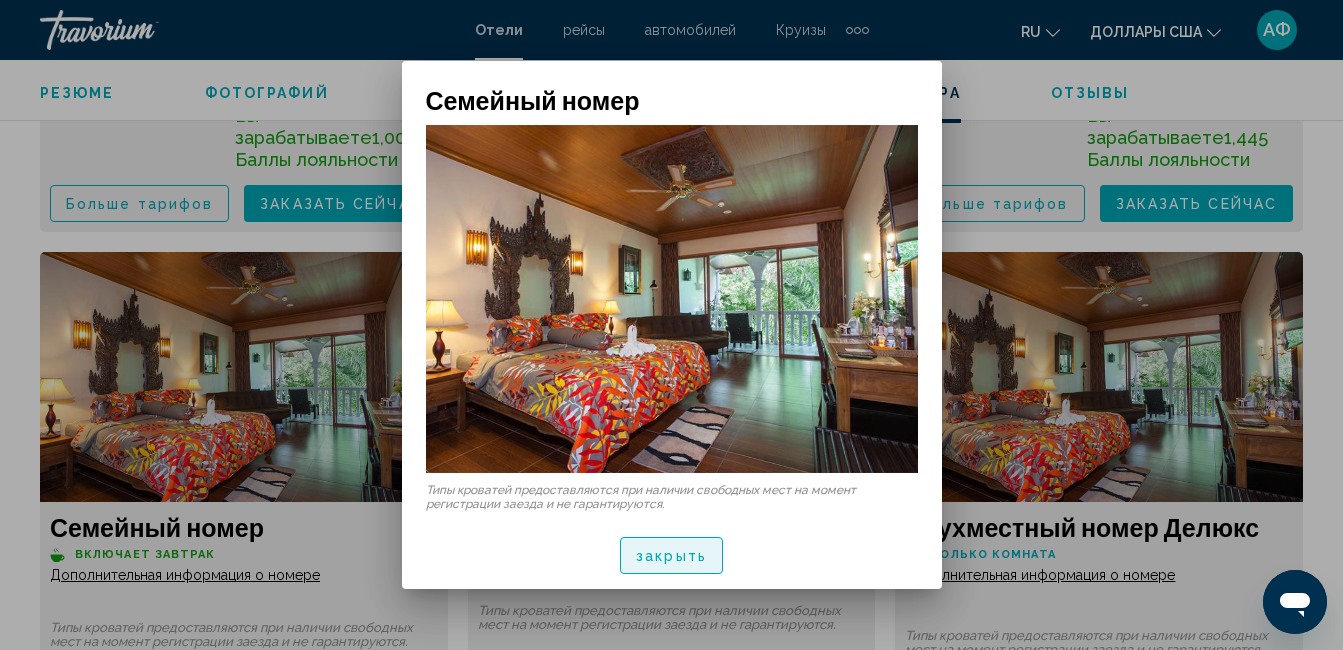 click on "закрыть" at bounding box center (671, 556) 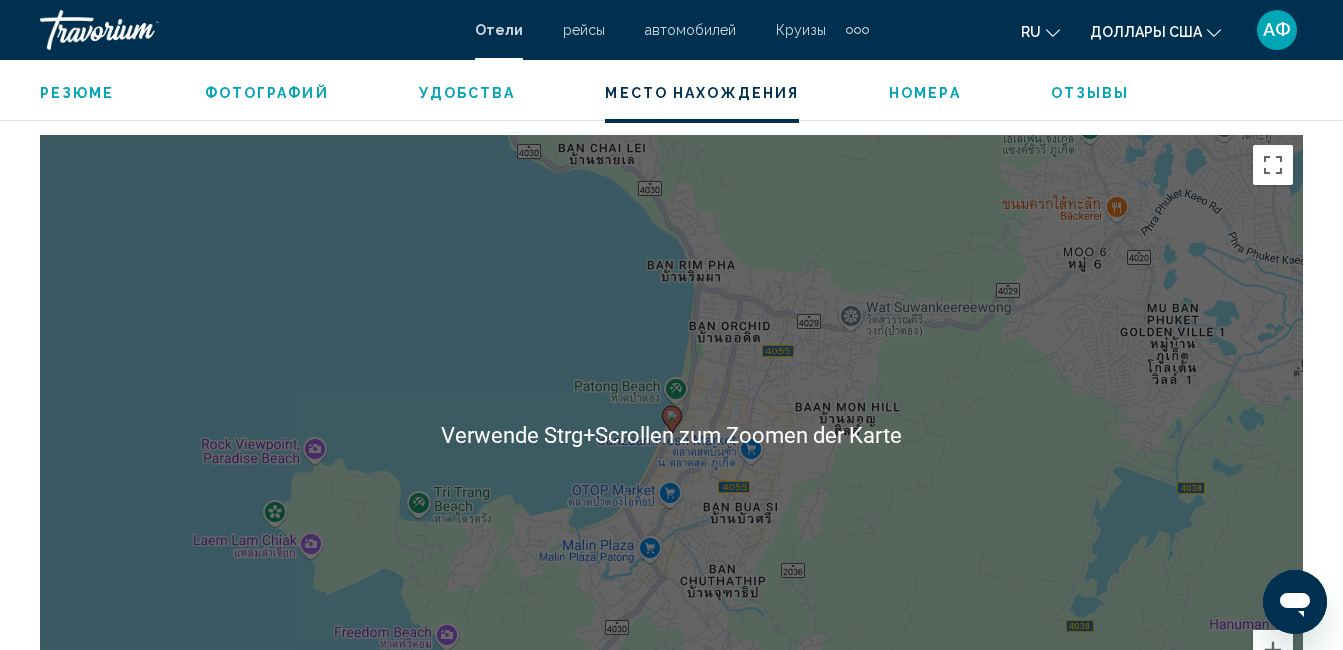 scroll, scrollTop: 2210, scrollLeft: 0, axis: vertical 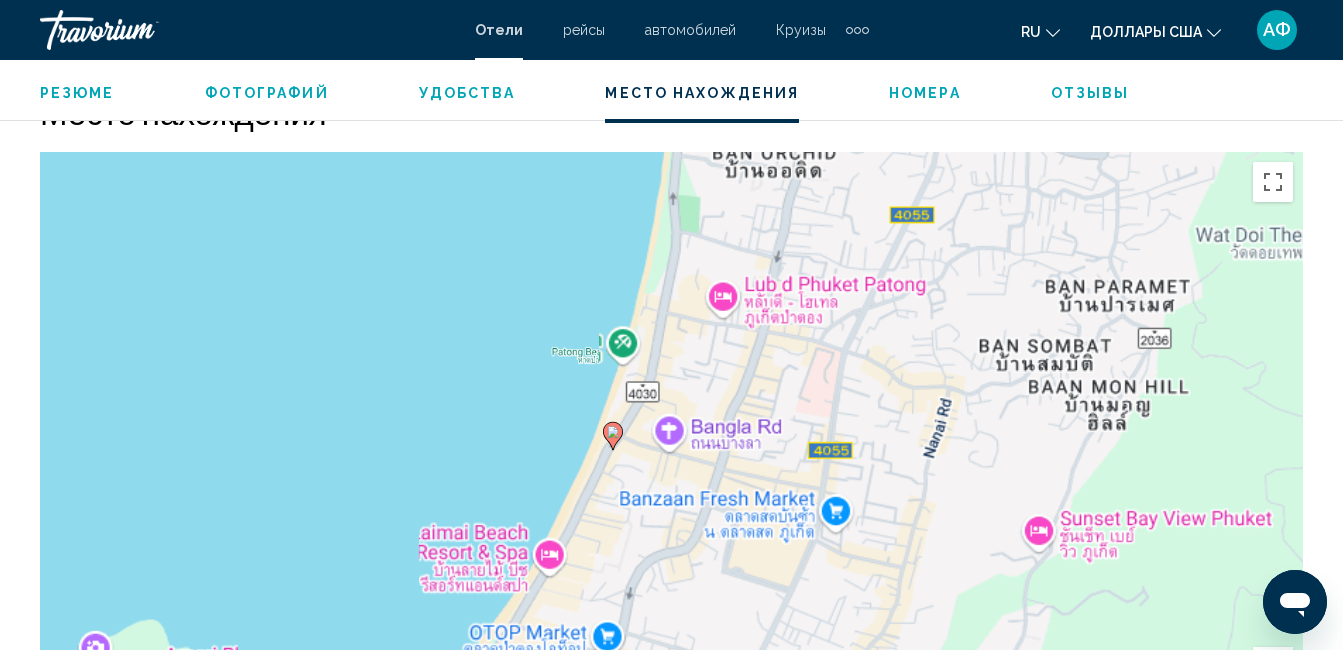 click on "Um den Modus zum Ziehen mit der Tastatur zu aktivieren, drückst du Alt + Eingabetaste. Wenn du den Modus aktiviert hast, kannst du die Markierung mit den Pfeiltasten verschieben. Nachdem du sie an die gewünschte Stelle gezogen bzw. verschoben hast, drückst du einfach die Eingabetaste. Durch Drücken der Esc-Taste kannst du den Vorgang abbrechen." at bounding box center [671, 452] 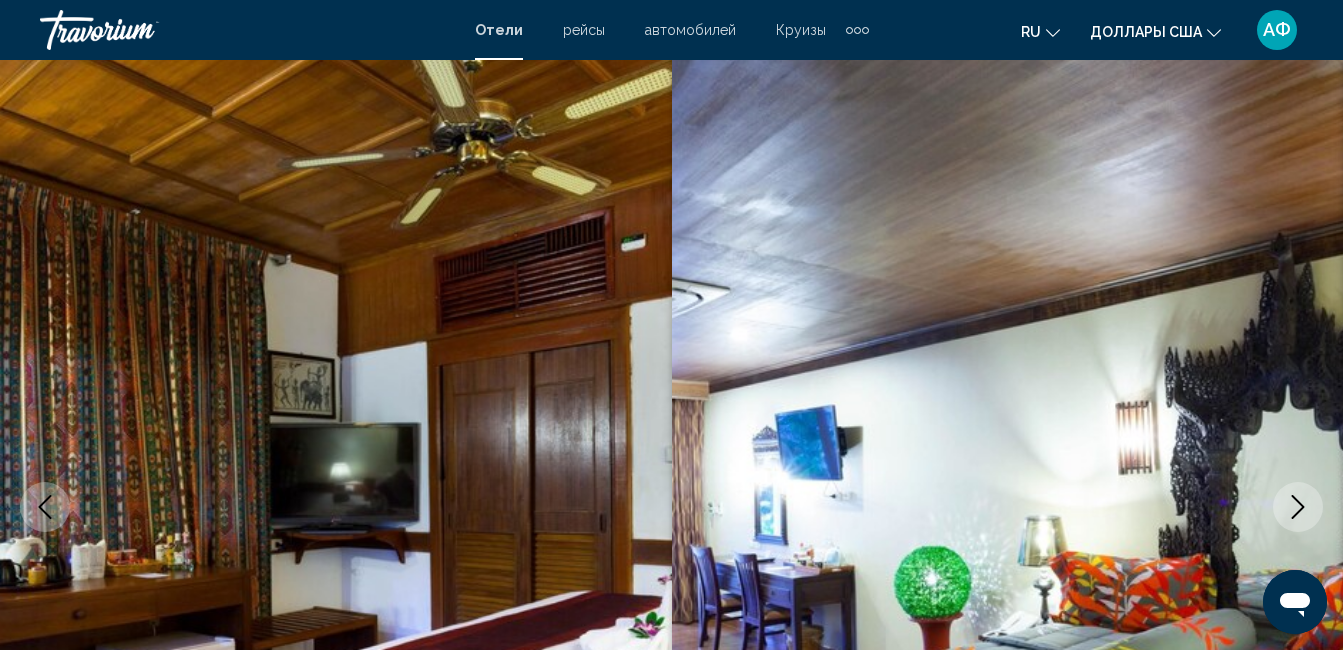 scroll, scrollTop: 0, scrollLeft: 0, axis: both 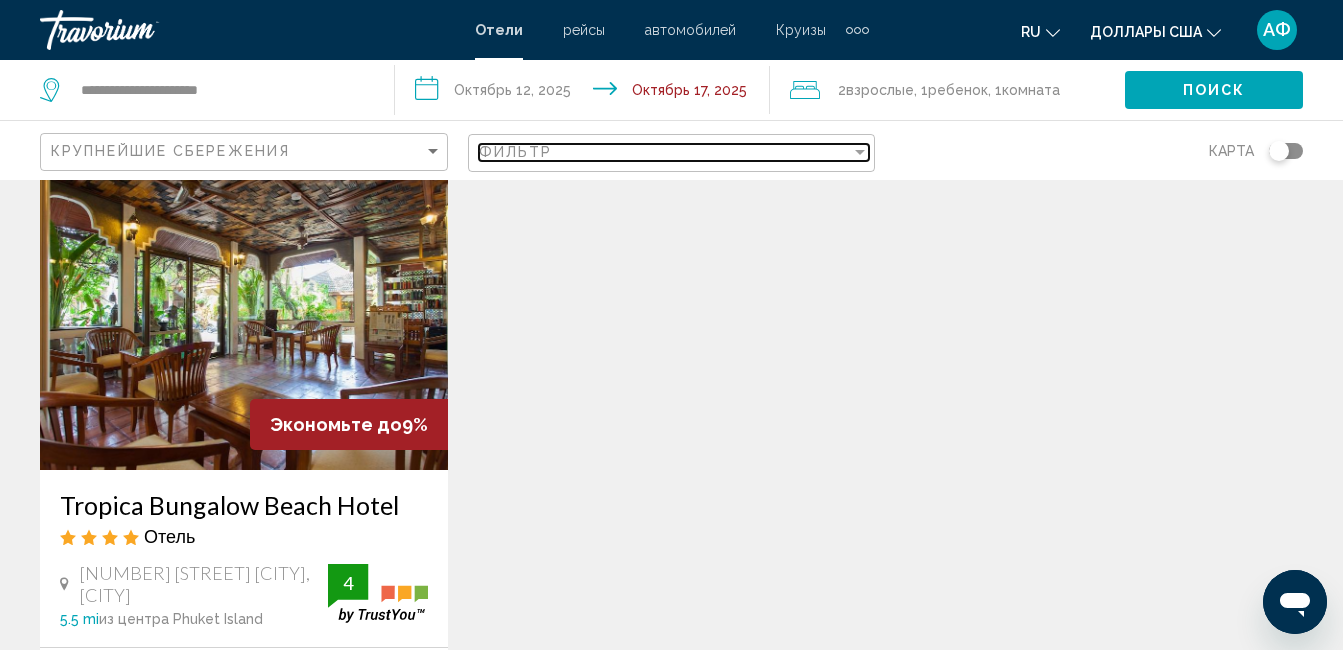 click at bounding box center [860, 152] 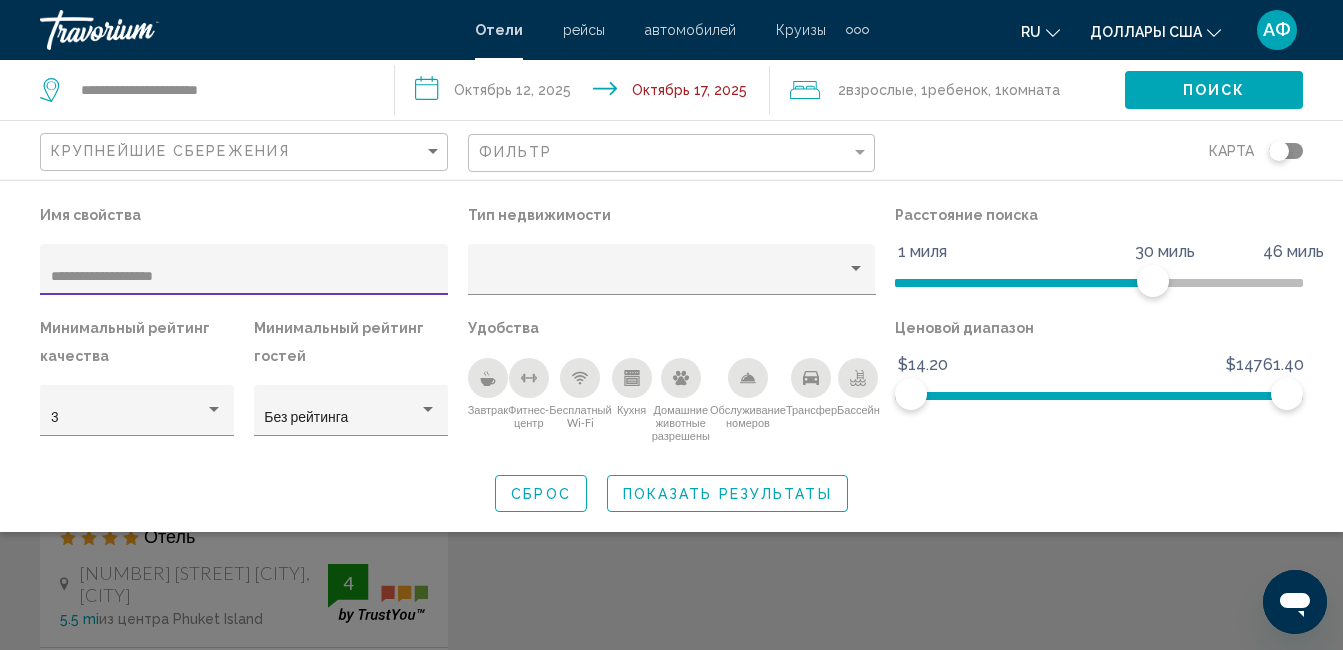 click on "**********" at bounding box center [244, 277] 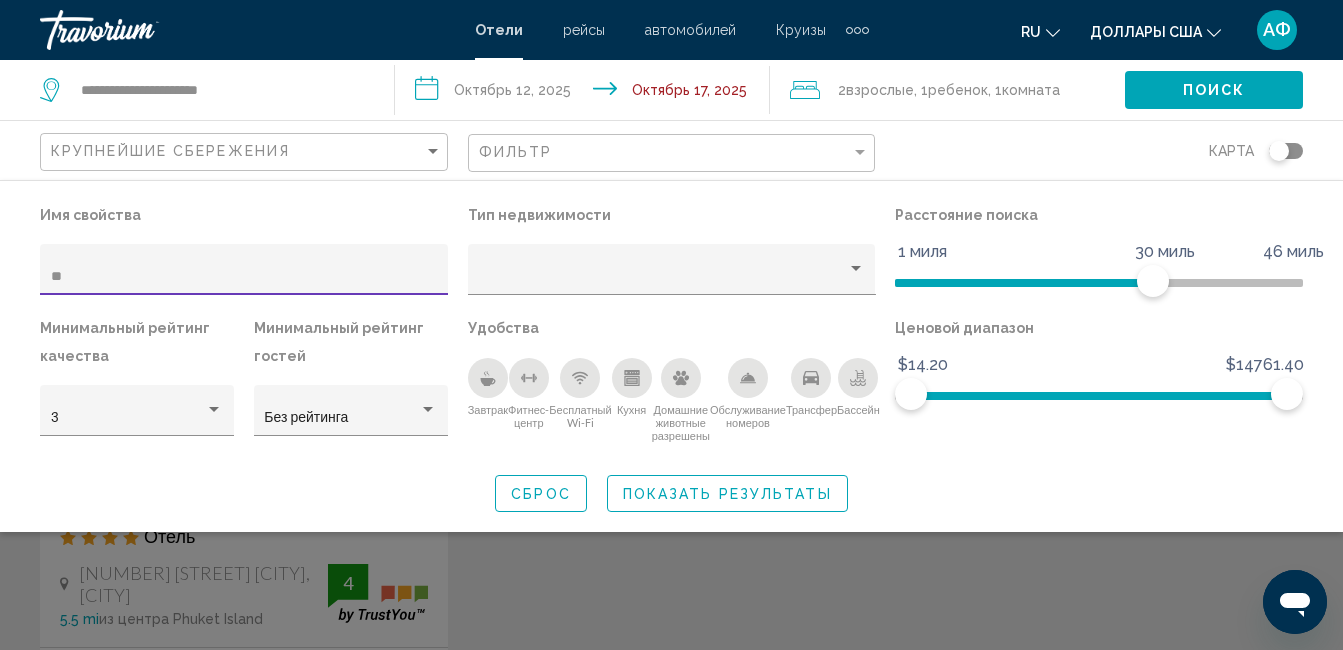 type on "*" 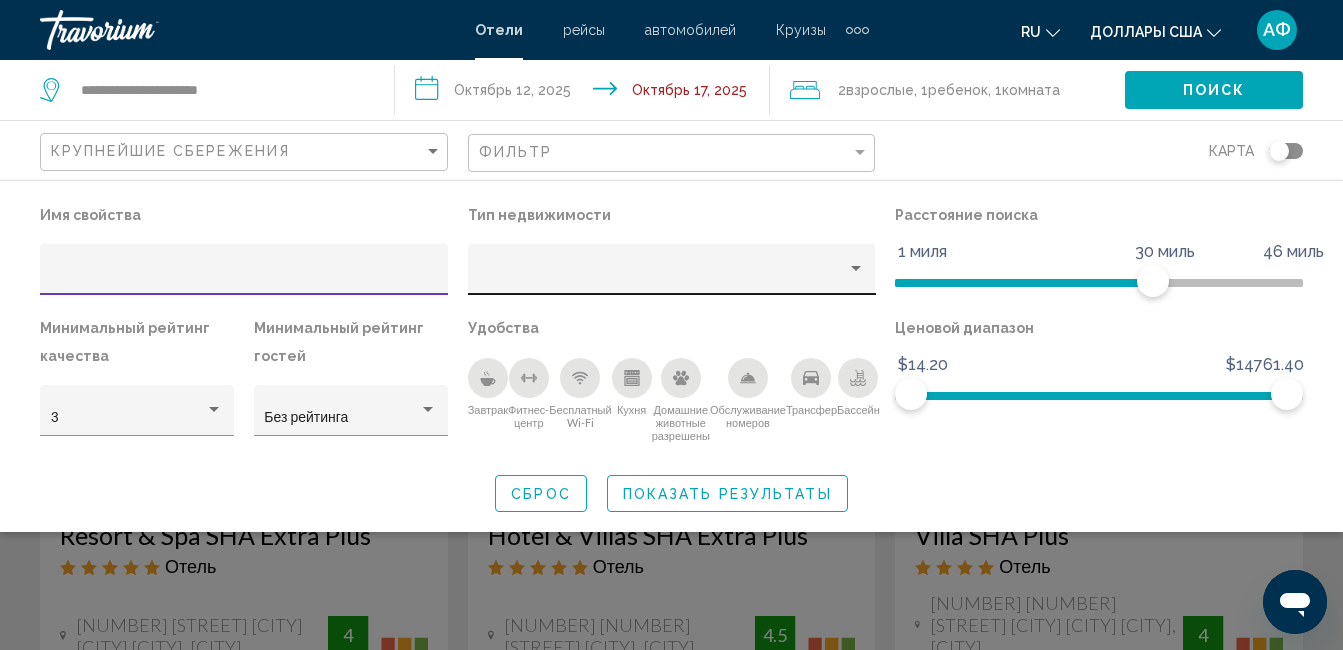 type 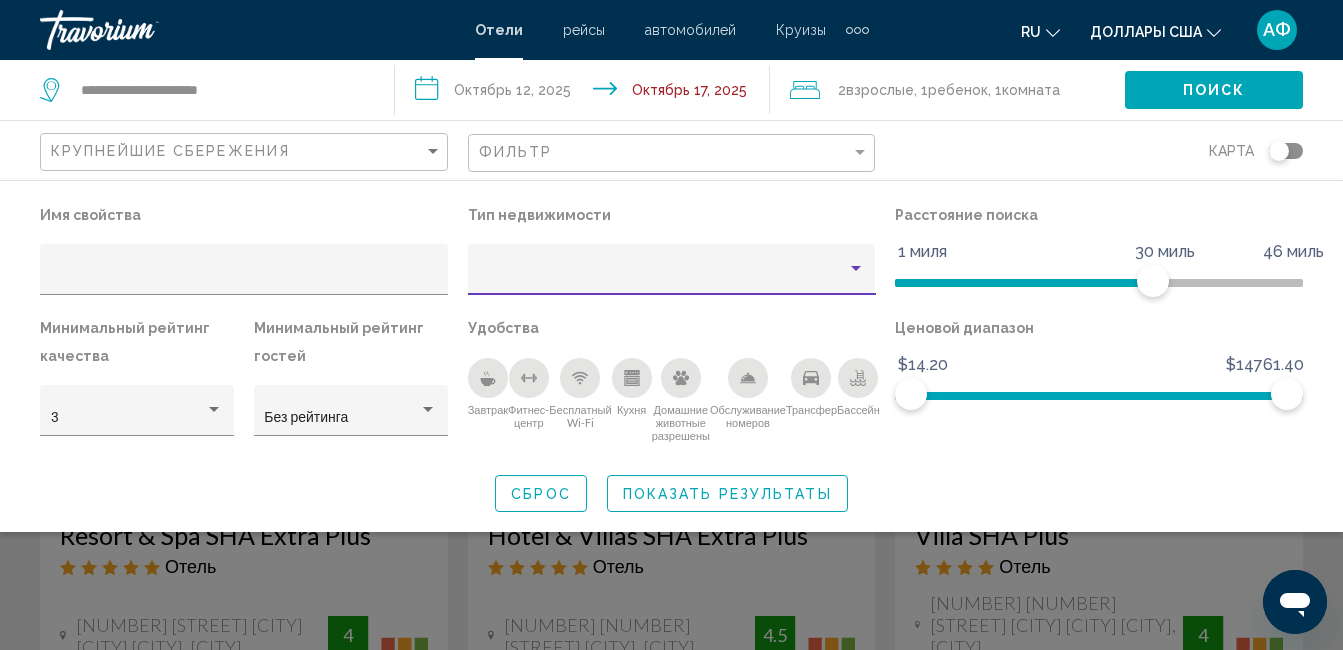 click at bounding box center [856, 269] 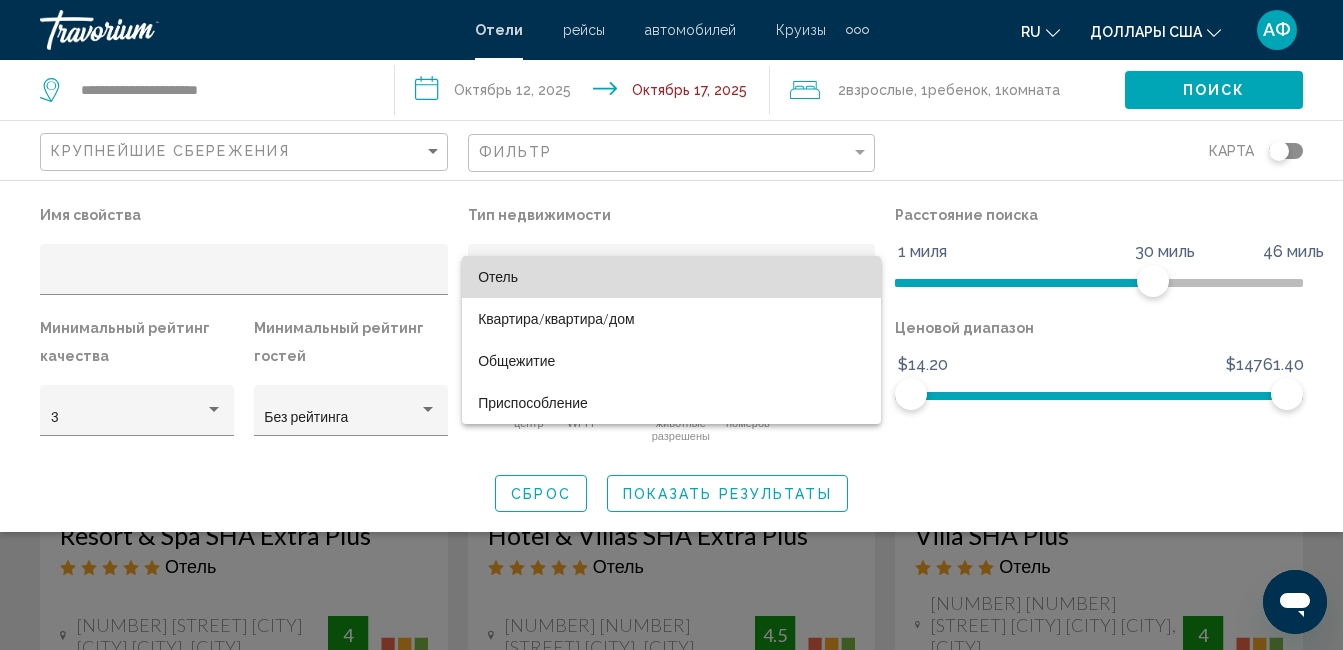 click on "Отель" at bounding box center [671, 277] 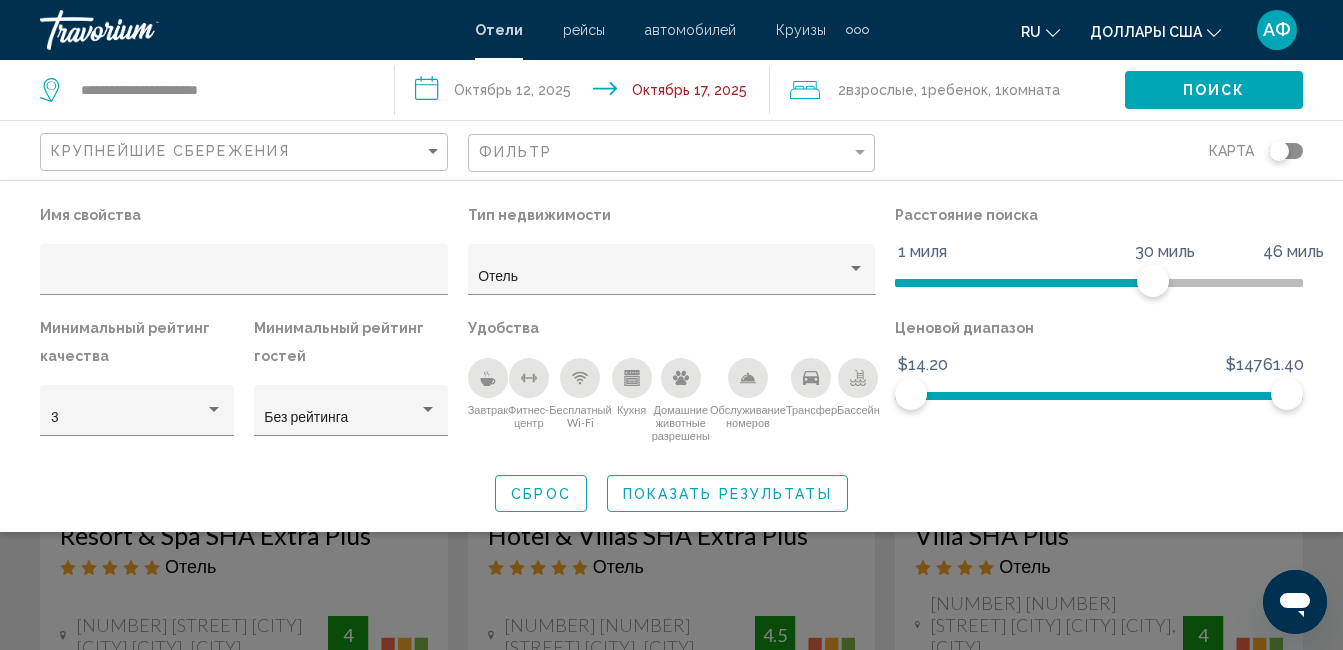 click 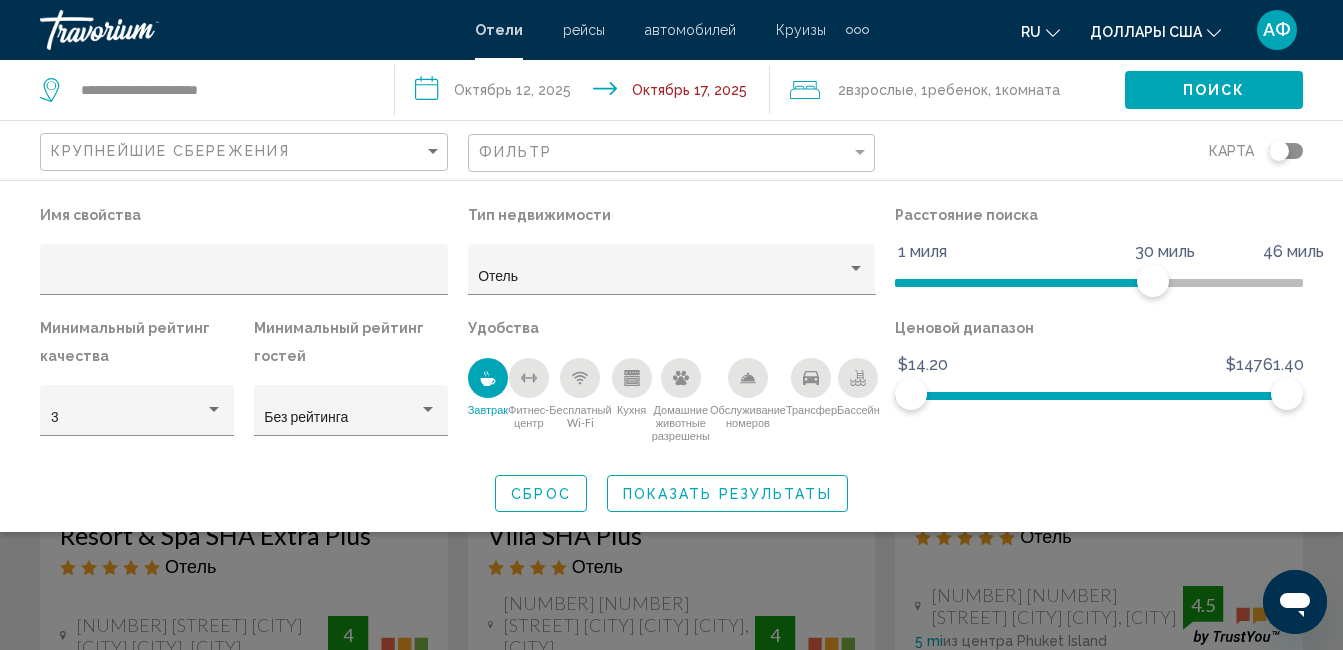 click 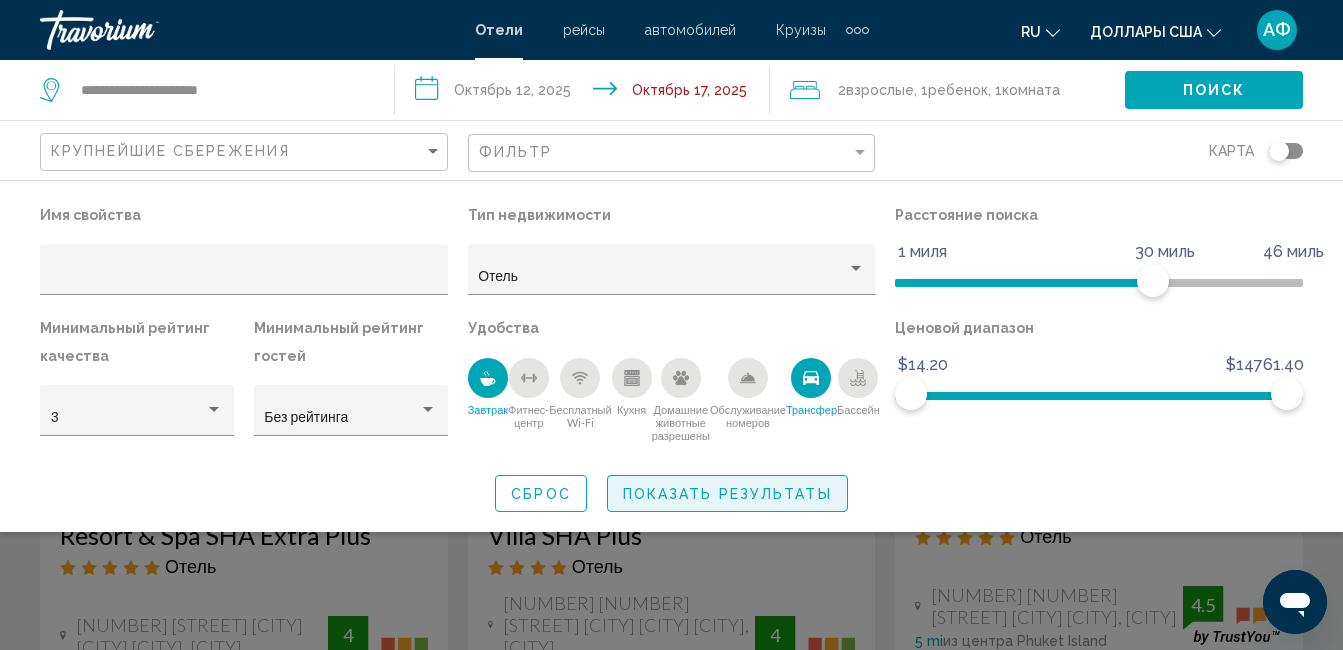 click on "Показать результаты" 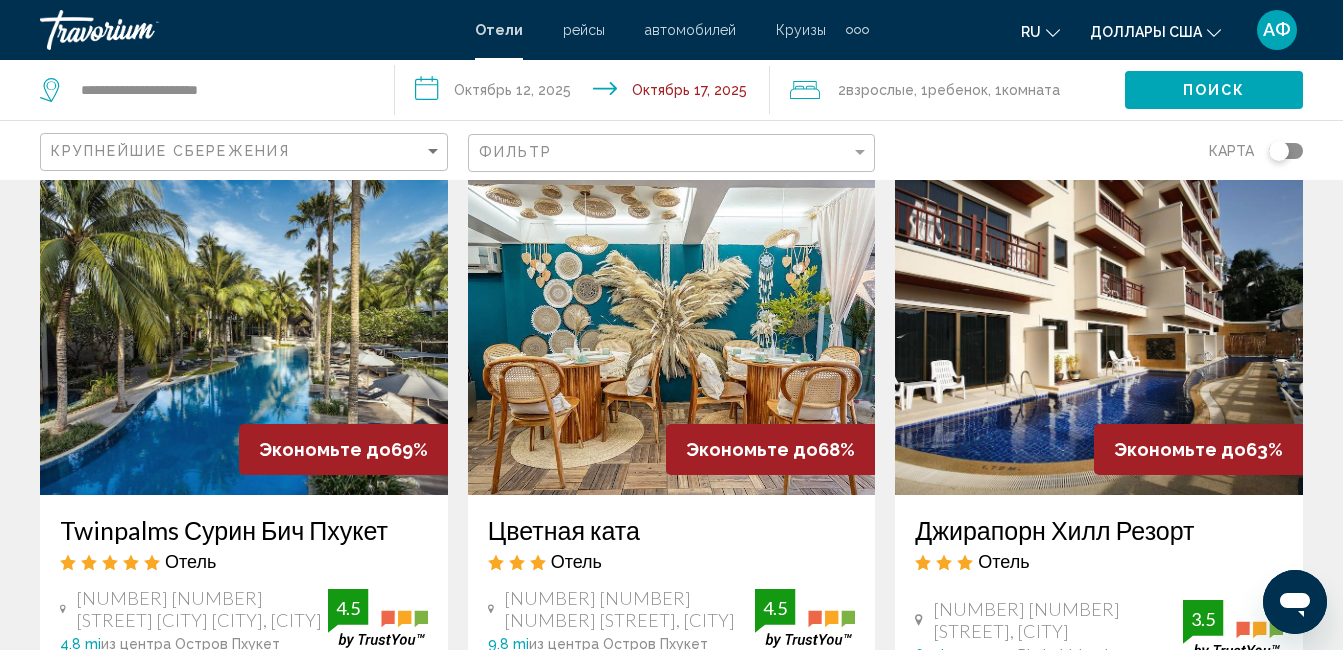 scroll, scrollTop: 2300, scrollLeft: 0, axis: vertical 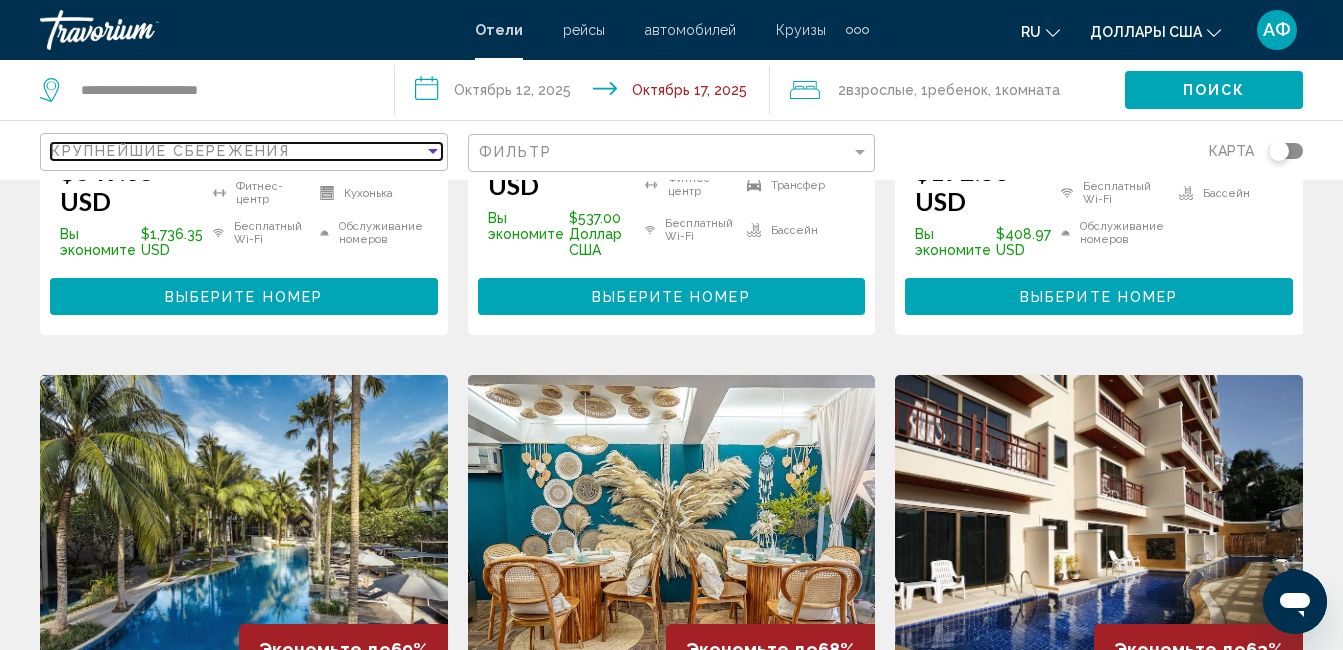 click at bounding box center [433, 151] 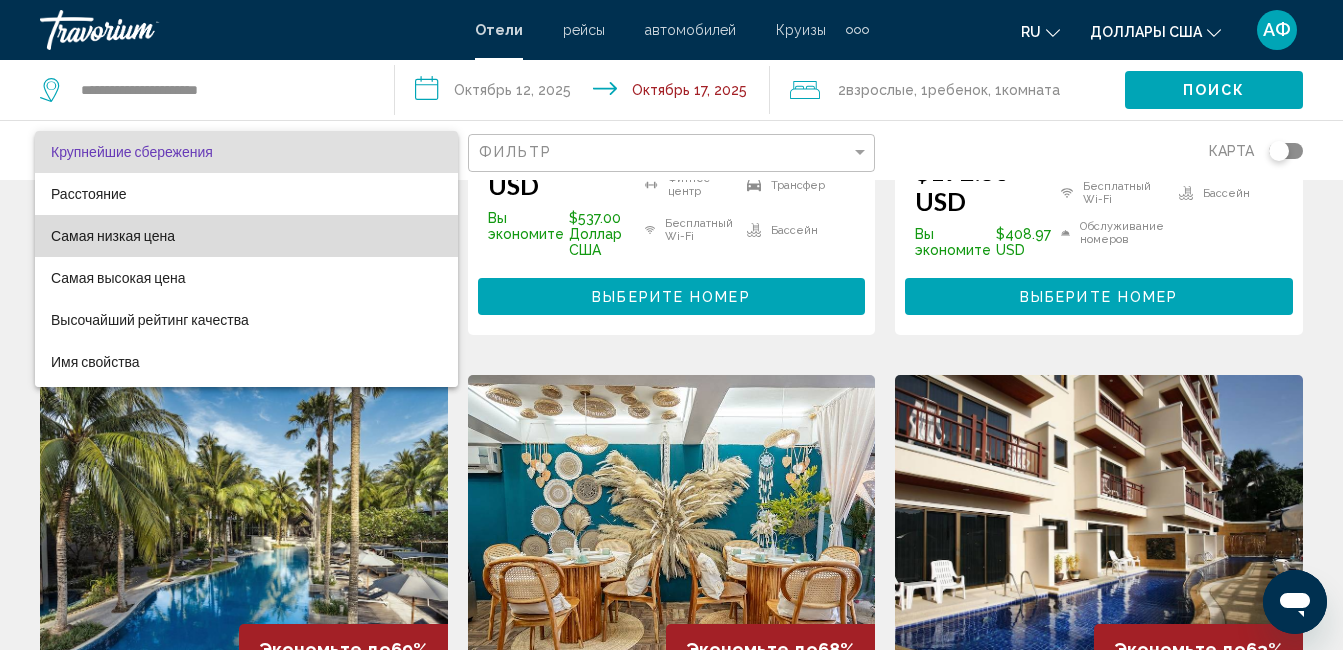 click on "Самая низкая цена" at bounding box center (246, 236) 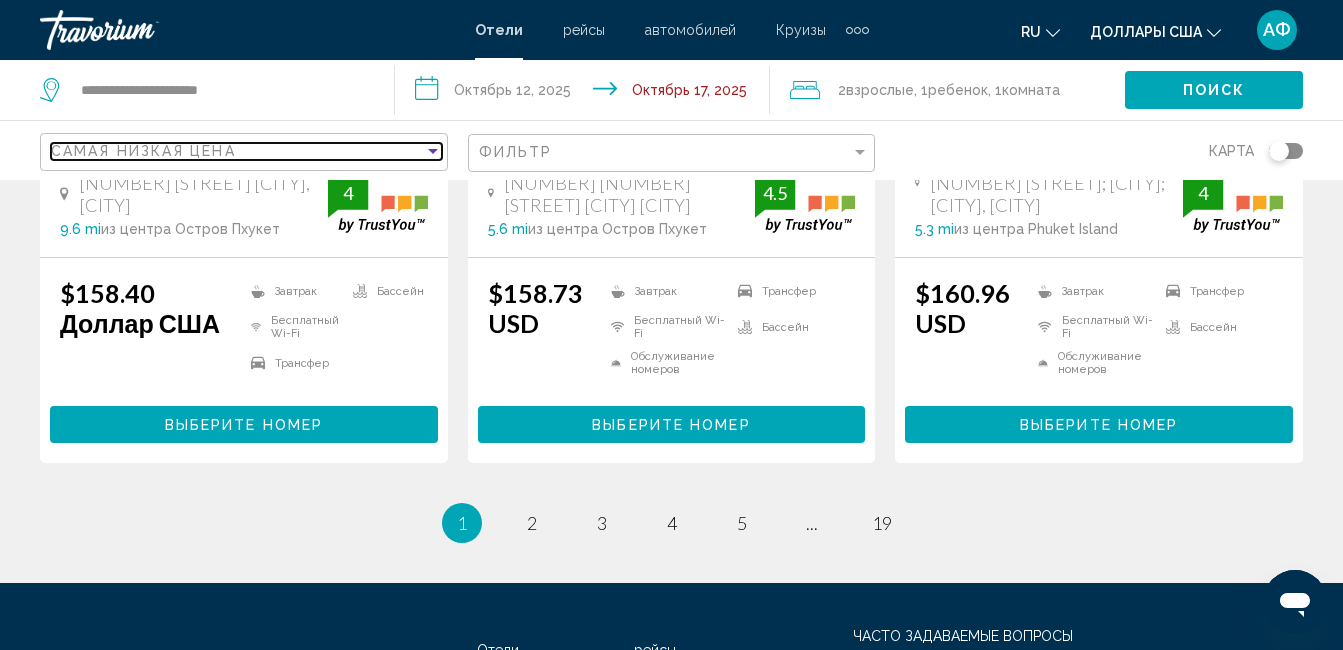 scroll, scrollTop: 2900, scrollLeft: 0, axis: vertical 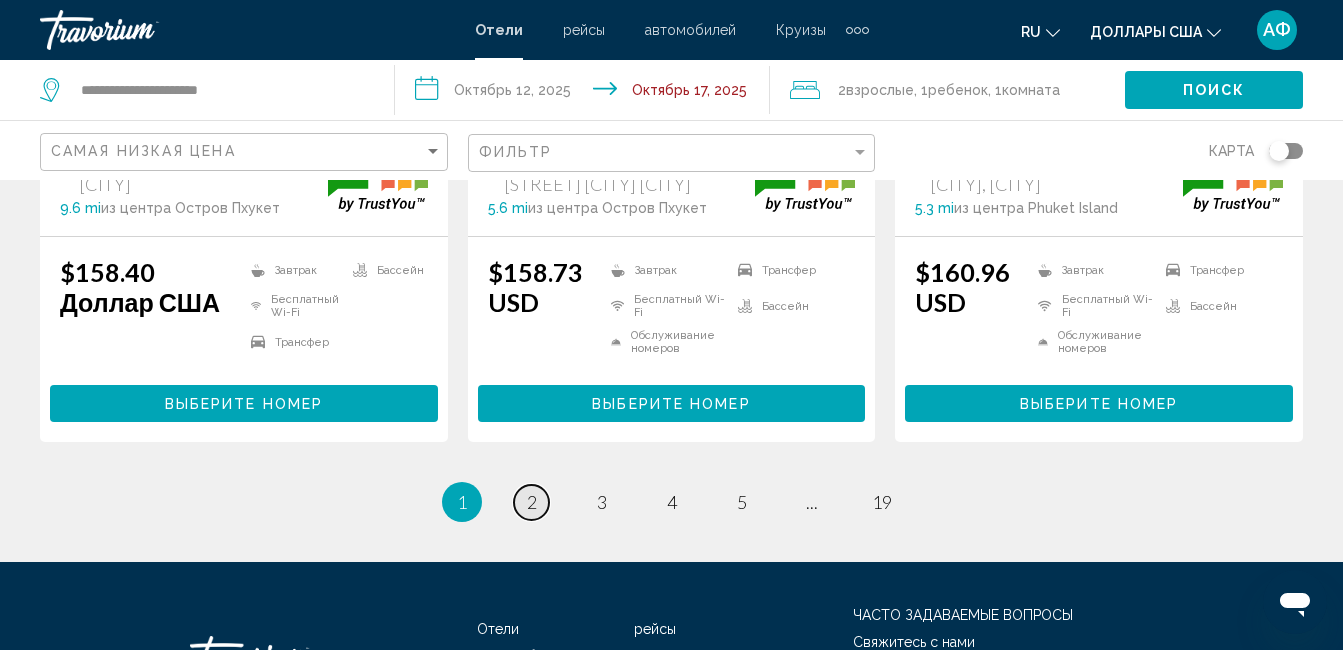 click on "страница  2" at bounding box center (531, 502) 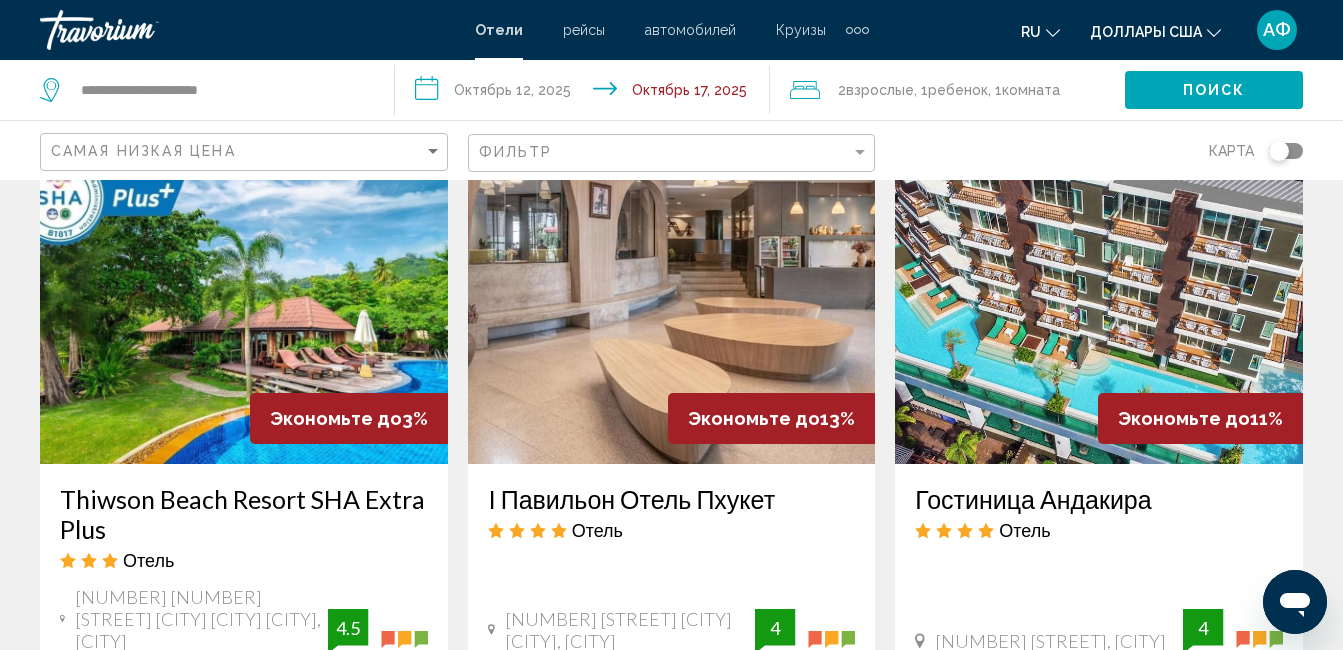 scroll, scrollTop: 1700, scrollLeft: 0, axis: vertical 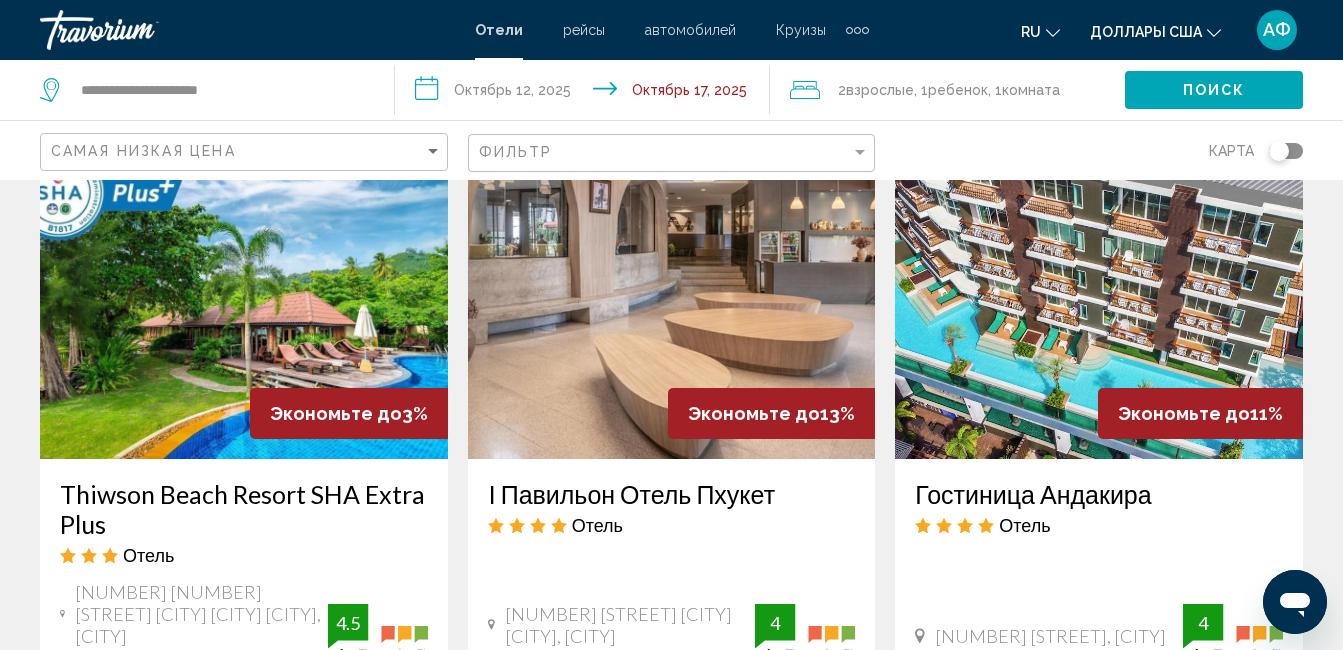 click at bounding box center (244, 299) 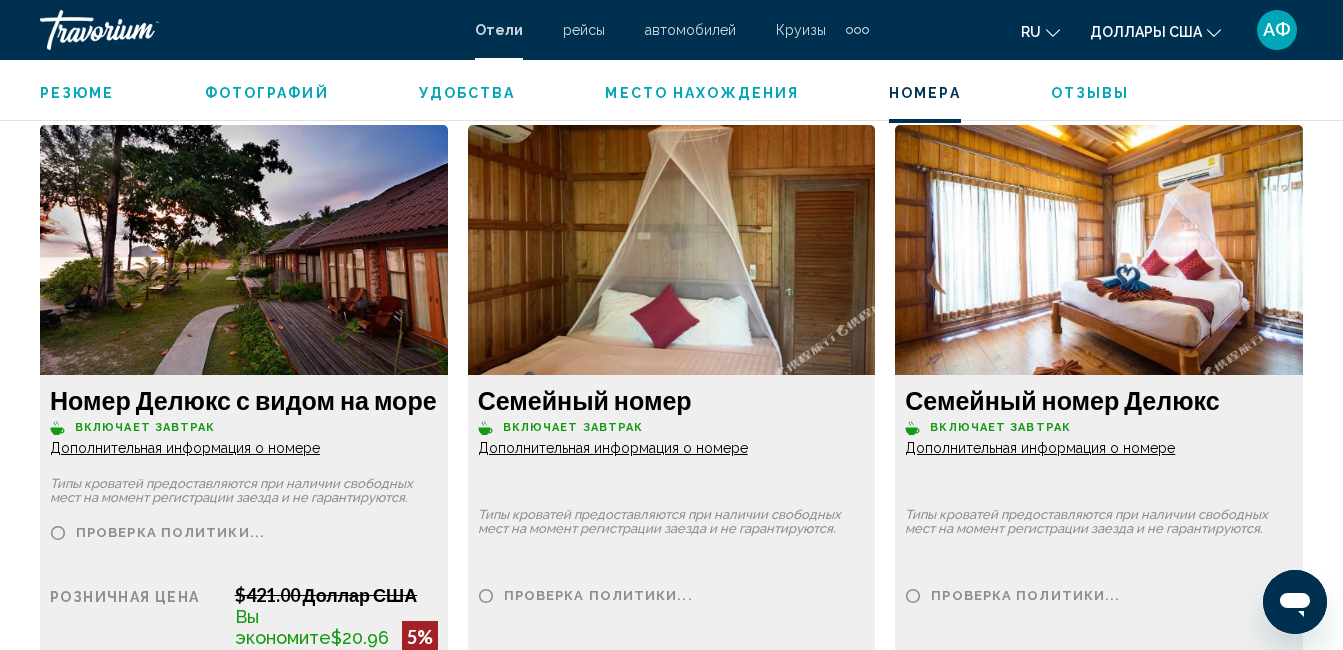 scroll, scrollTop: 4610, scrollLeft: 0, axis: vertical 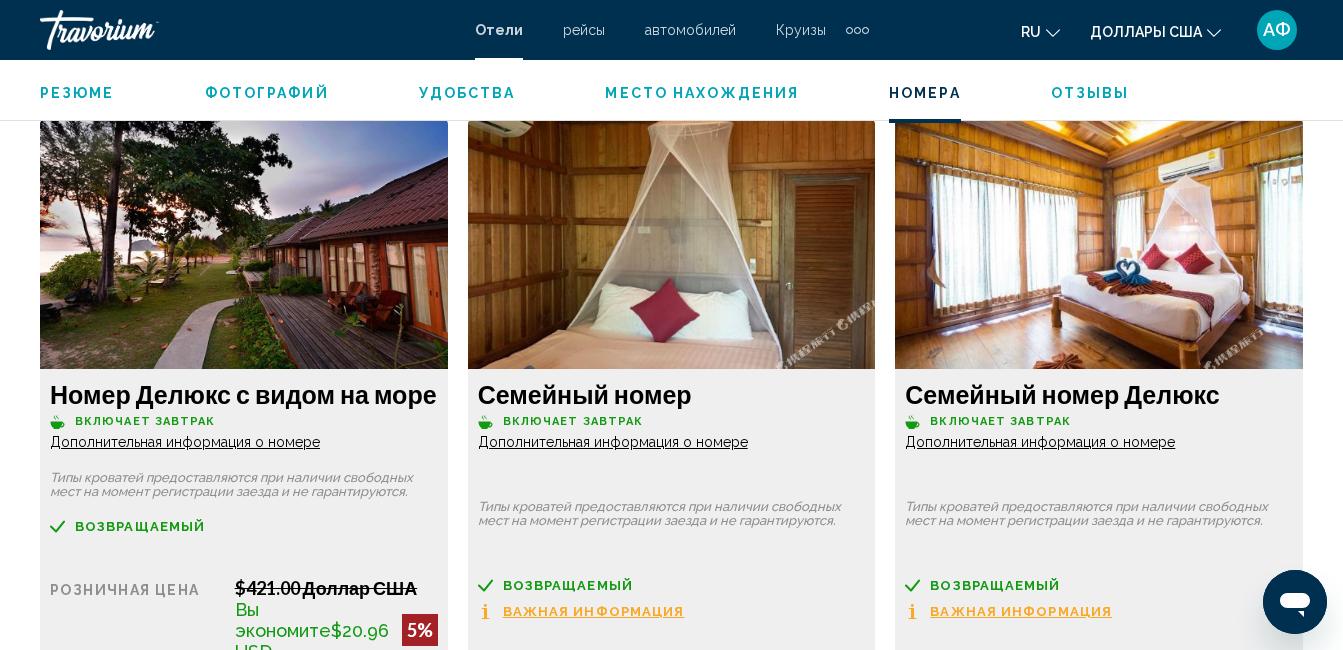 click on "Дополнительная информация о номере" at bounding box center (185, -1105) 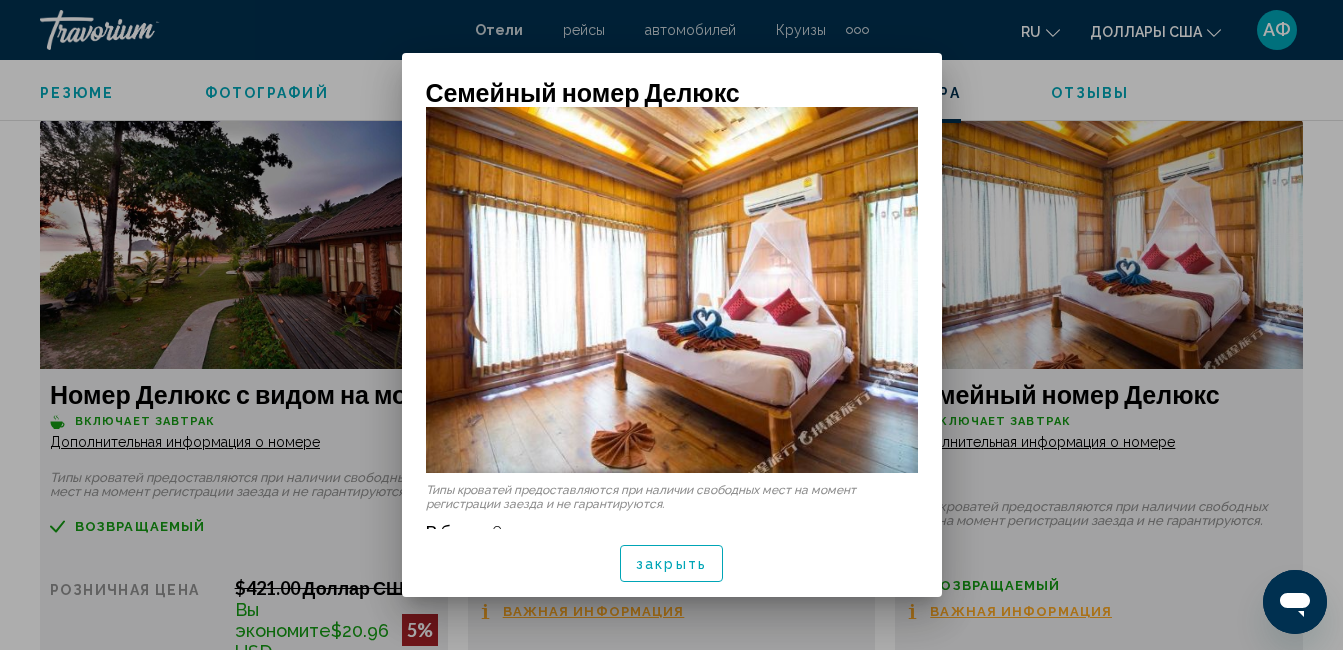 scroll, scrollTop: 14, scrollLeft: 0, axis: vertical 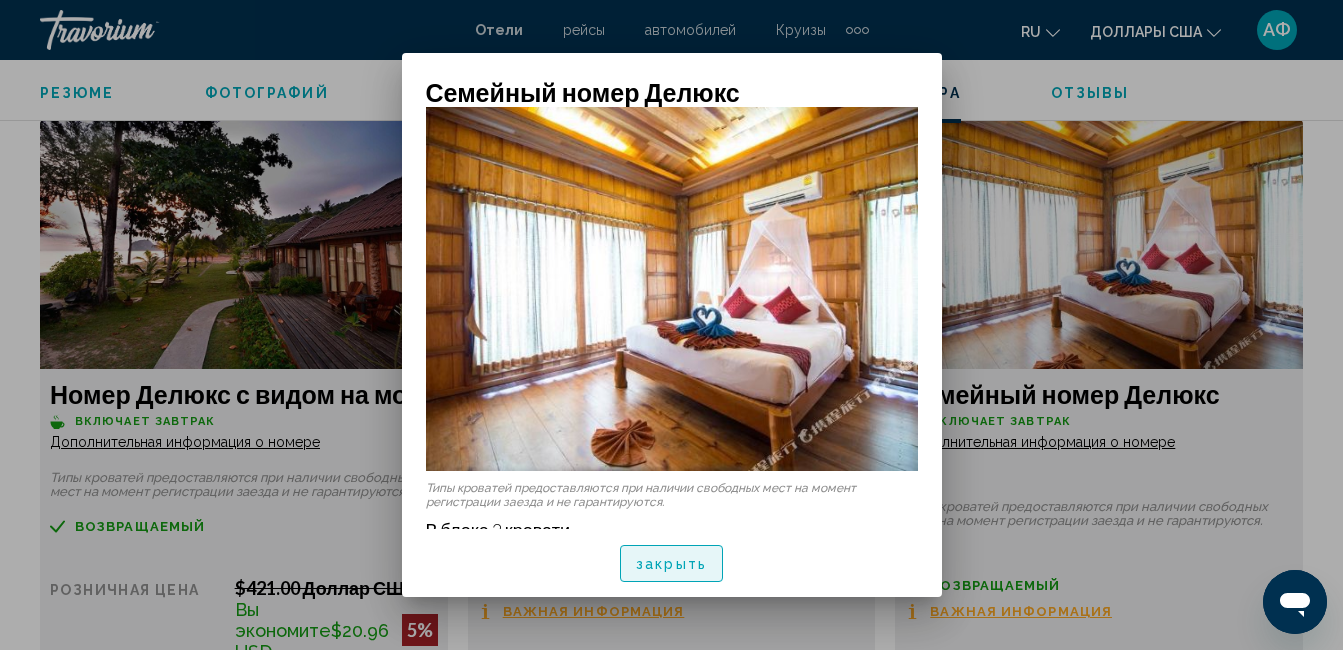 click on "закрыть" at bounding box center [671, 563] 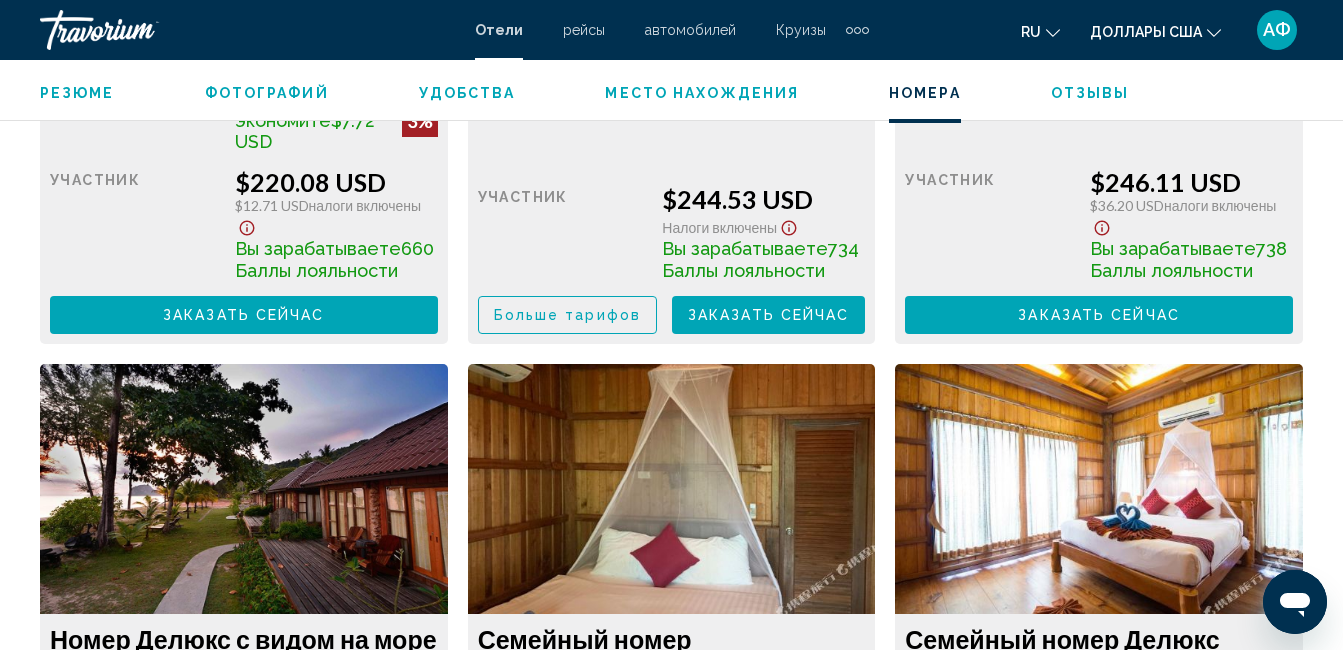 scroll, scrollTop: 4310, scrollLeft: 0, axis: vertical 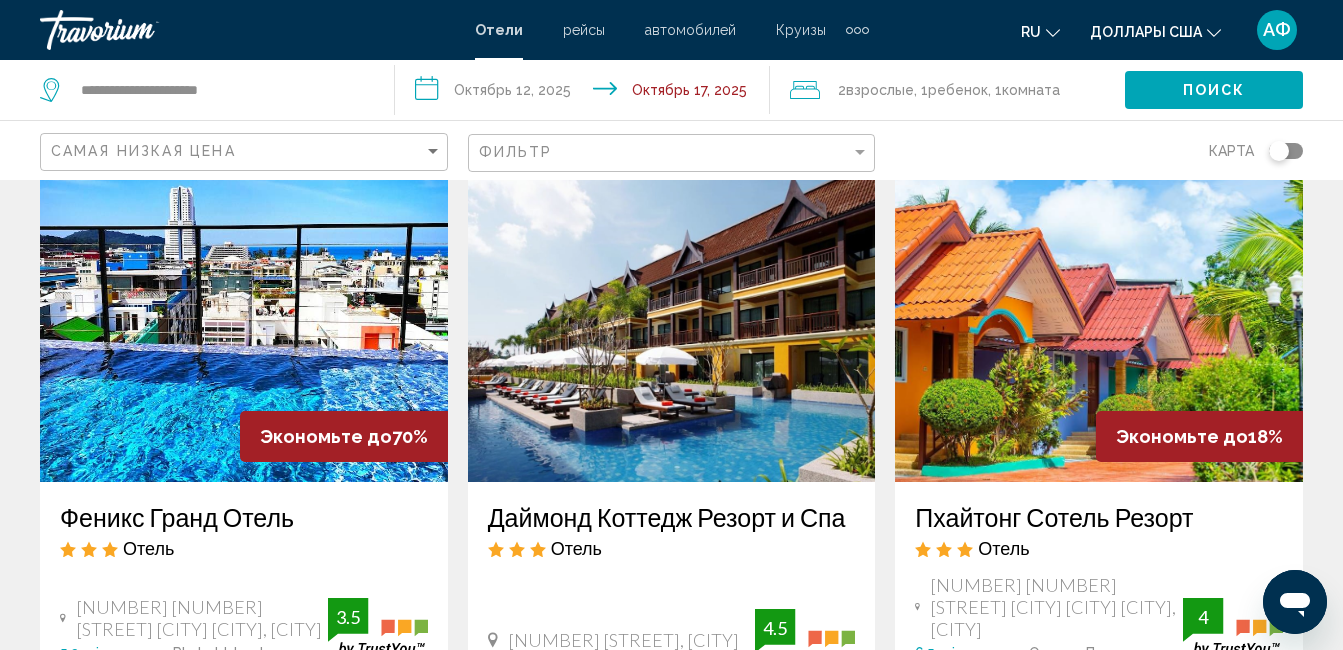 click at bounding box center (672, 322) 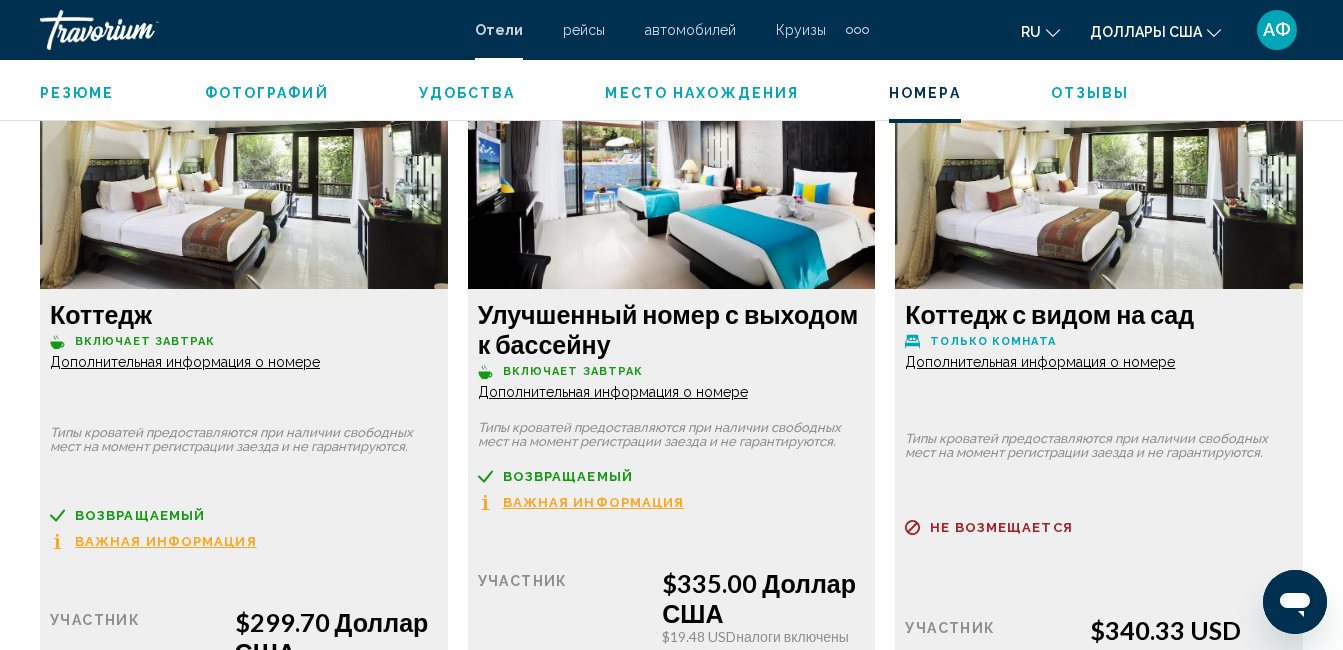 scroll, scrollTop: 3910, scrollLeft: 0, axis: vertical 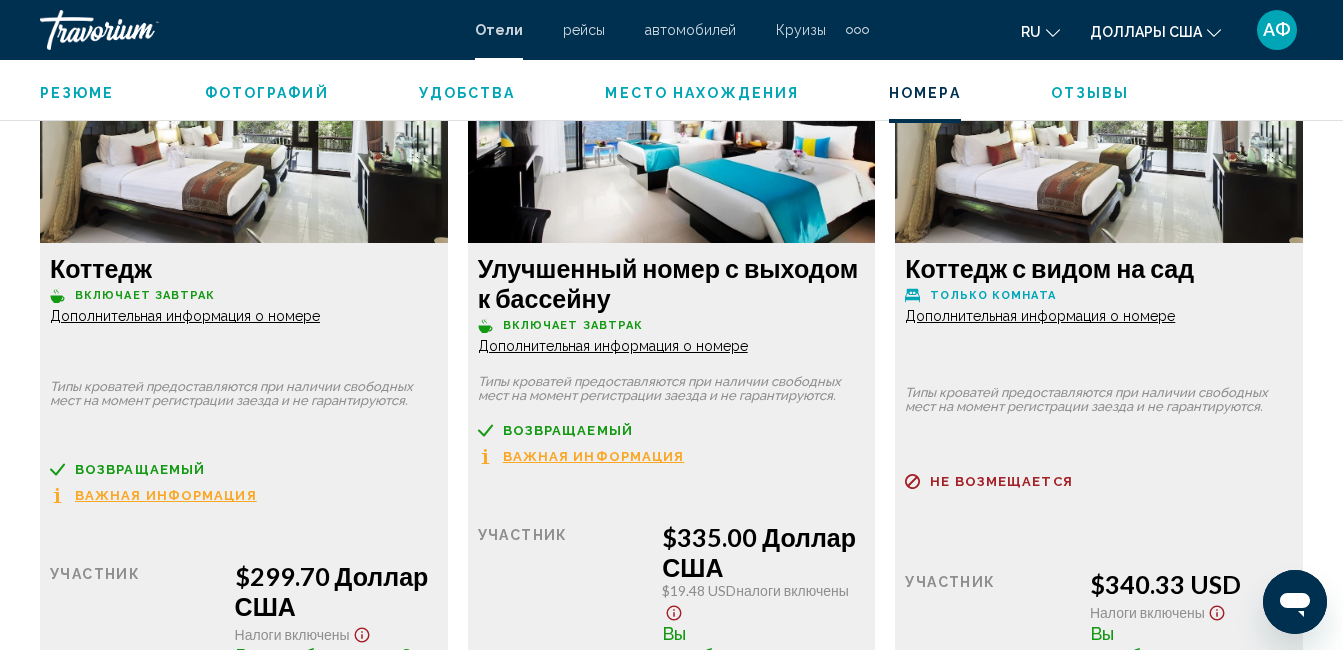 click on "Дополнительная информация о номере" at bounding box center (185, -375) 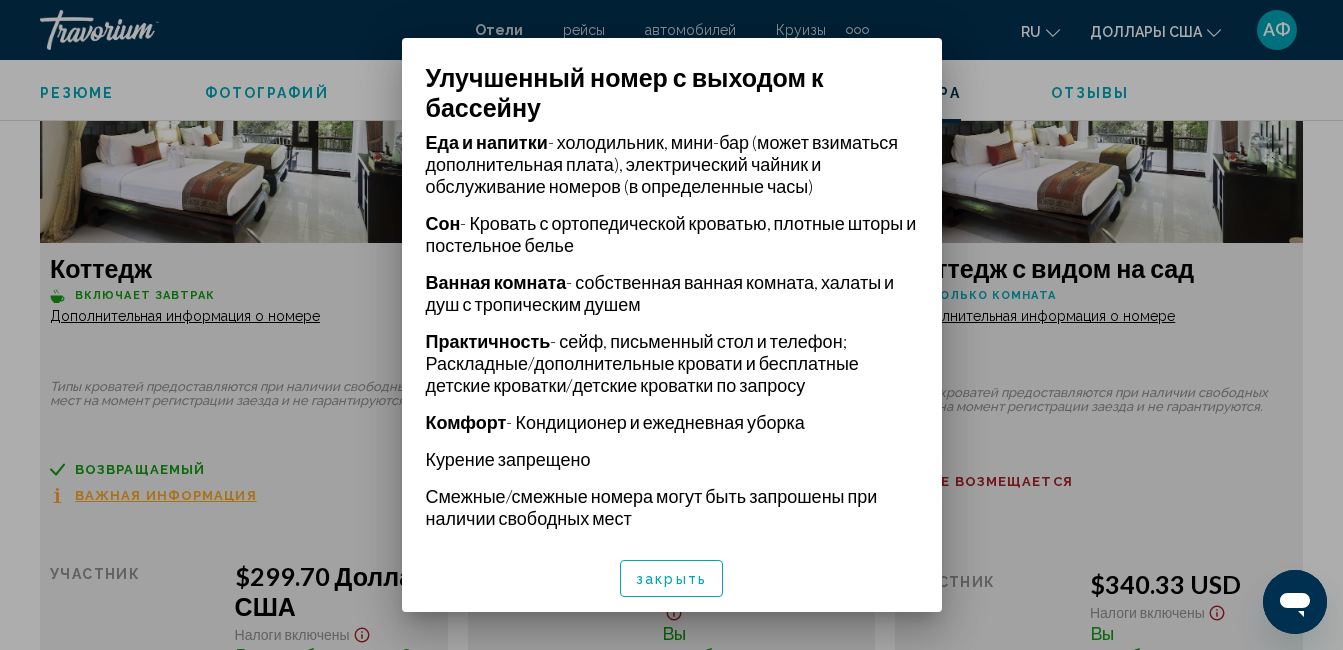 scroll, scrollTop: 616, scrollLeft: 0, axis: vertical 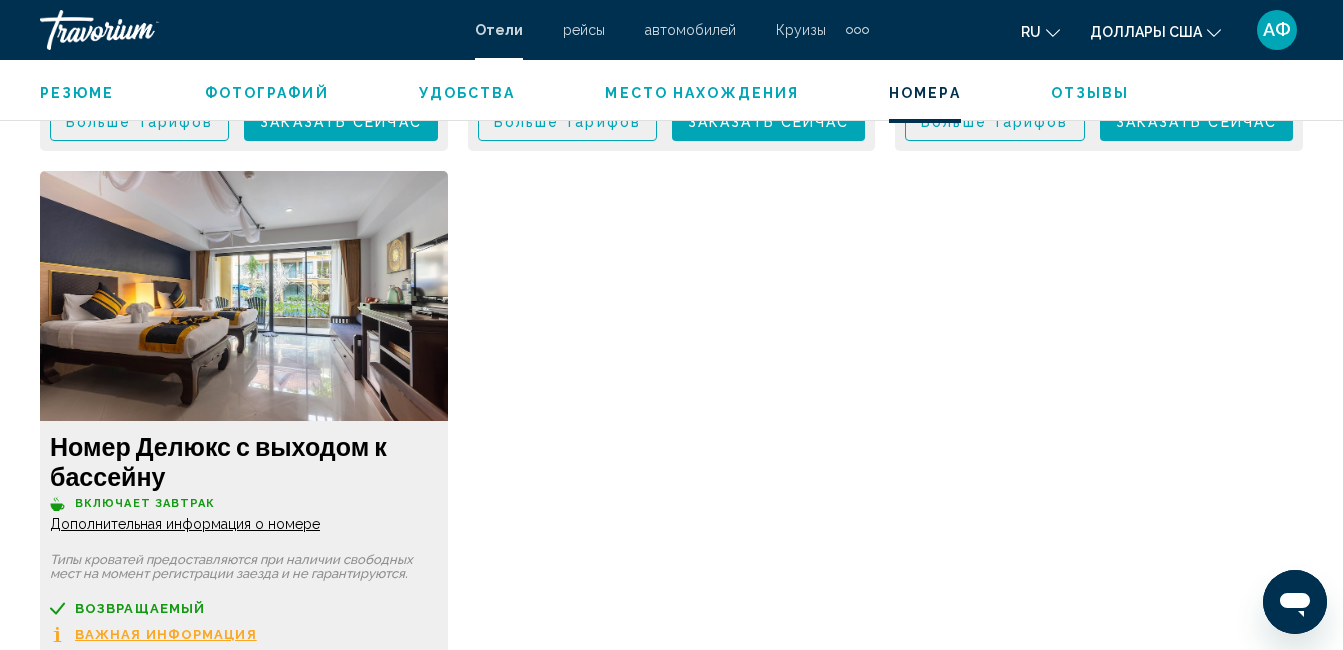 click on "Дополнительная информация о номере" at bounding box center [185, -975] 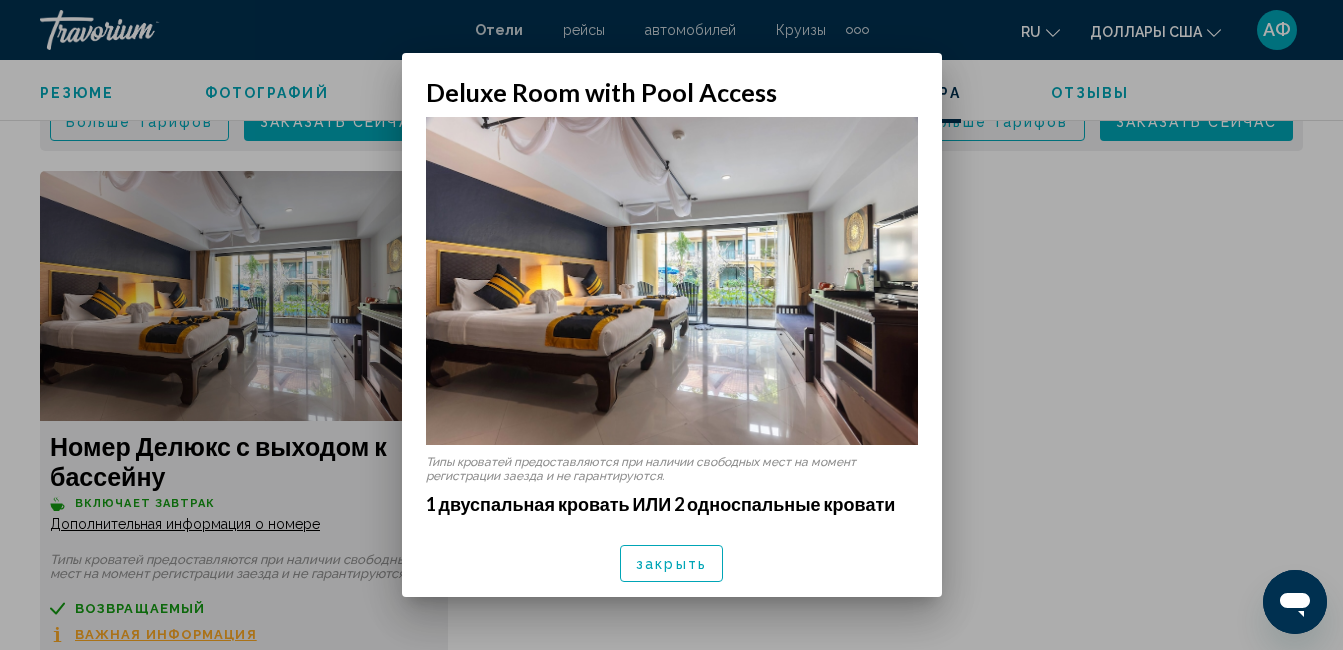 scroll, scrollTop: 0, scrollLeft: 0, axis: both 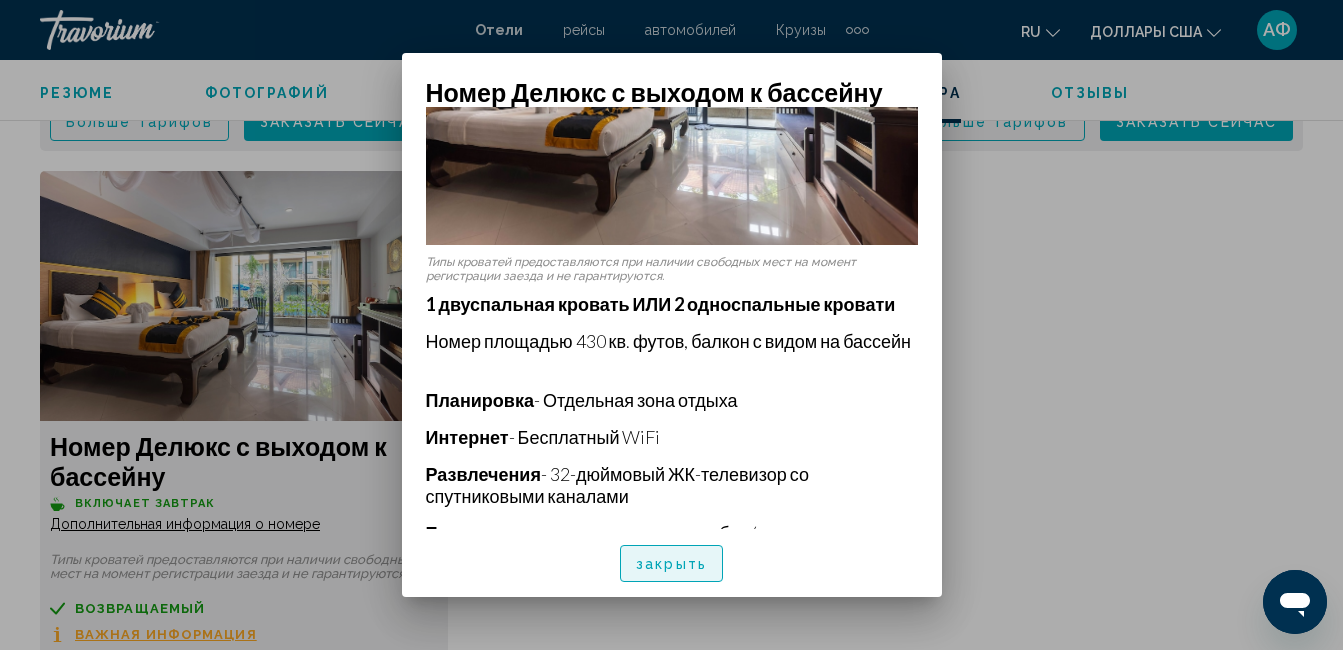 click on "закрыть" at bounding box center [671, 564] 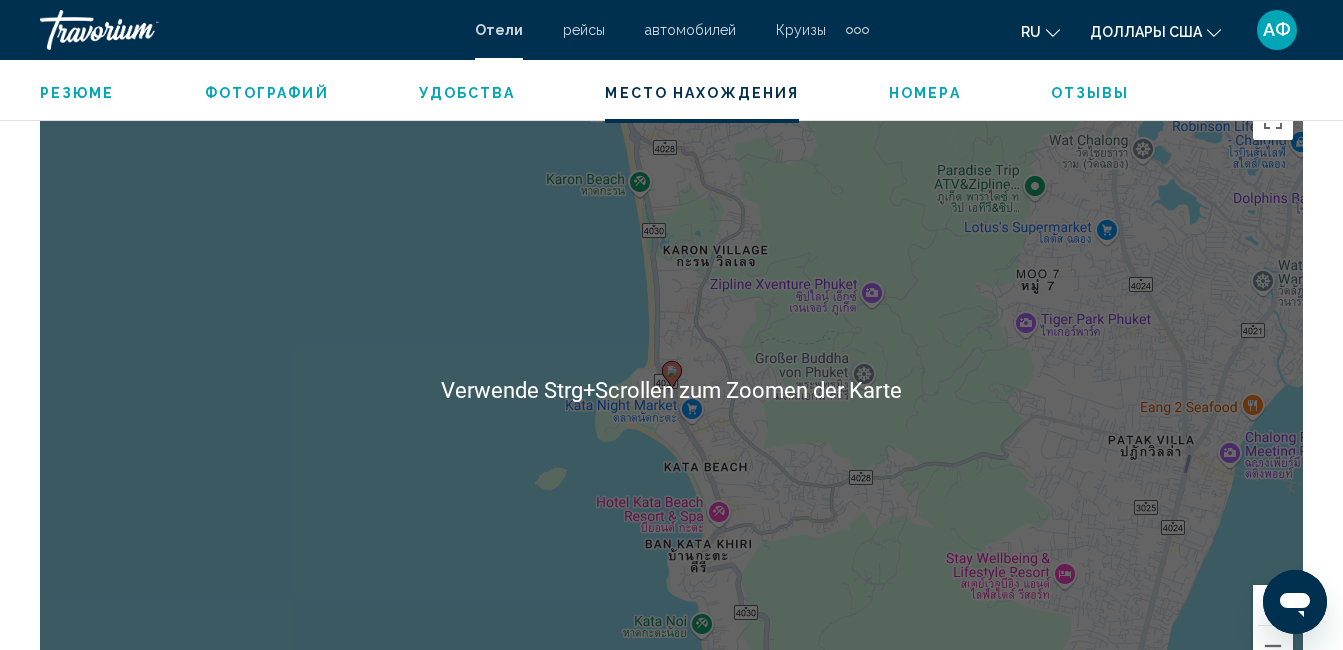 scroll, scrollTop: 2210, scrollLeft: 0, axis: vertical 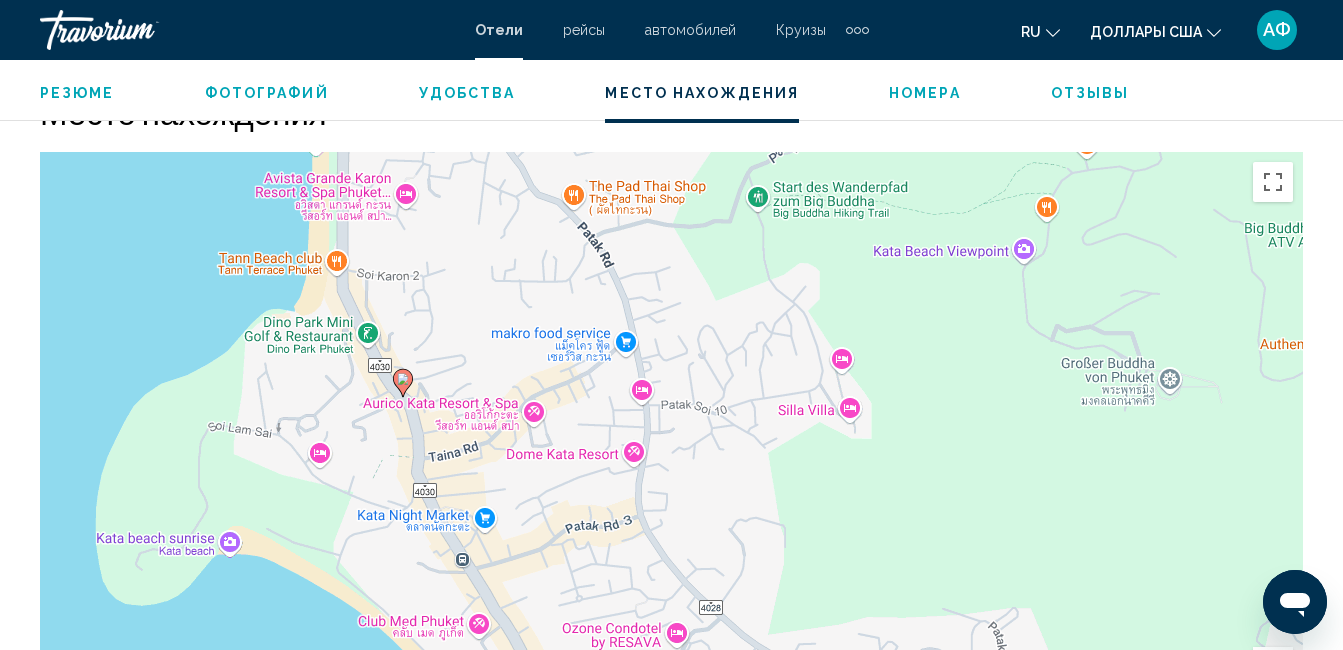 click on "Um den Modus zum Ziehen mit der Tastatur zu aktivieren, drückst du Alt + Eingabetaste. Wenn du den Modus aktiviert hast, kannst du die Markierung mit den Pfeiltasten verschieben. Nachdem du sie an die gewünschte Stelle gezogen bzw. verschoben hast, drückst du einfach die Eingabetaste. Durch Drücken der Esc-Taste kannst du den Vorgang abbrechen." at bounding box center (671, 452) 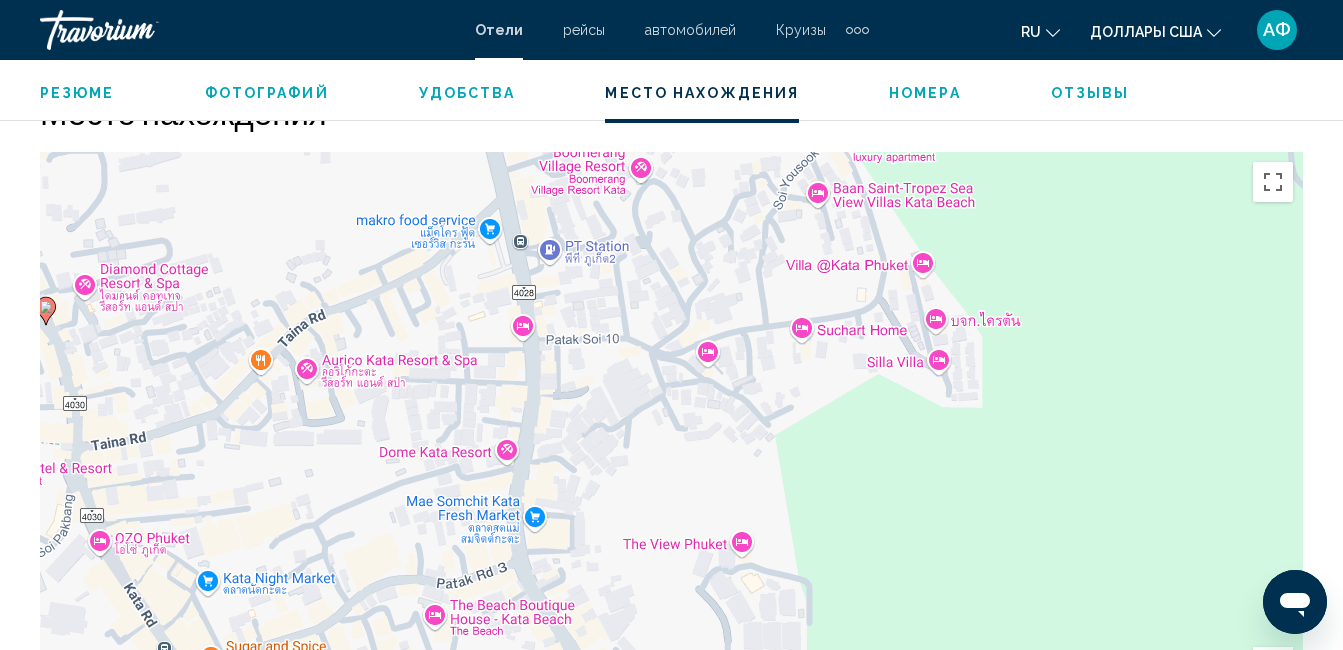 click on "Um den Modus zum Ziehen mit der Tastatur zu aktivieren, drückst du Alt + Eingabetaste. Wenn du den Modus aktiviert hast, kannst du die Markierung mit den Pfeiltasten verschieben. Nachdem du sie an die gewünschte Stelle gezogen bzw. verschoben hast, drückst du einfach die Eingabetaste. Durch Drücken der Esc-Taste kannst du den Vorgang abbrechen." at bounding box center [671, 452] 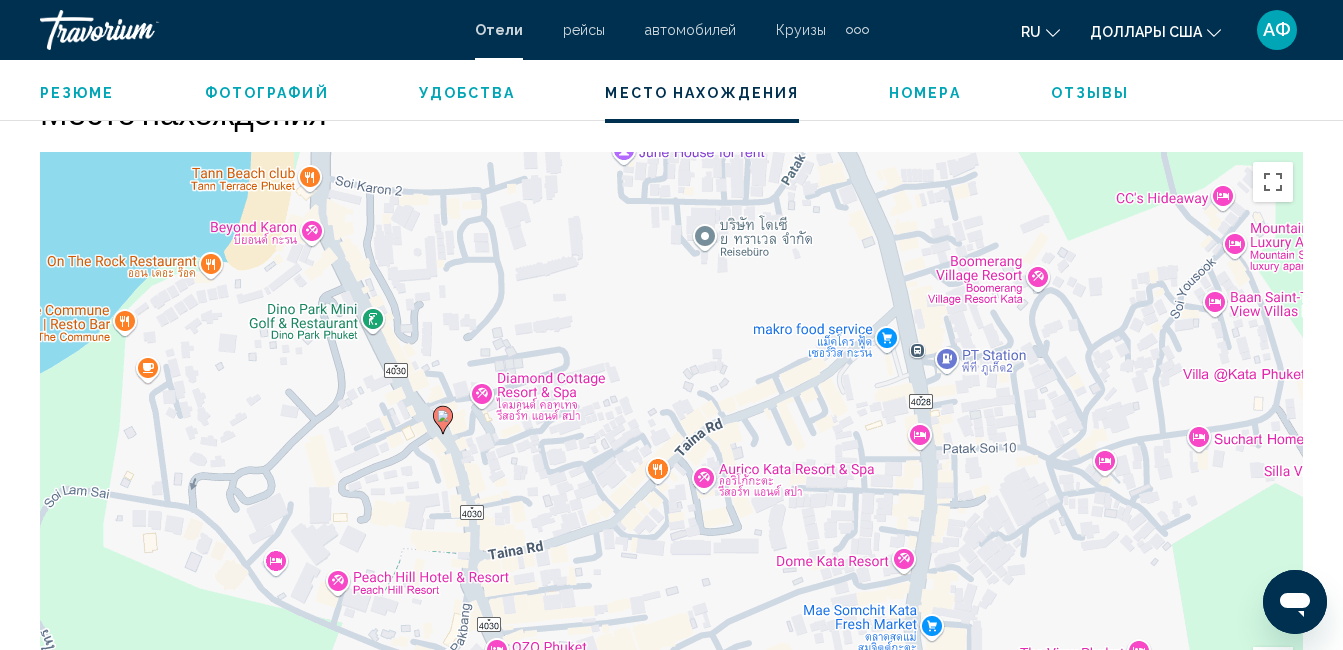 drag, startPoint x: 323, startPoint y: 379, endPoint x: 704, endPoint y: 467, distance: 391.0307 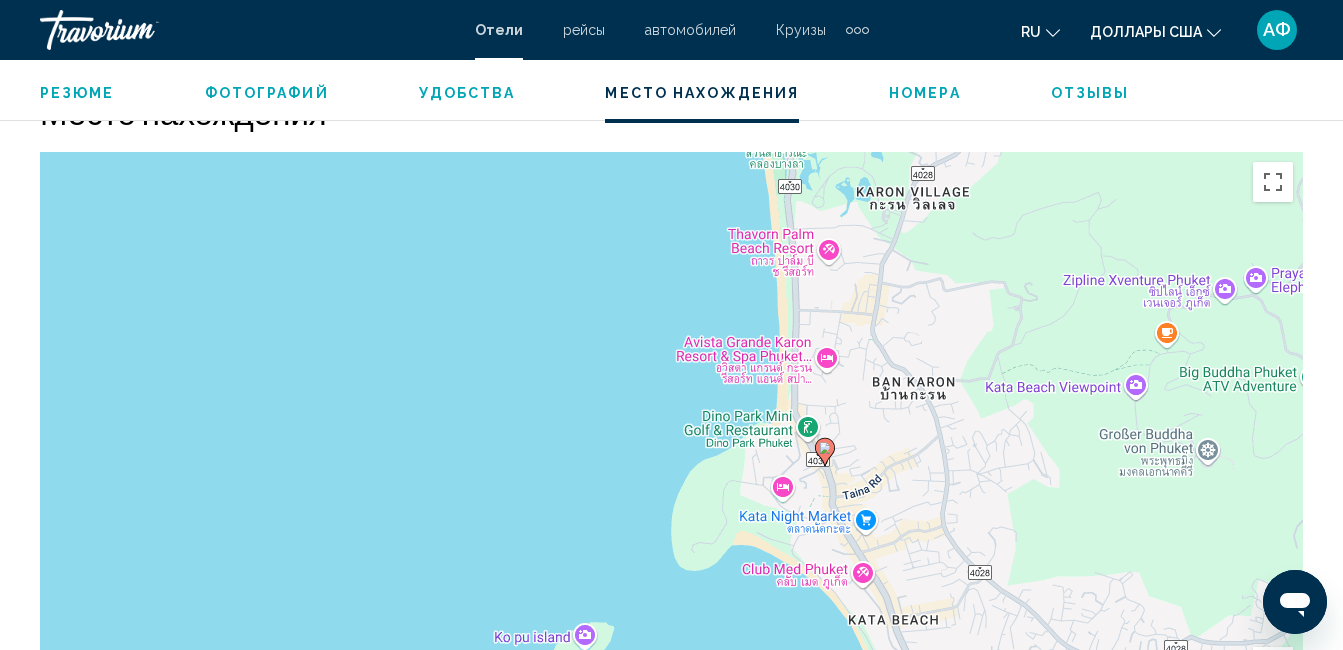 drag, startPoint x: 644, startPoint y: 470, endPoint x: 867, endPoint y: 468, distance: 223.00897 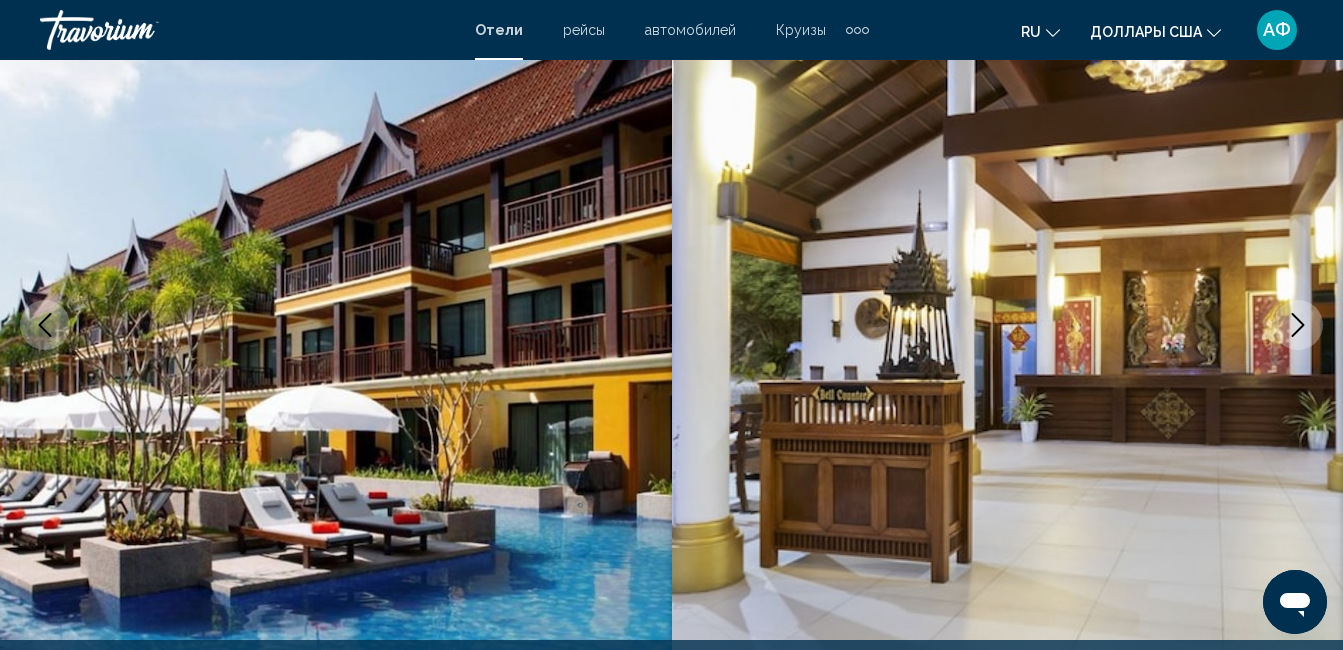 scroll, scrollTop: 310, scrollLeft: 0, axis: vertical 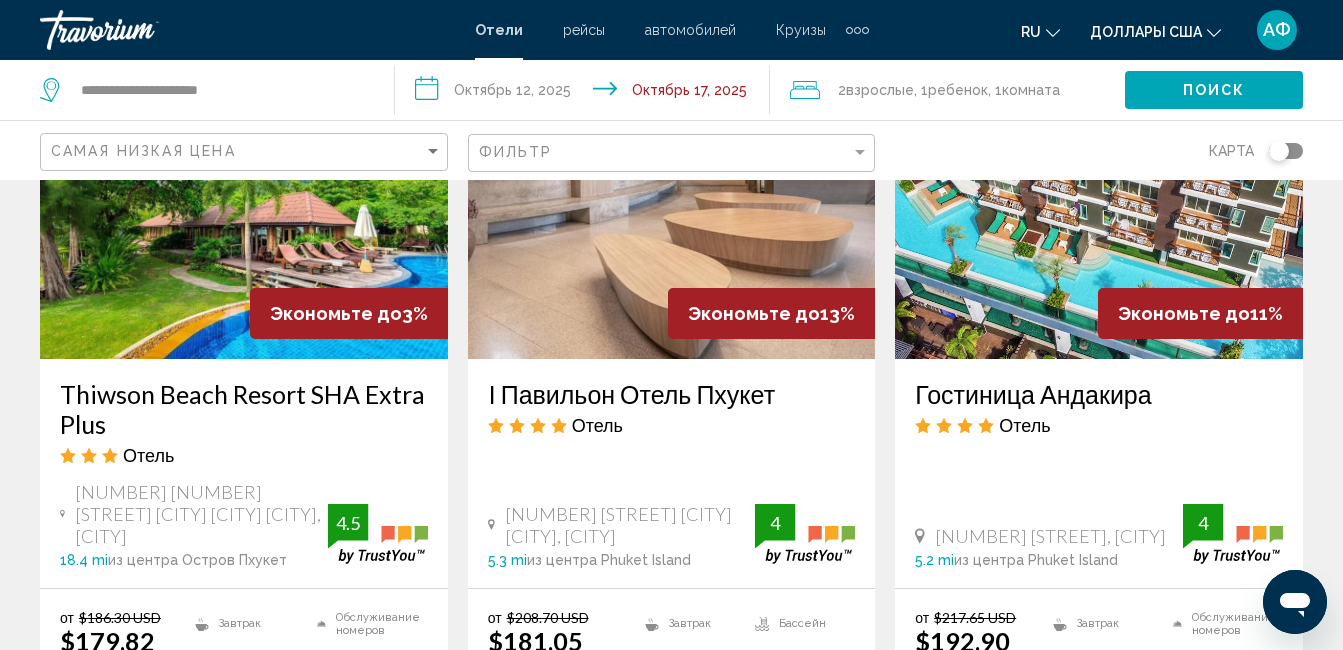 click at bounding box center (1099, 199) 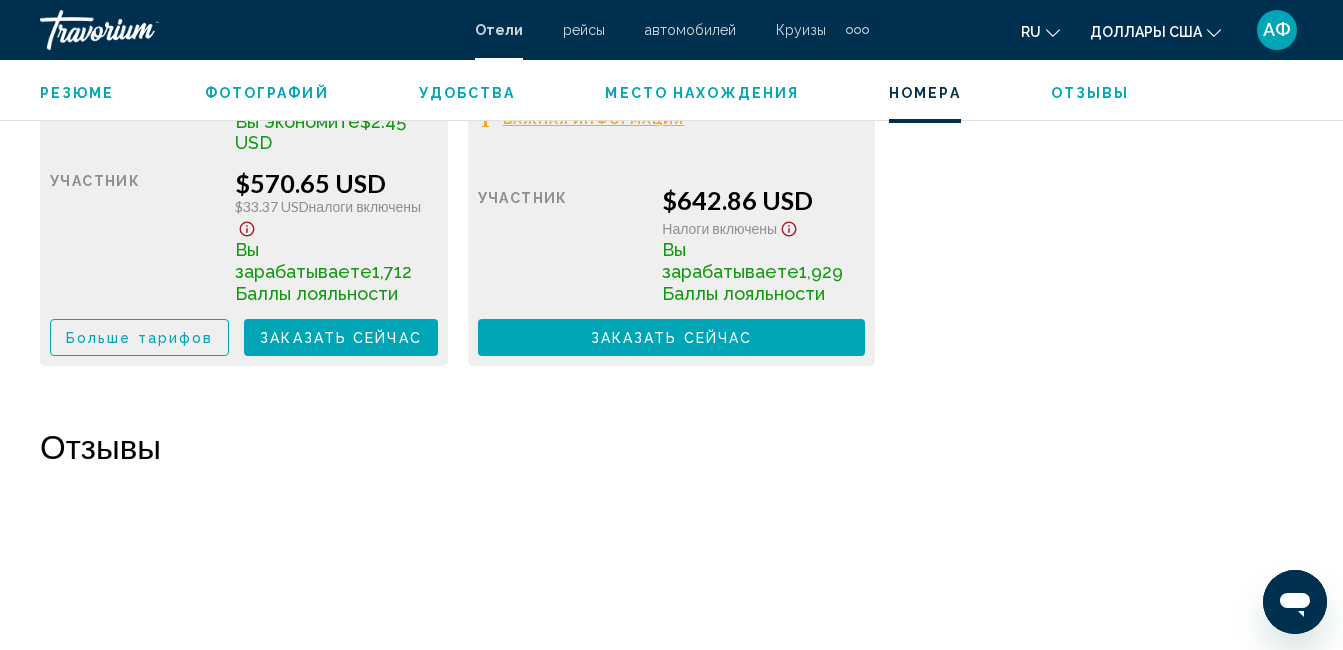 scroll, scrollTop: 5510, scrollLeft: 0, axis: vertical 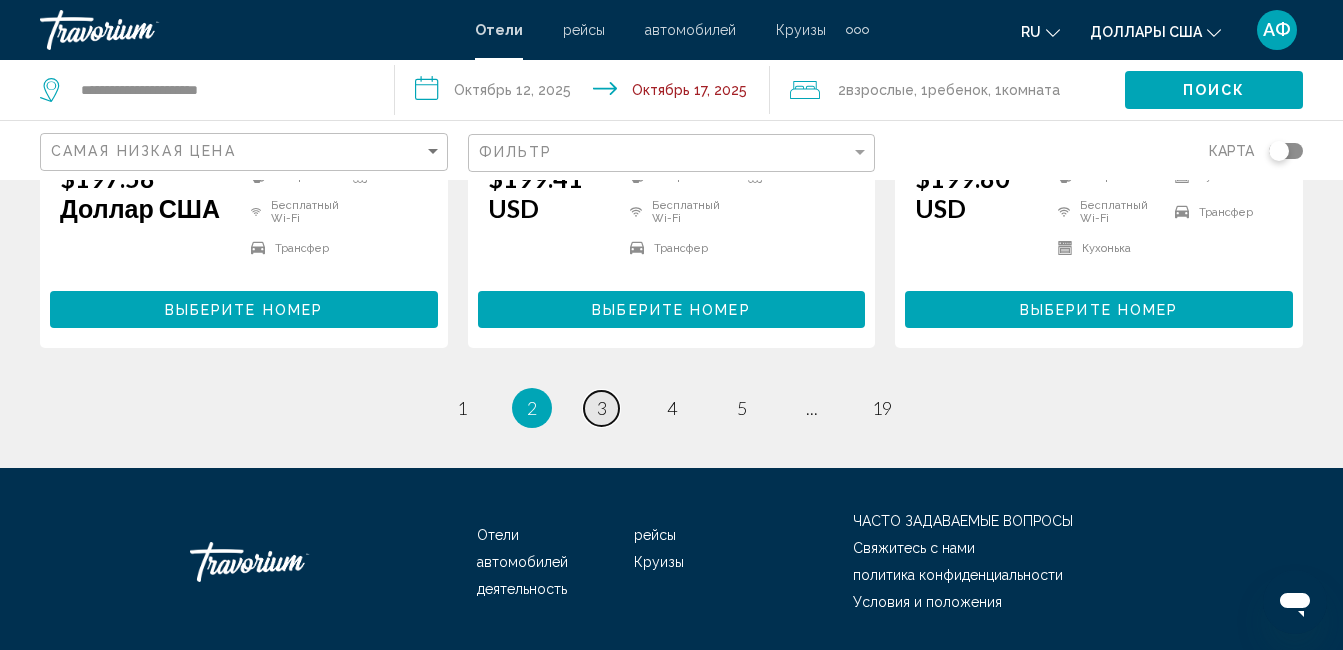 click on "3" at bounding box center (602, 408) 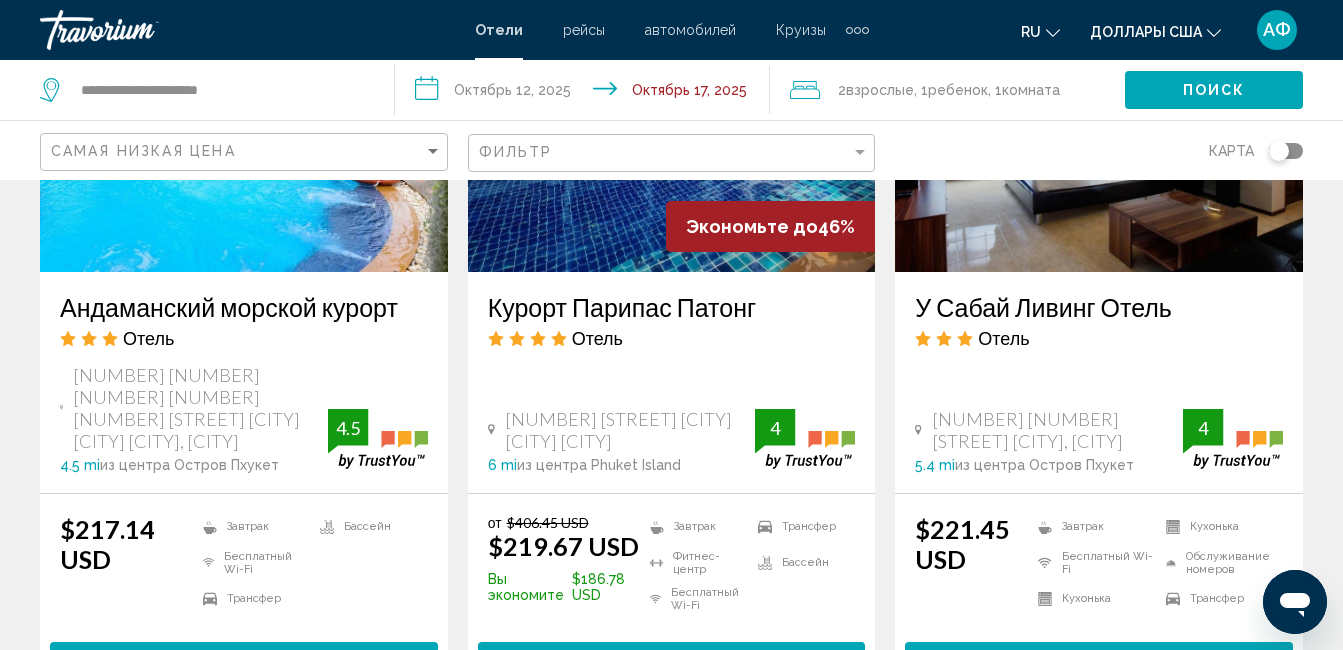 scroll, scrollTop: 1600, scrollLeft: 0, axis: vertical 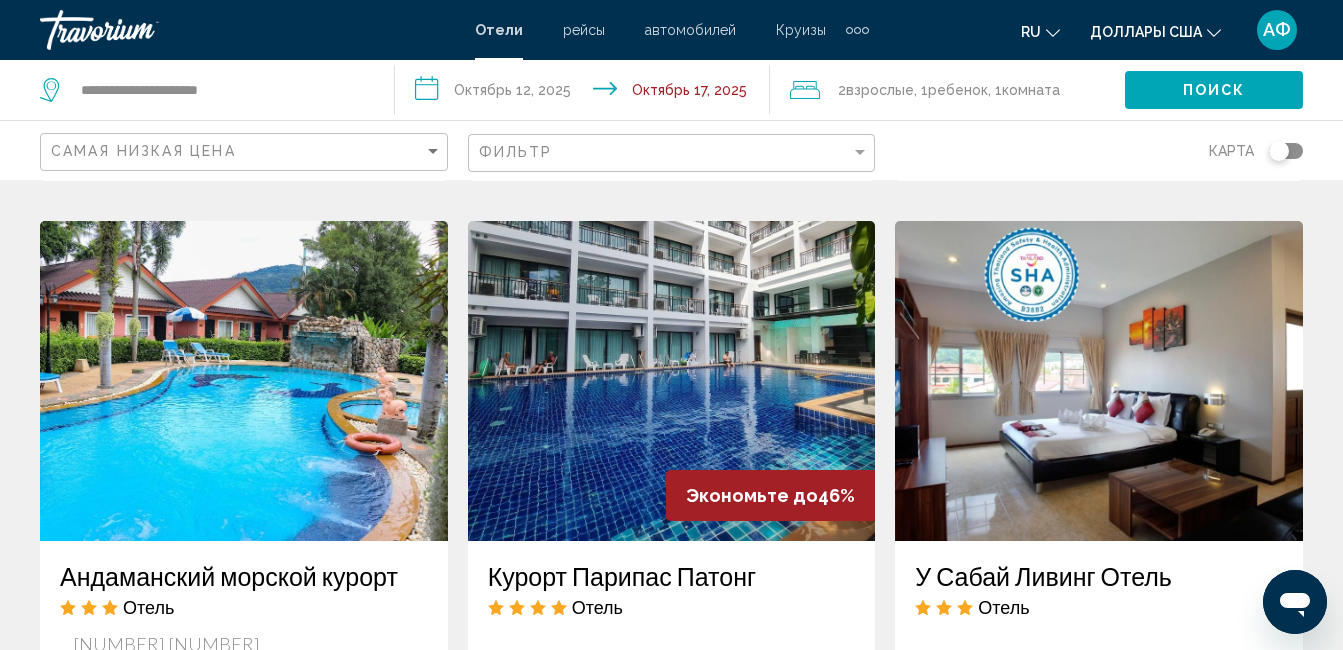 click at bounding box center (244, 381) 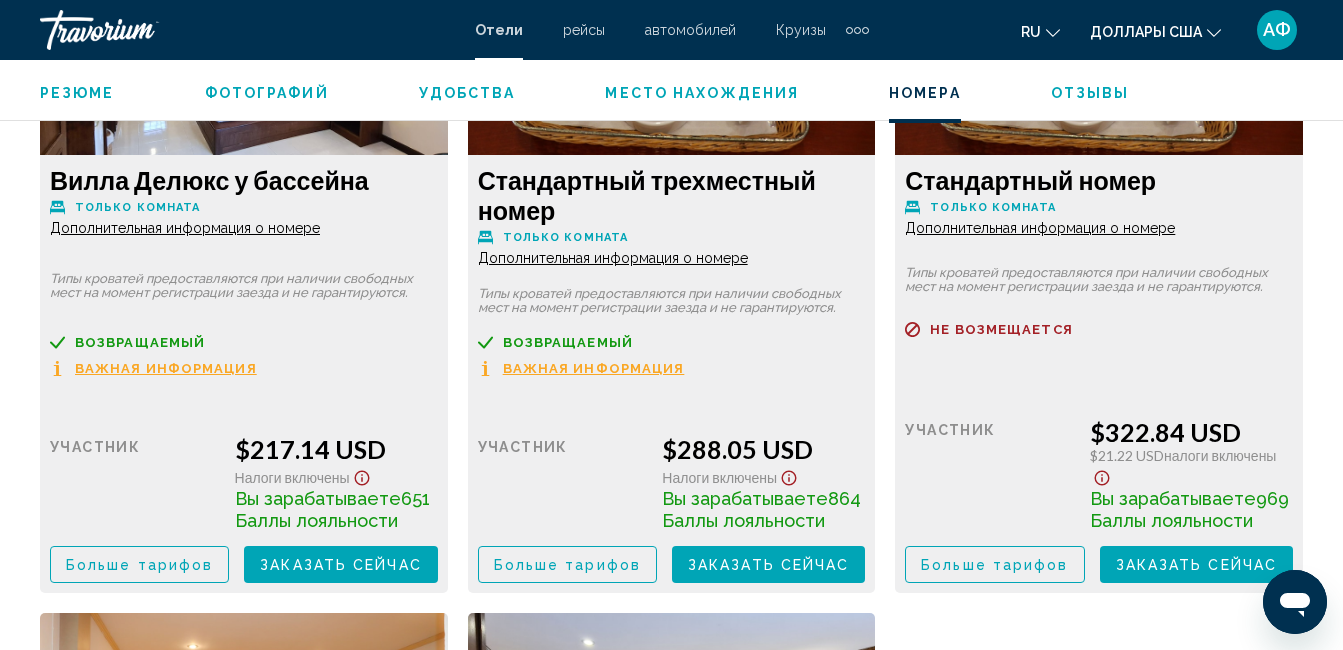 scroll, scrollTop: 3310, scrollLeft: 0, axis: vertical 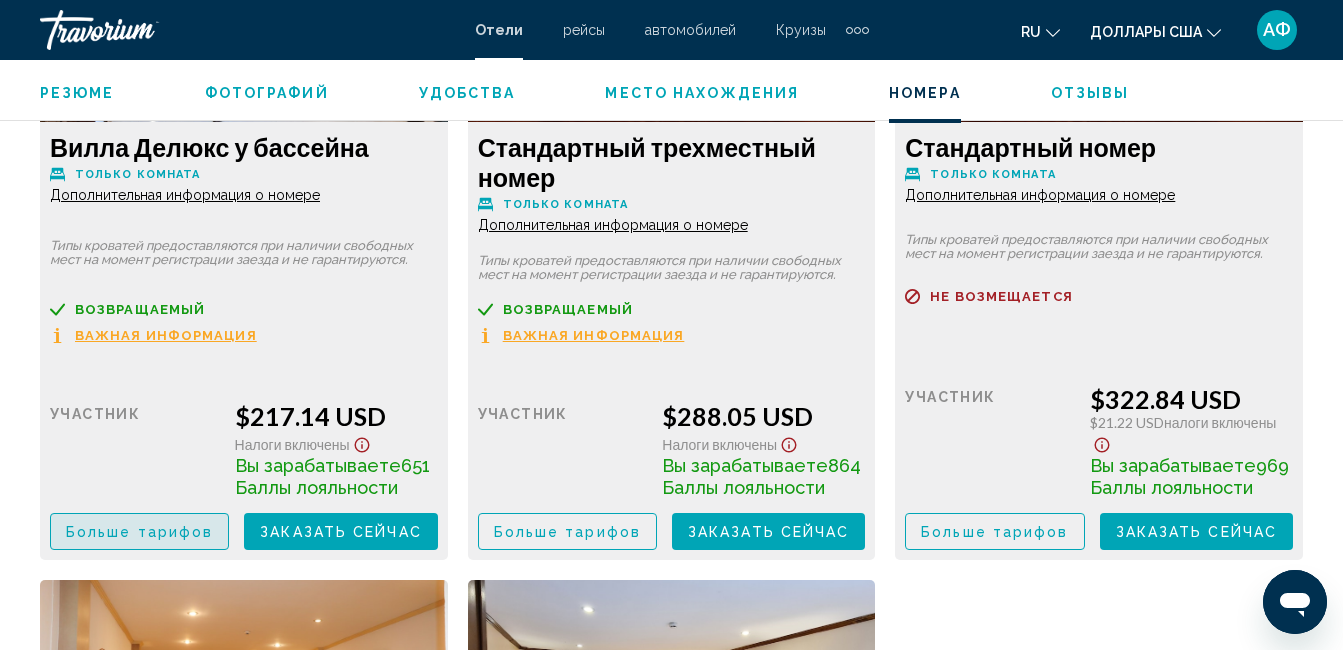 click on "Больше тарифов" at bounding box center (139, 532) 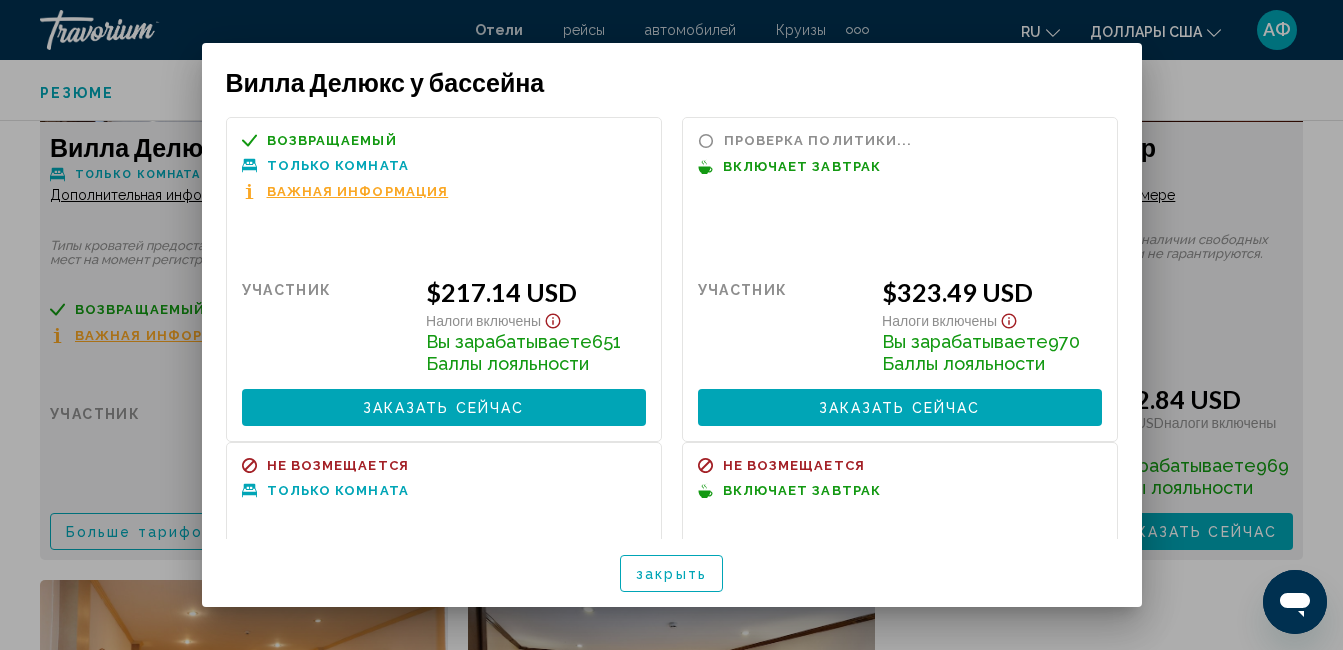 scroll, scrollTop: 0, scrollLeft: 0, axis: both 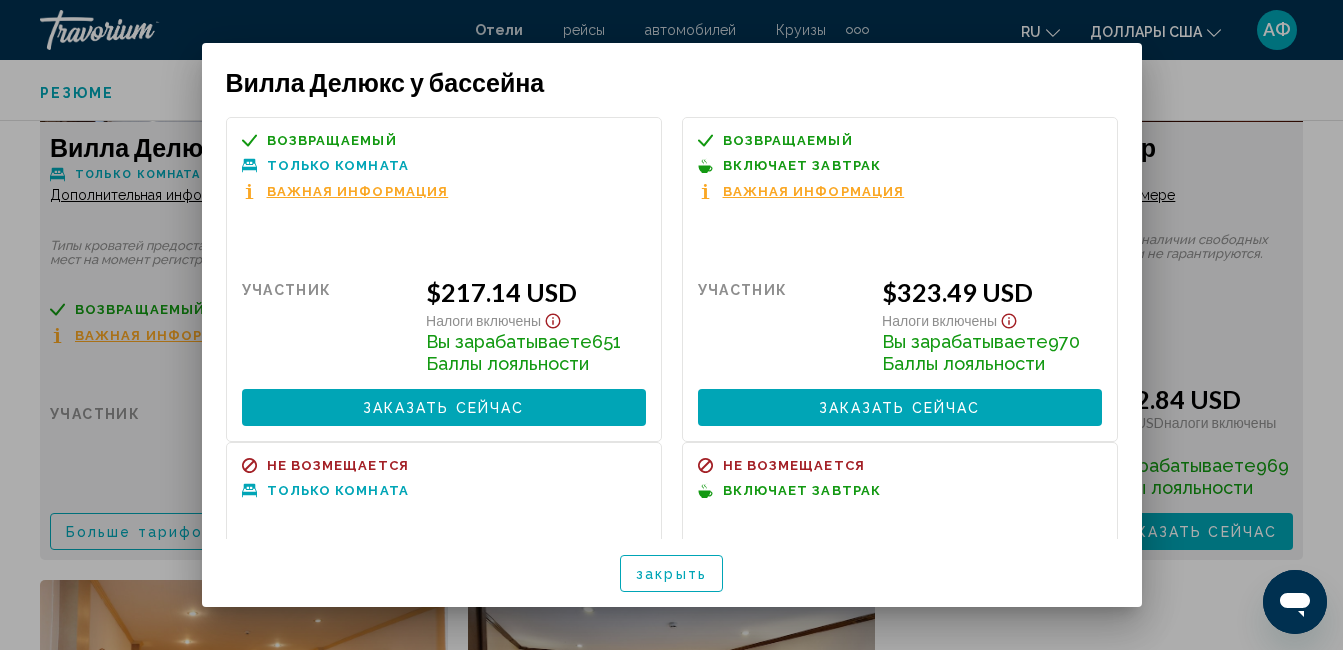 click on "Важная информация" at bounding box center (801, 191) 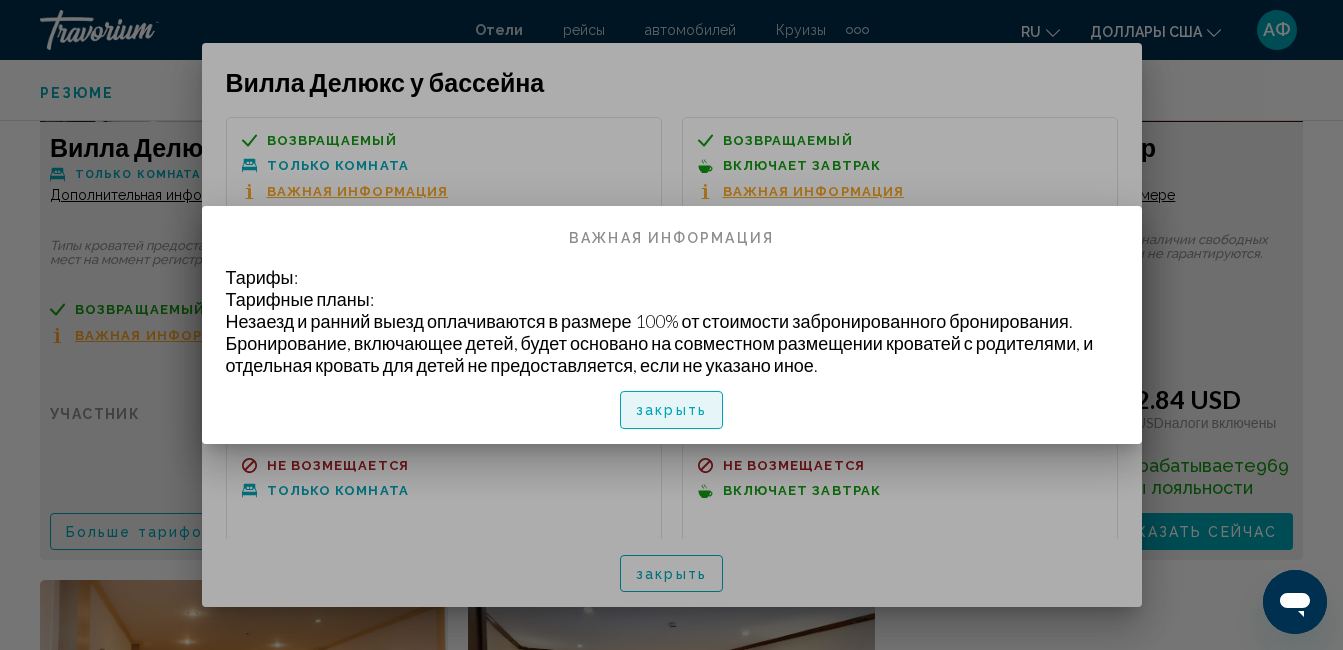 click on "закрыть" at bounding box center [671, 411] 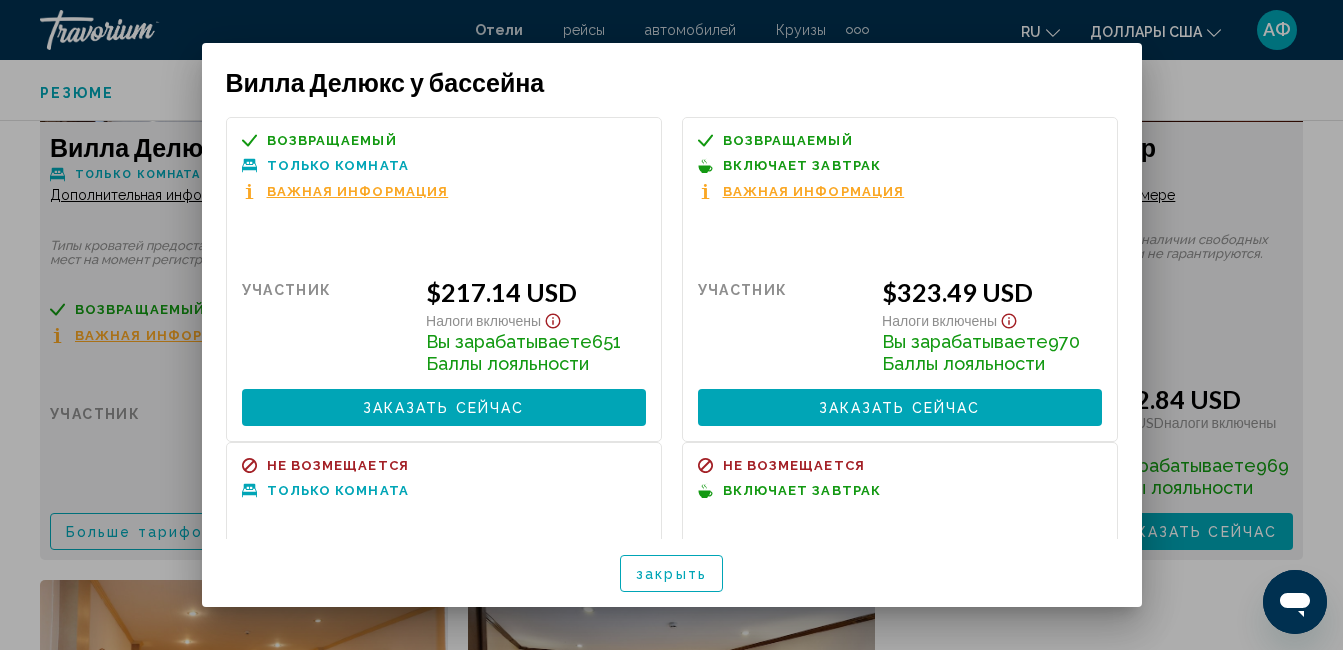 click at bounding box center (671, 325) 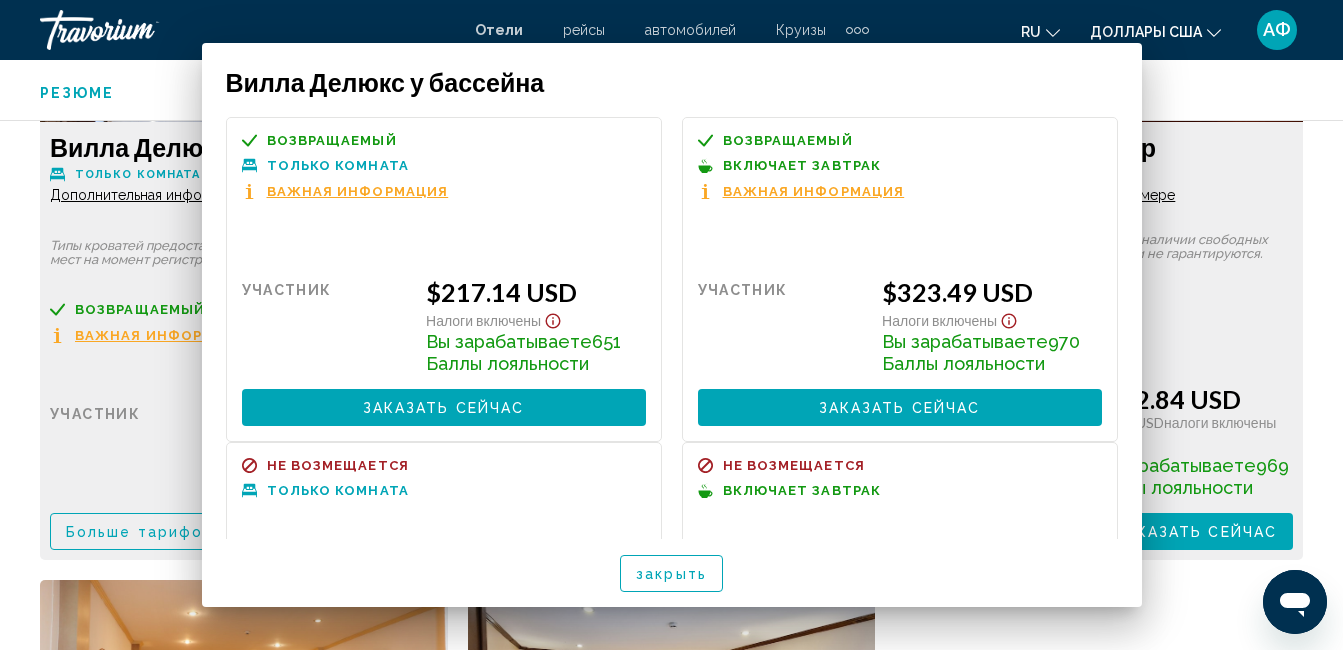 scroll, scrollTop: 3310, scrollLeft: 0, axis: vertical 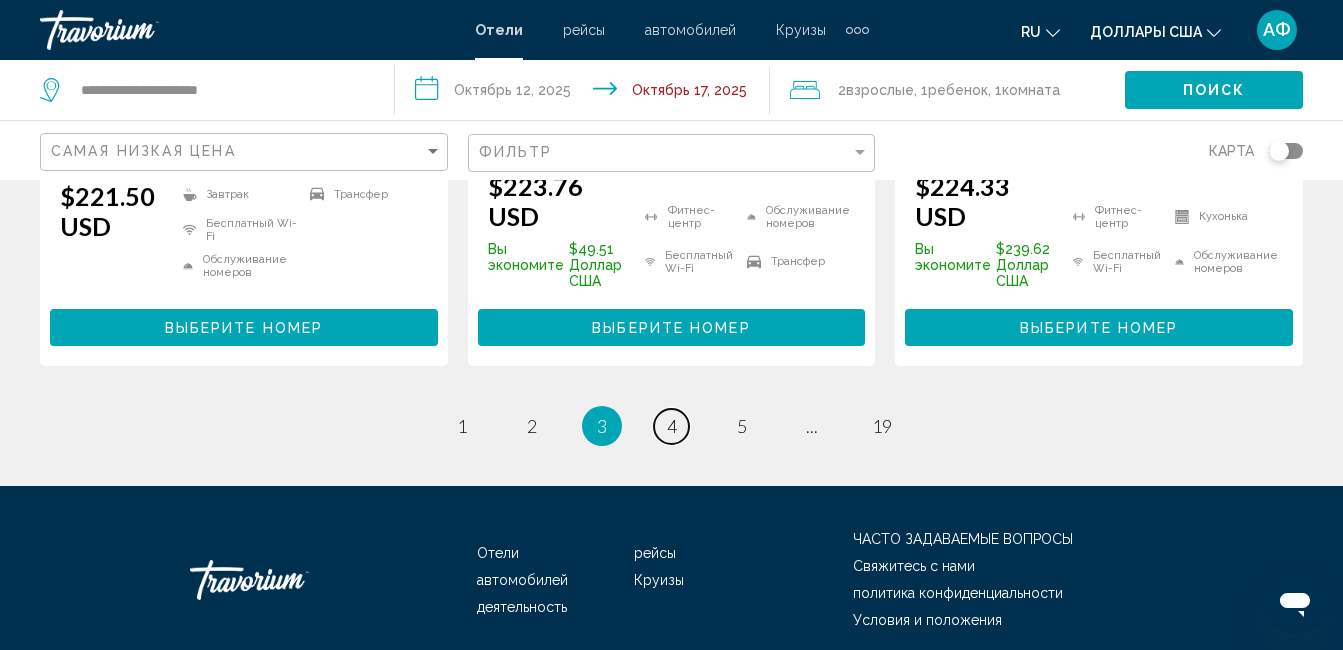 drag, startPoint x: 678, startPoint y: 349, endPoint x: 713, endPoint y: 357, distance: 35.902645 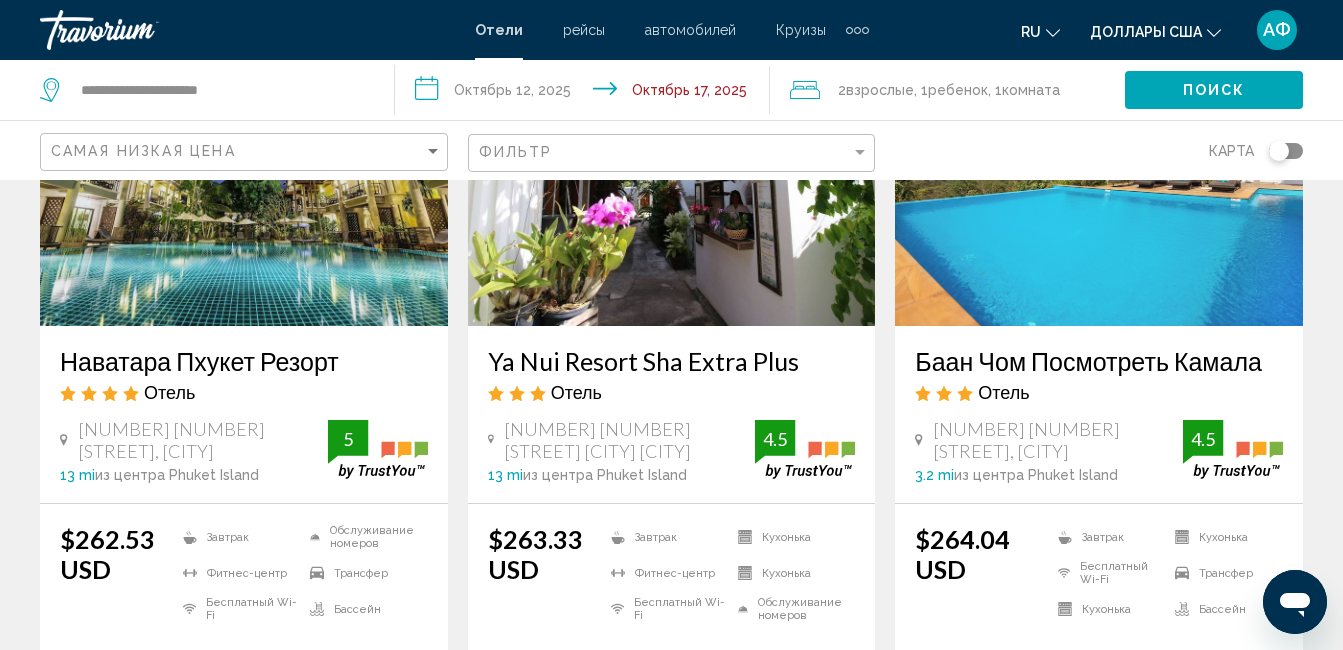 scroll, scrollTop: 2600, scrollLeft: 0, axis: vertical 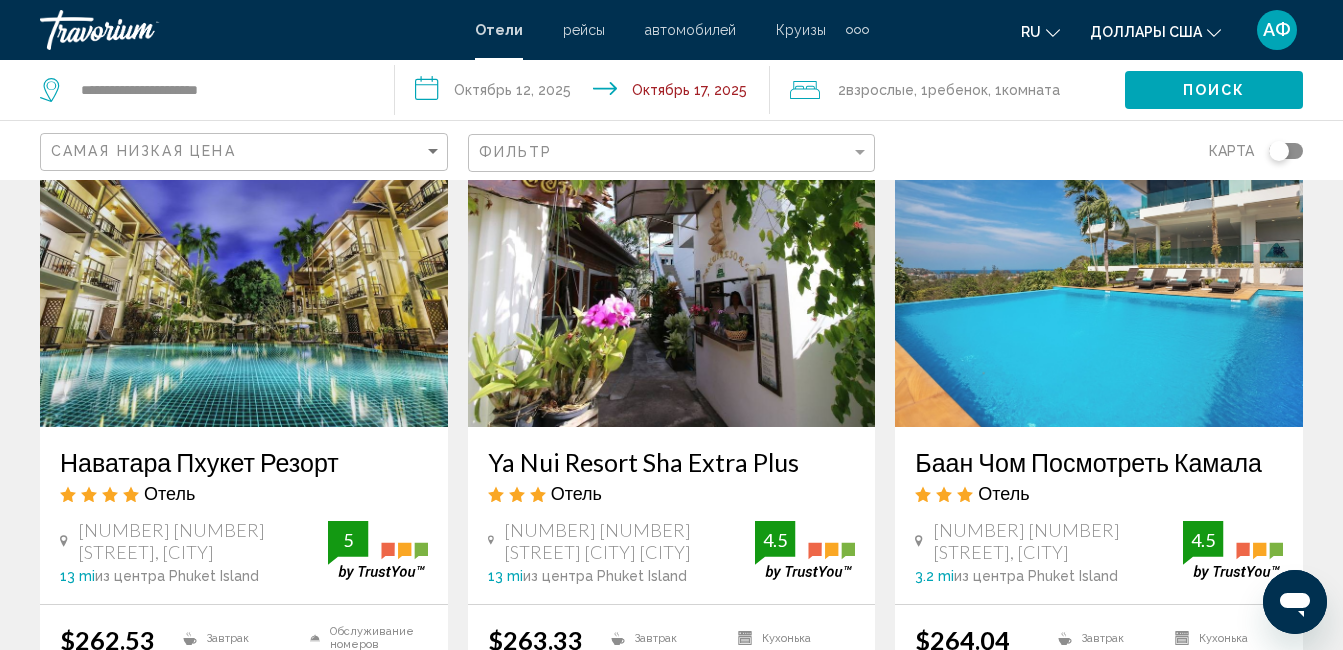 click at bounding box center (672, 267) 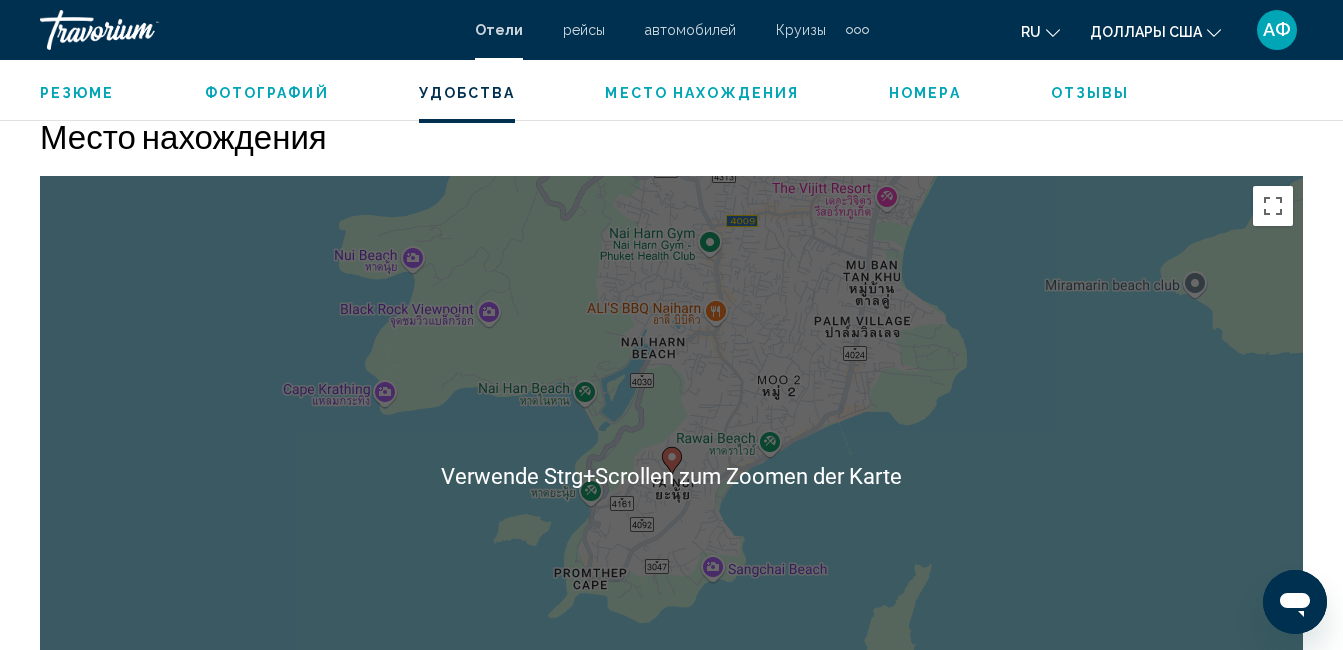 scroll, scrollTop: 1910, scrollLeft: 0, axis: vertical 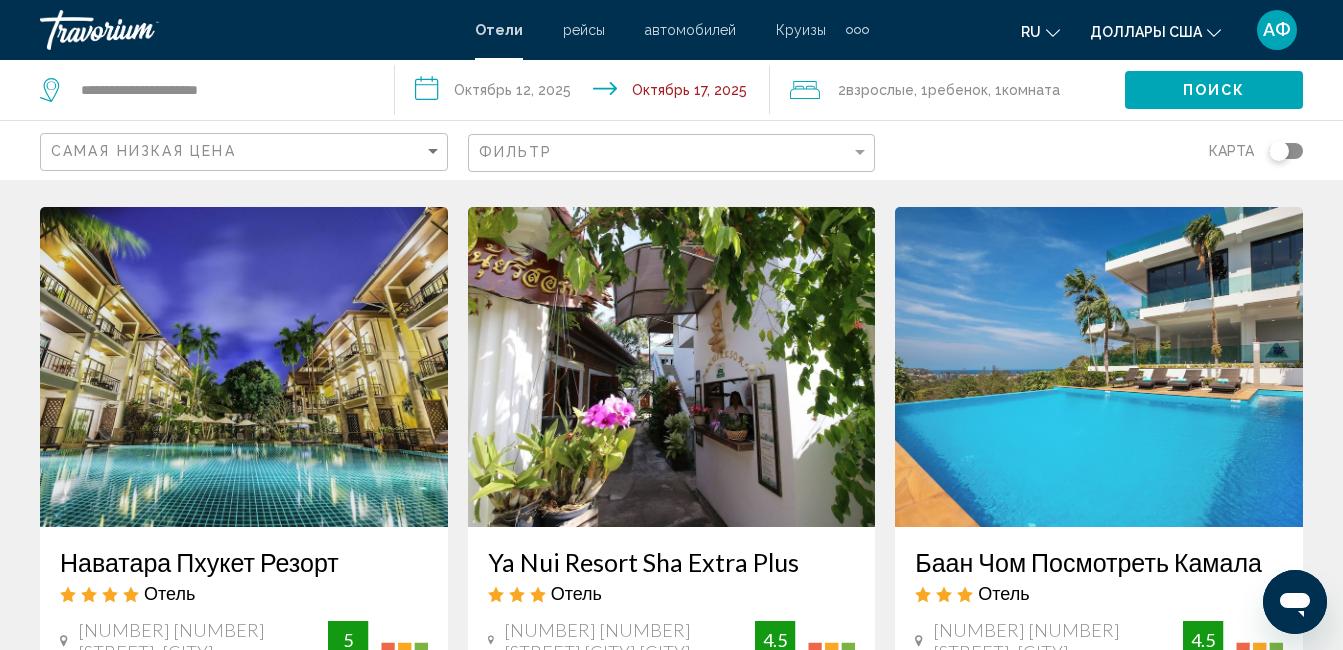 click at bounding box center (244, 367) 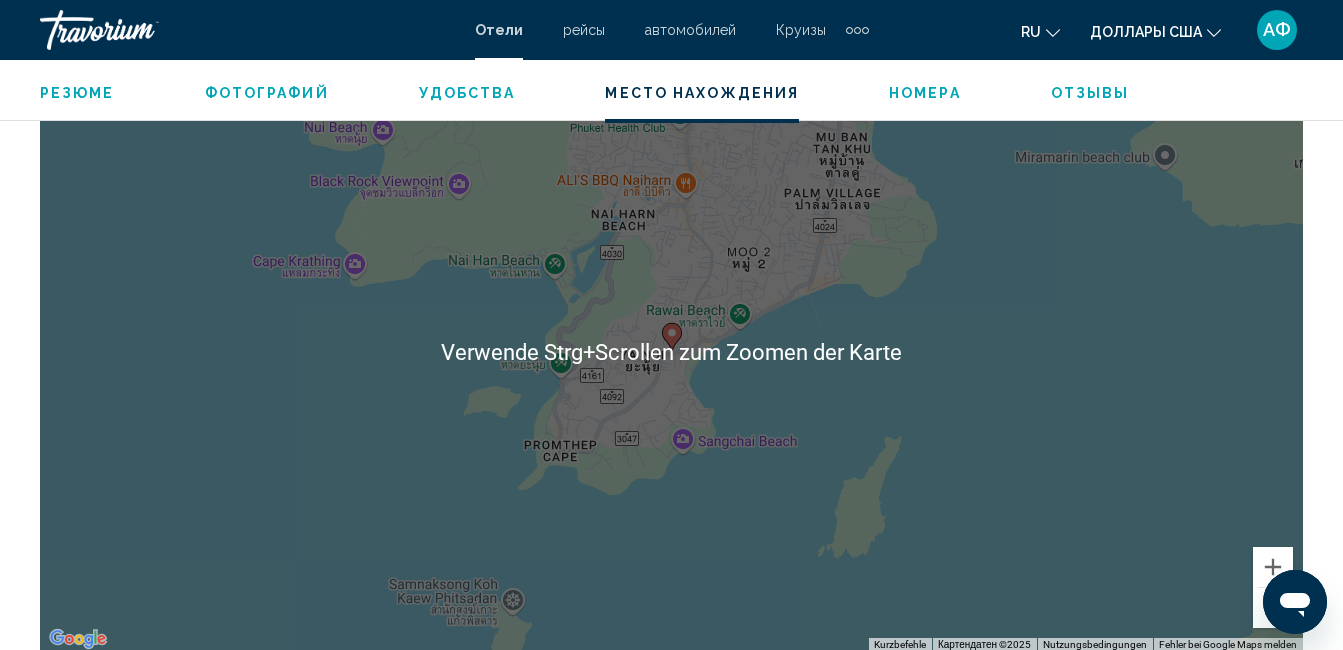 scroll, scrollTop: 1910, scrollLeft: 0, axis: vertical 